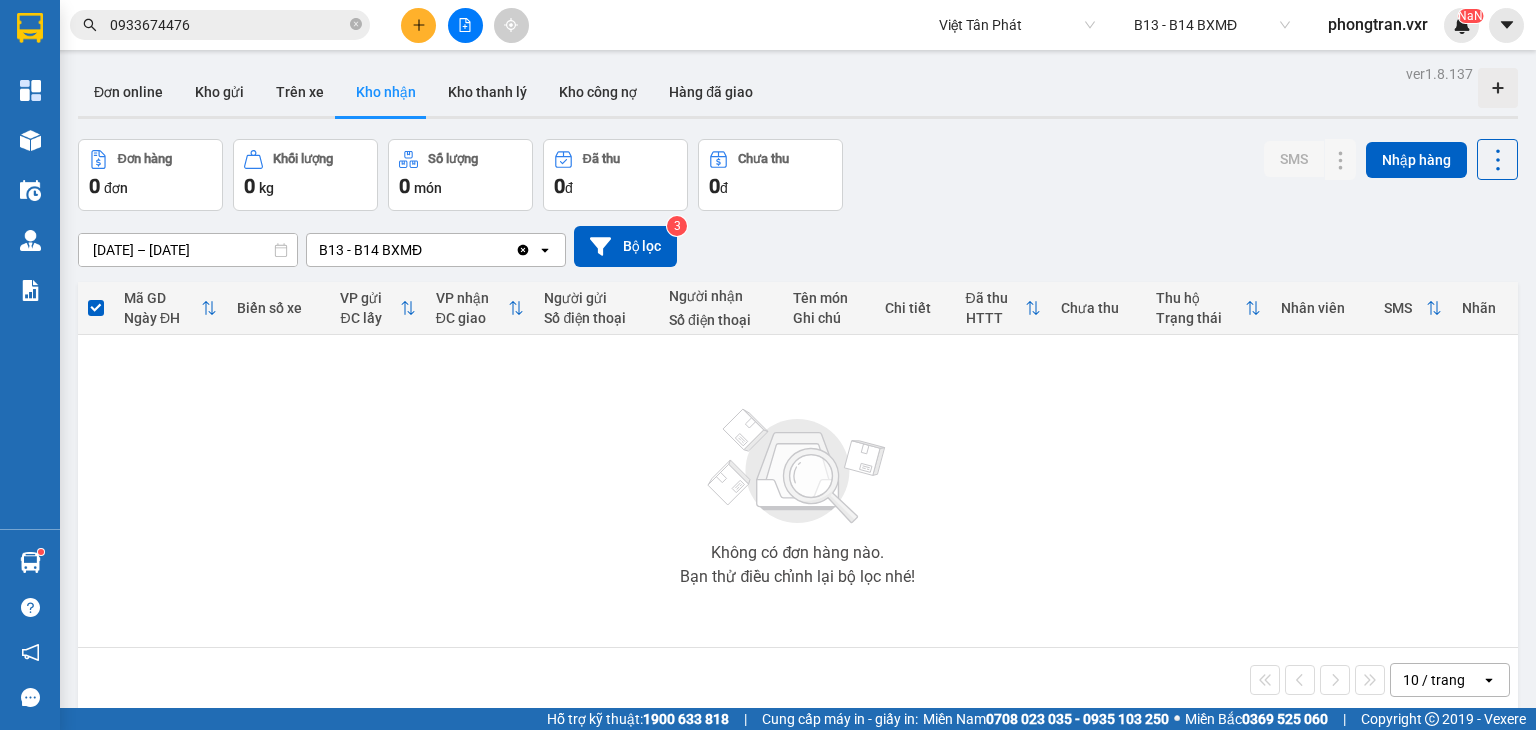 scroll, scrollTop: 0, scrollLeft: 0, axis: both 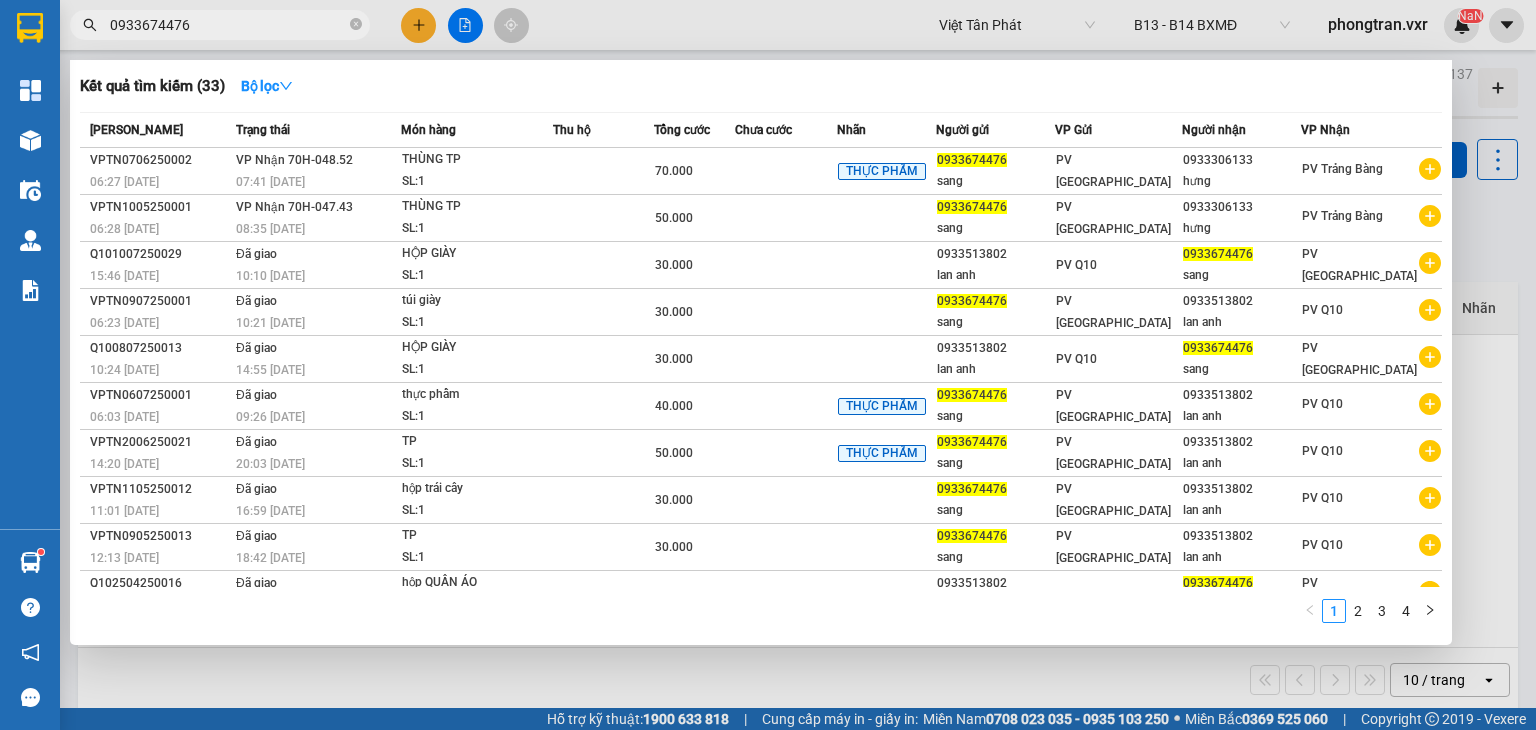 click on "0933674476" at bounding box center [228, 25] 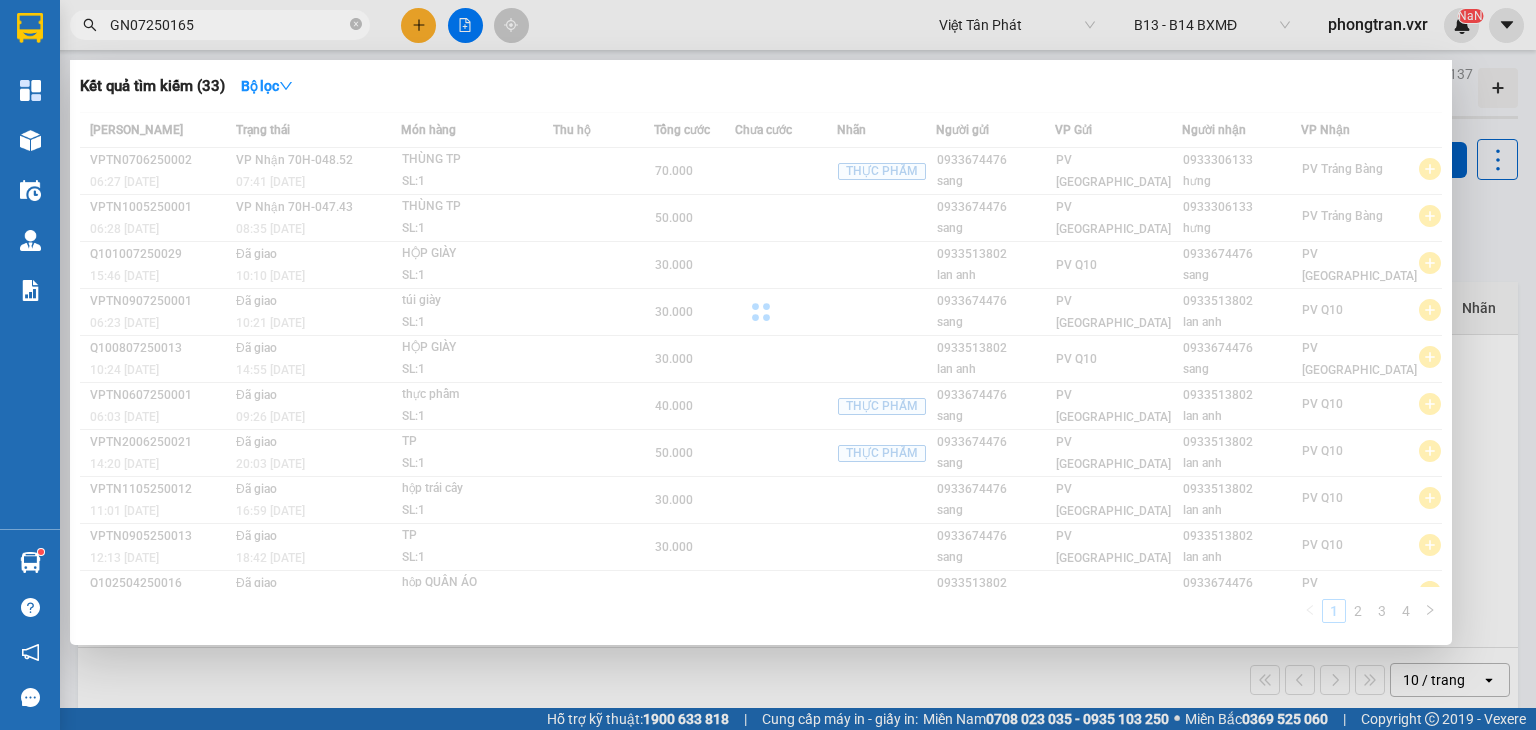 click on "GN07250165" at bounding box center [228, 25] 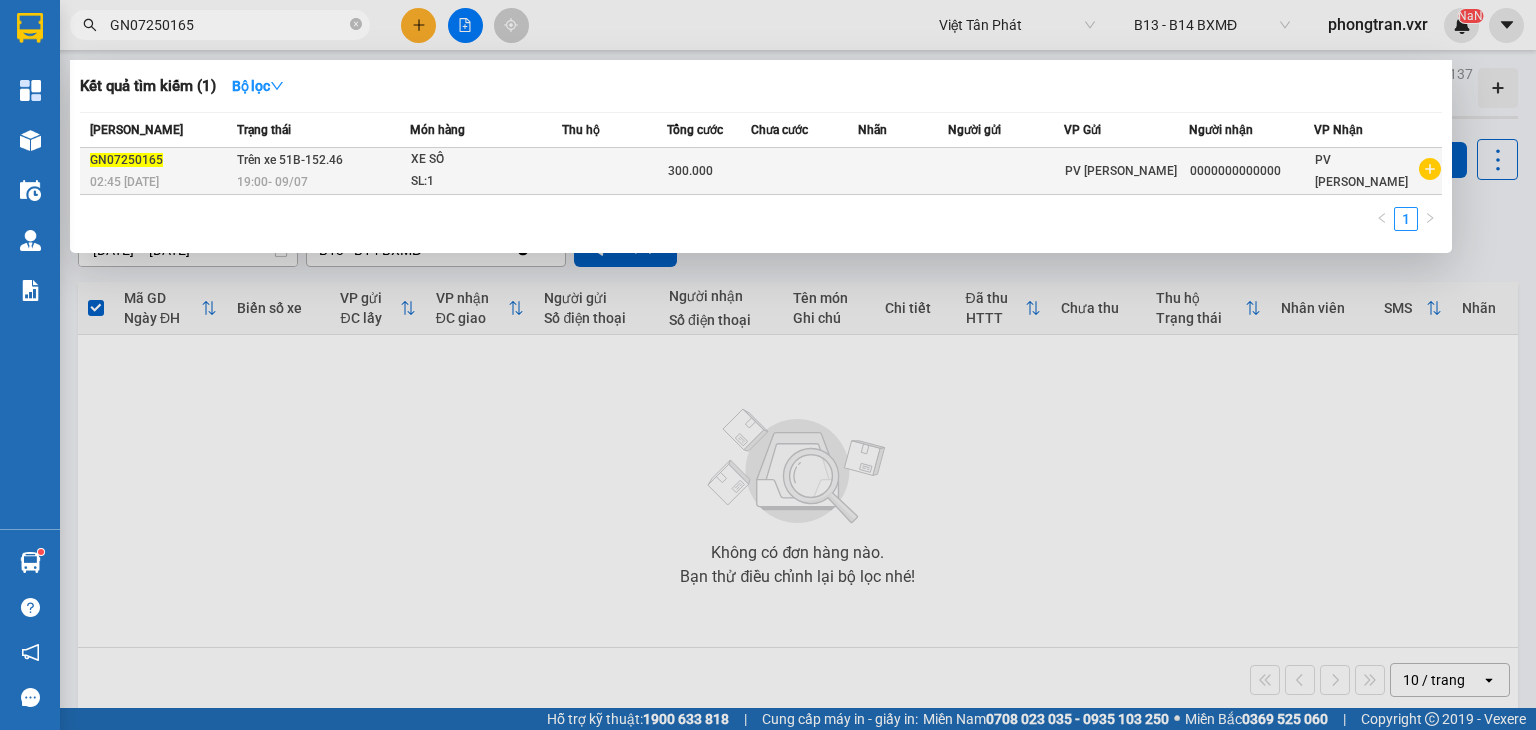 type on "GN07250165" 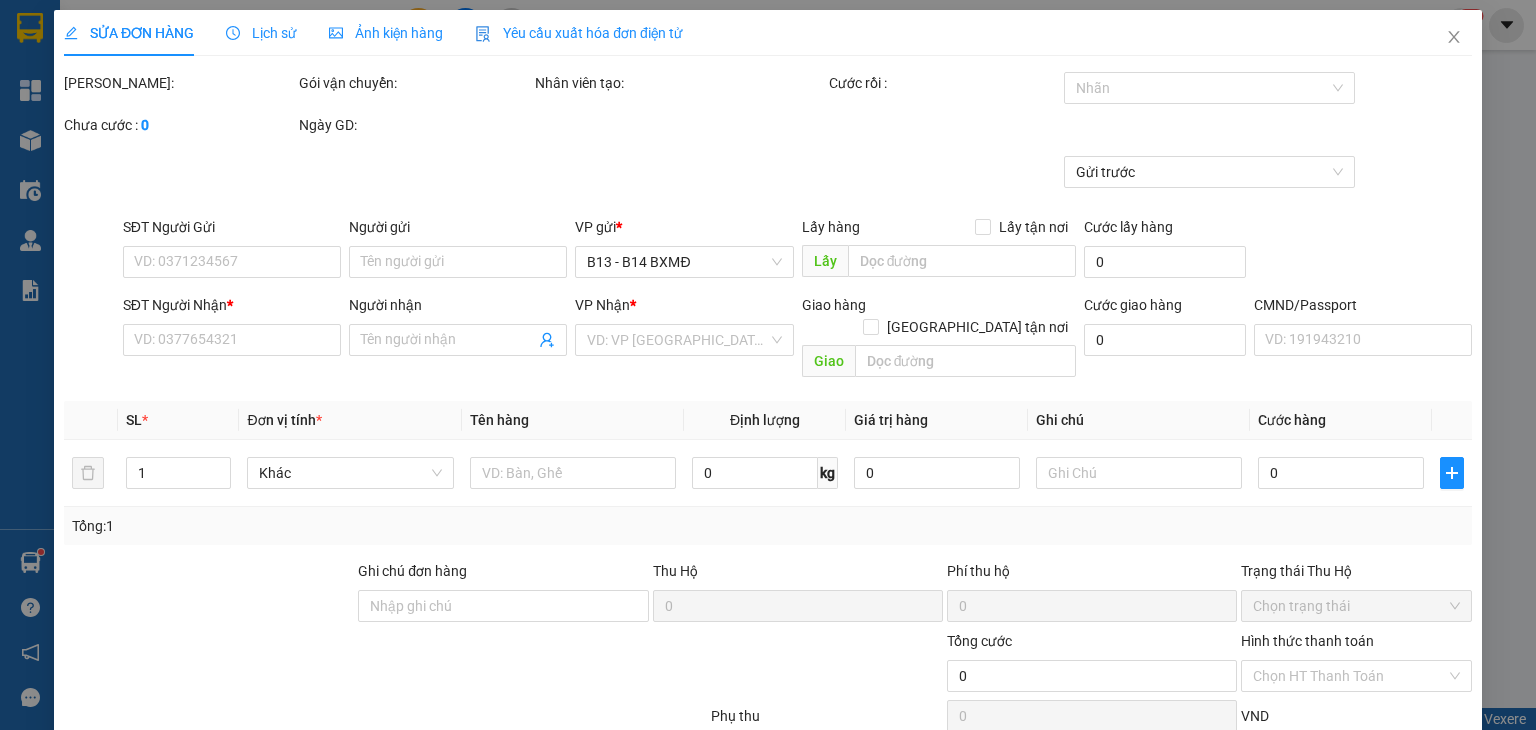 type on "15.000" 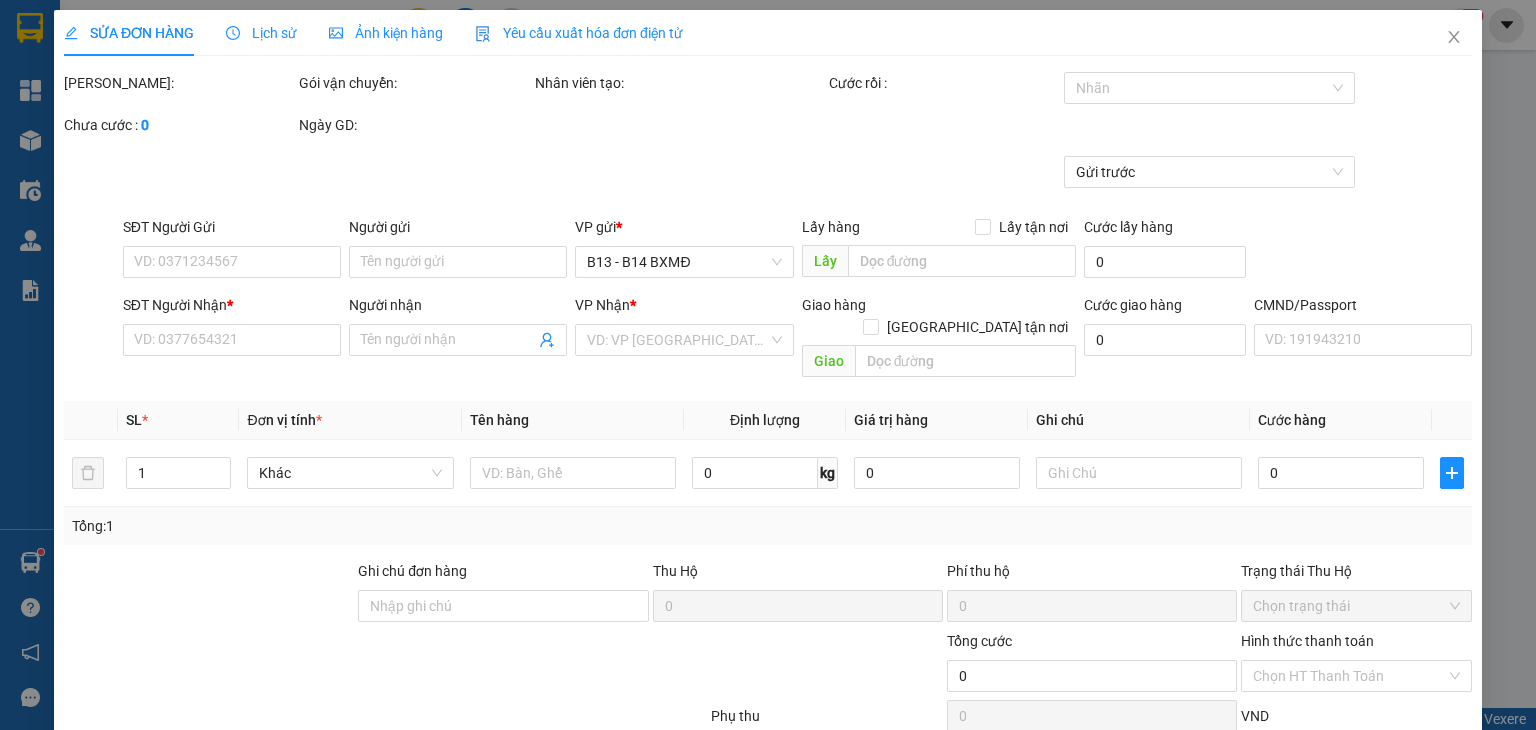 type on "0000000000000" 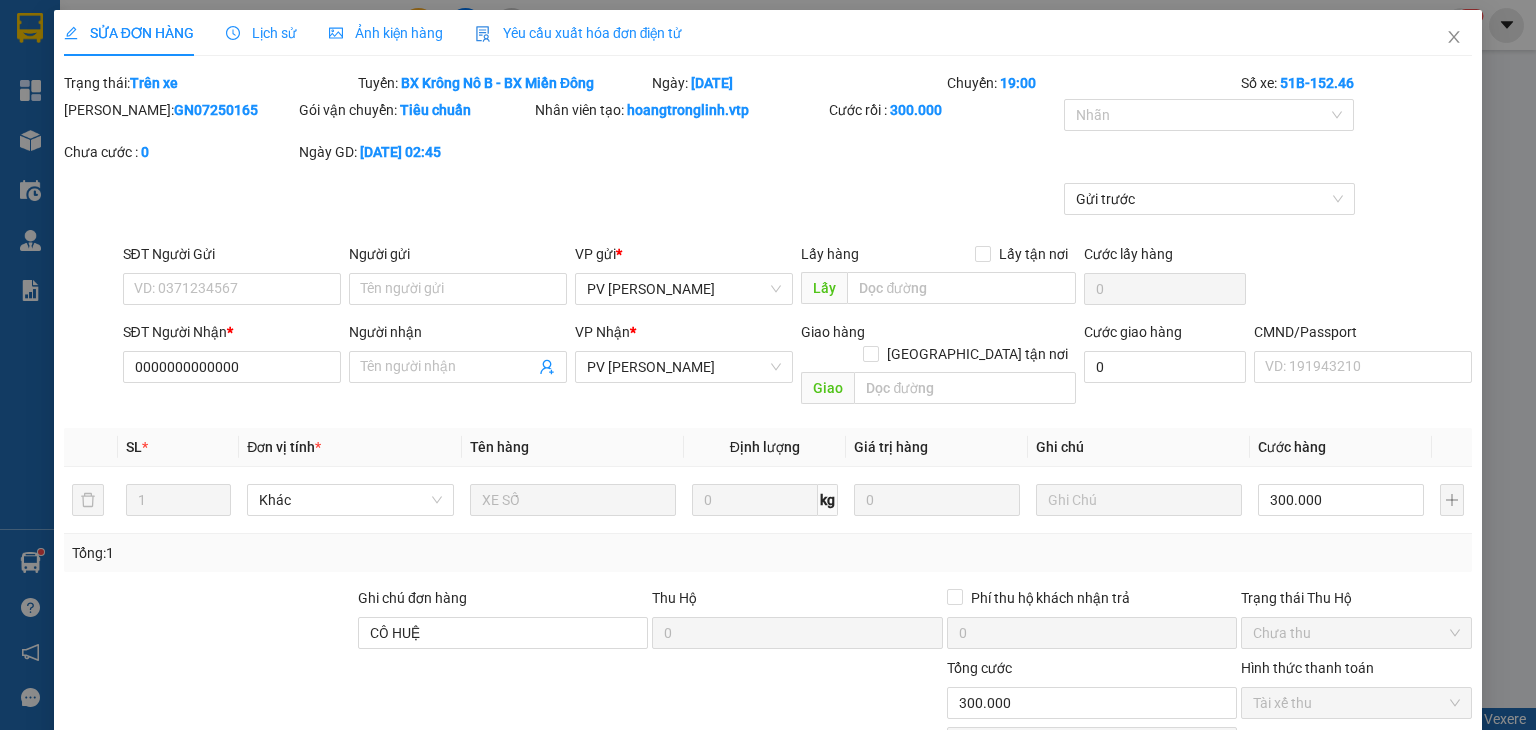 click on "Lịch sử" at bounding box center (261, 33) 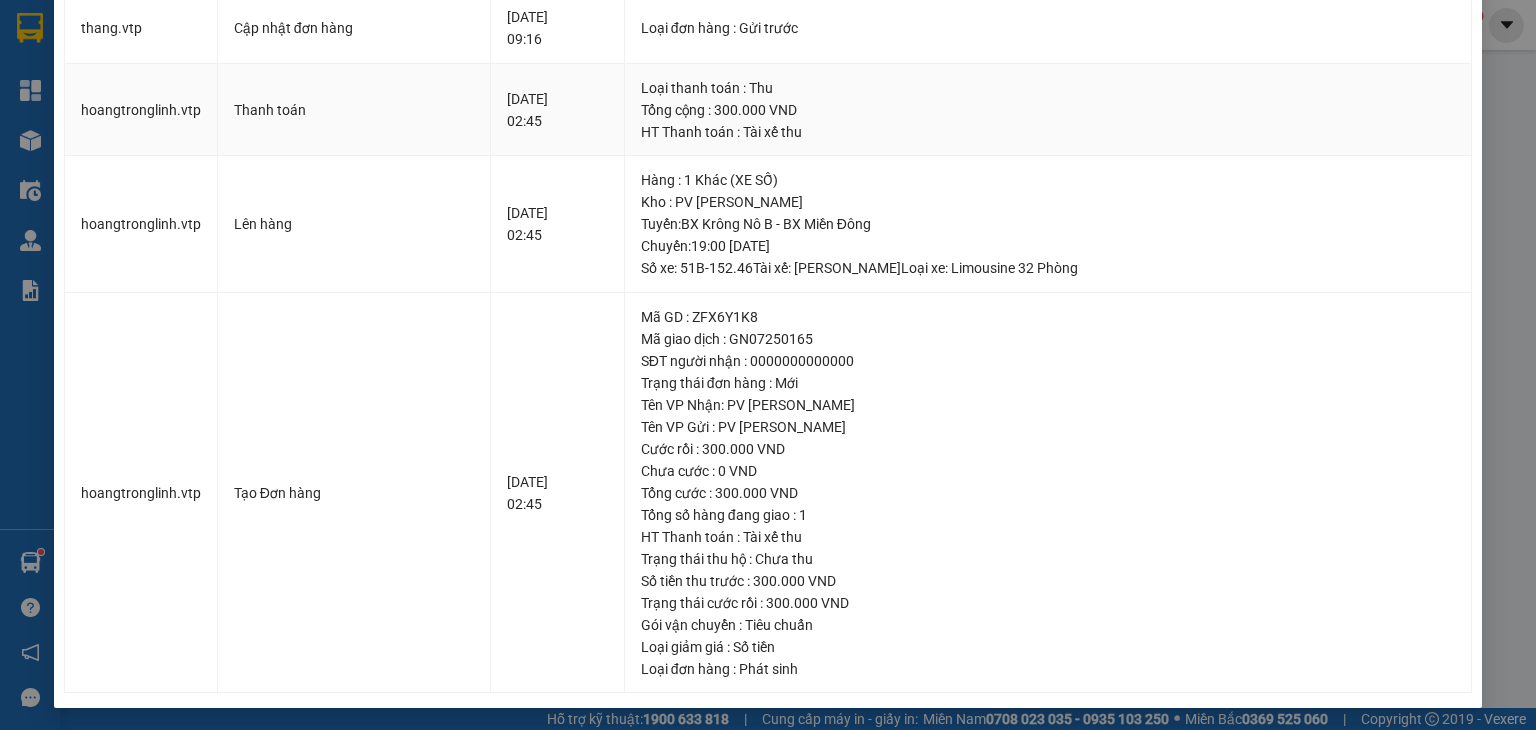 scroll, scrollTop: 276, scrollLeft: 0, axis: vertical 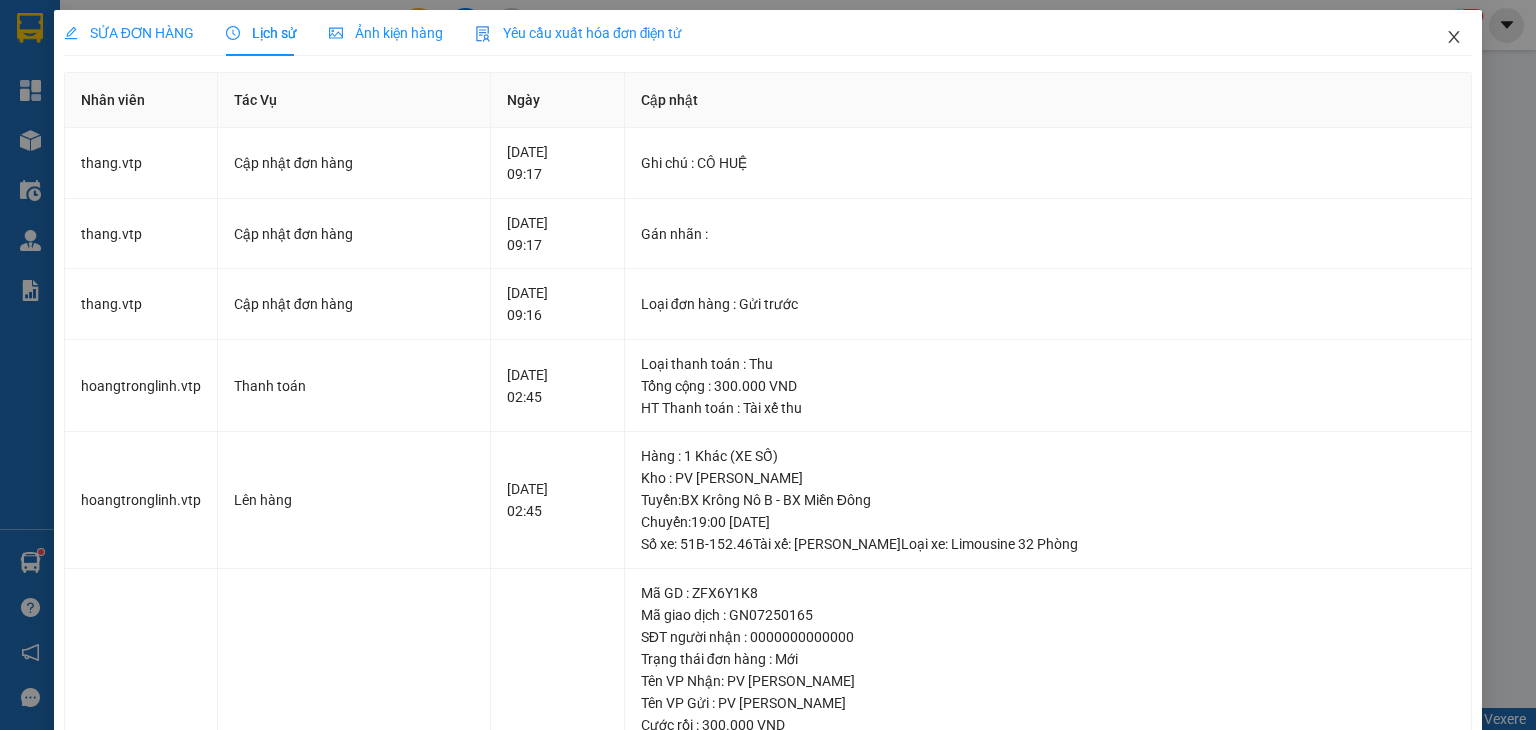 click at bounding box center (1454, 38) 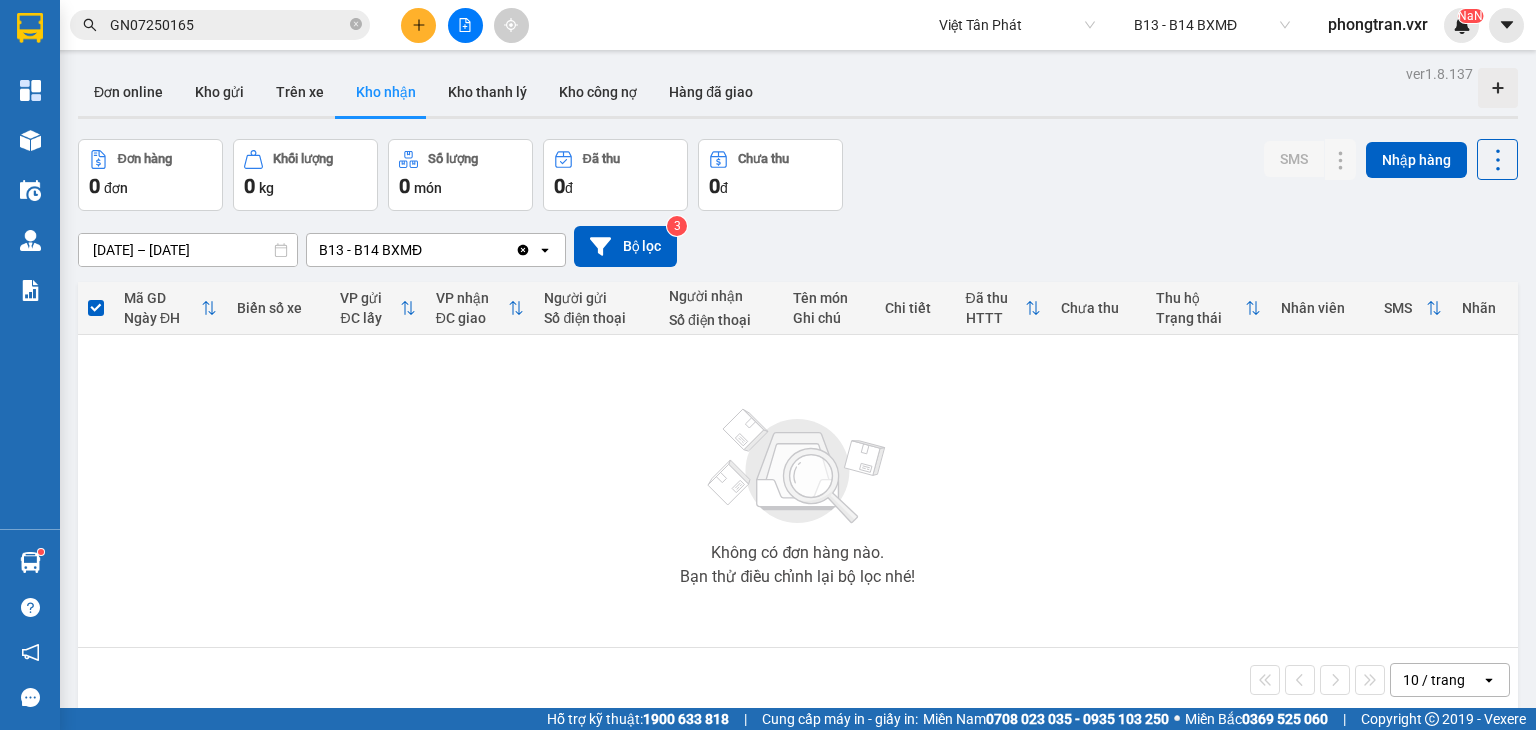 click 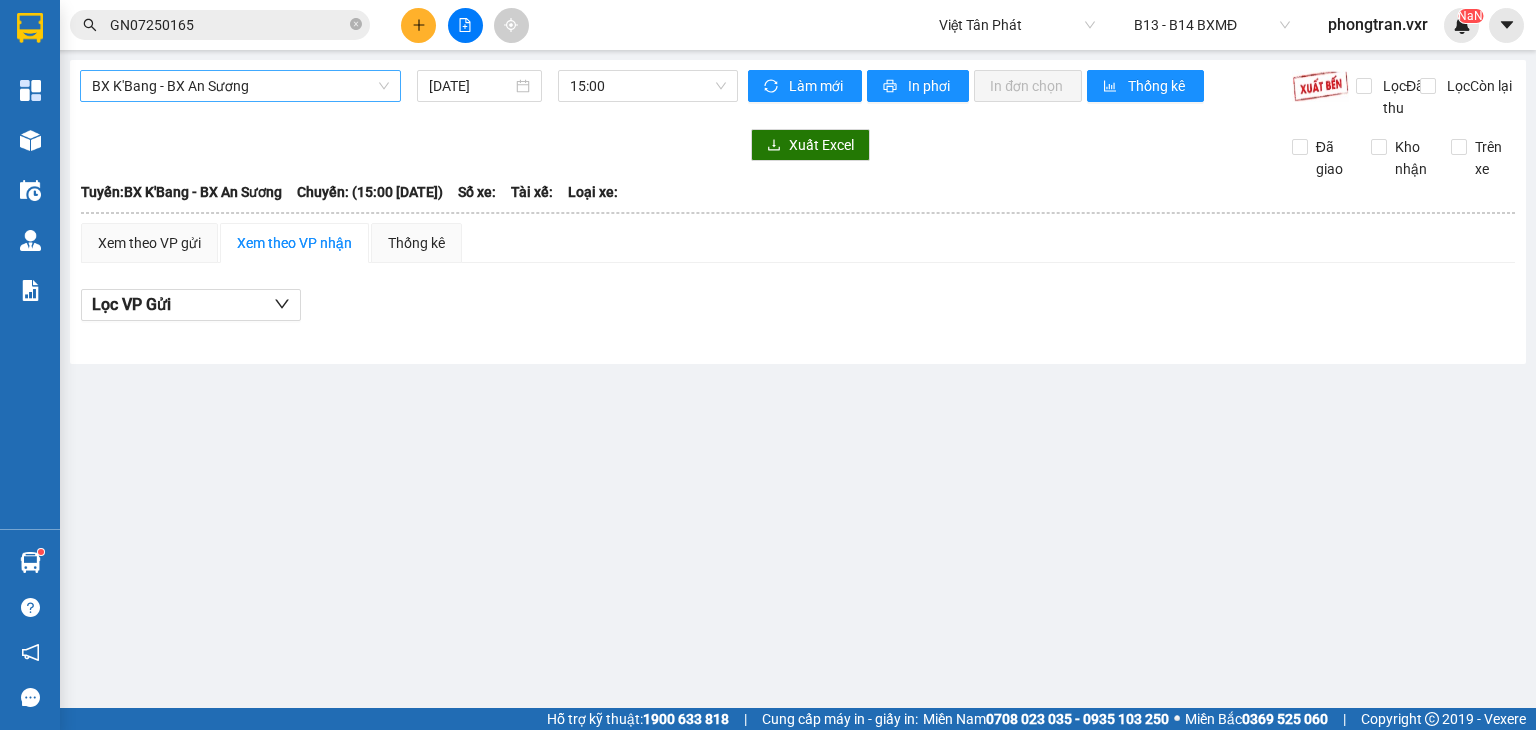 click on "BX K'Bang - BX An Sương" at bounding box center [240, 86] 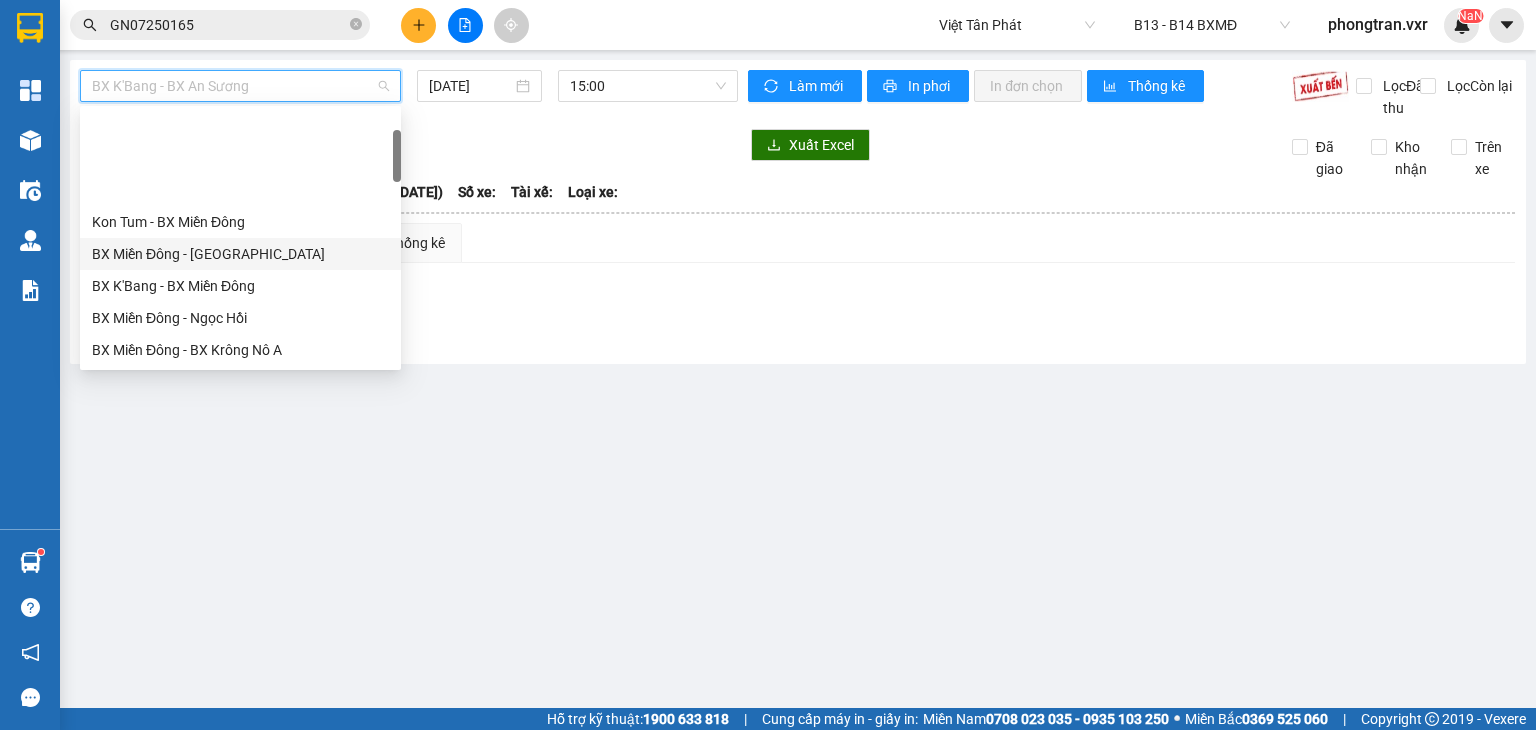 scroll, scrollTop: 200, scrollLeft: 0, axis: vertical 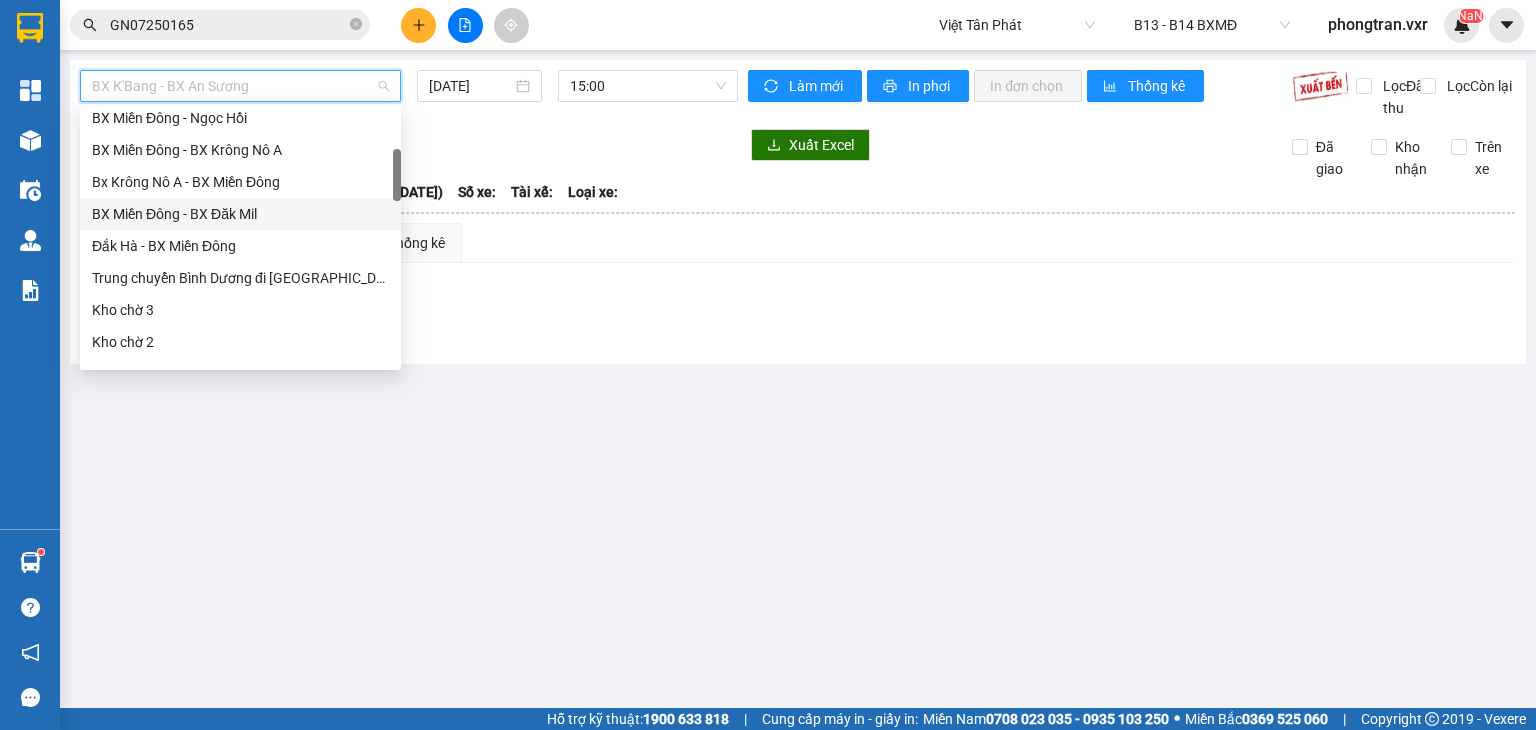 click on "Việt Tân Phát" at bounding box center (1017, 25) 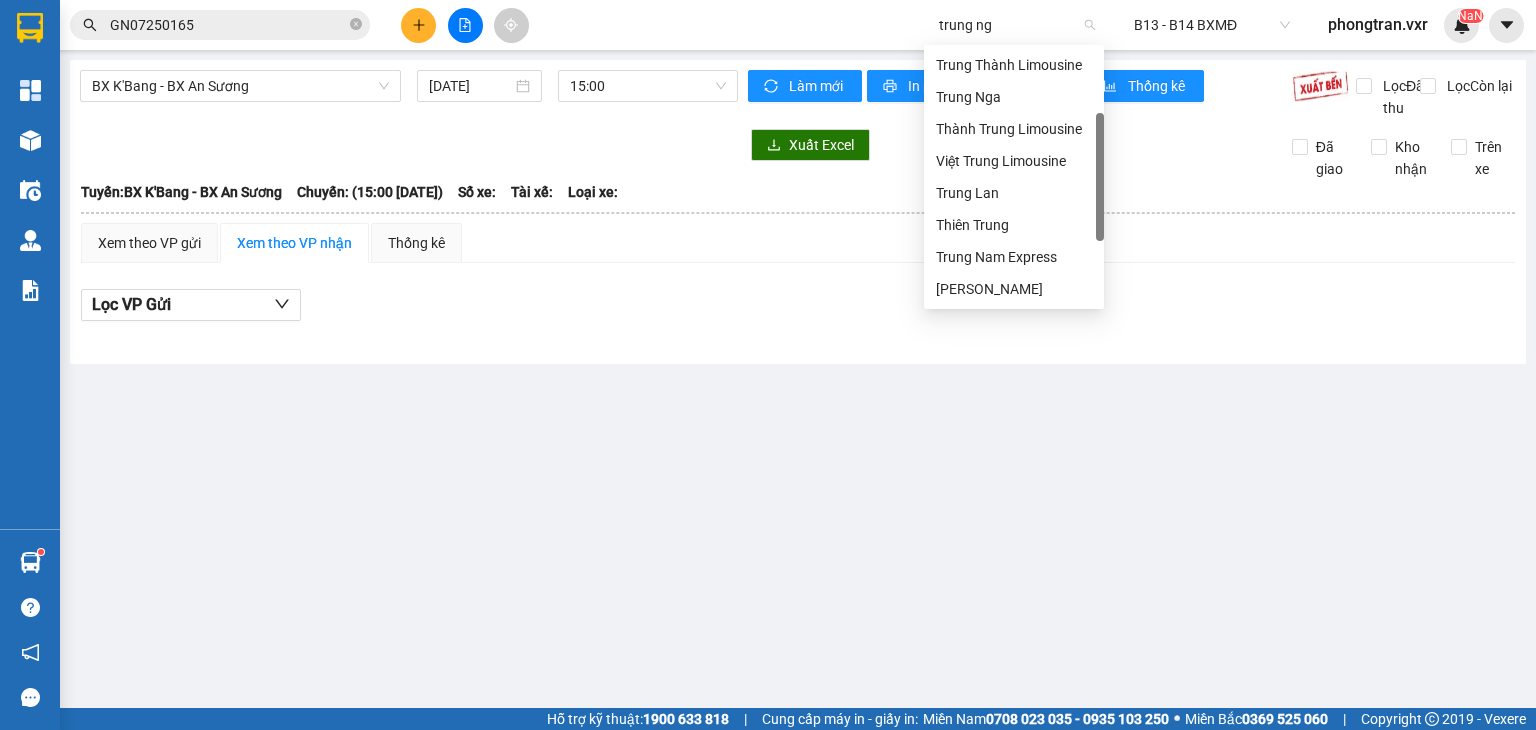 scroll, scrollTop: 0, scrollLeft: 0, axis: both 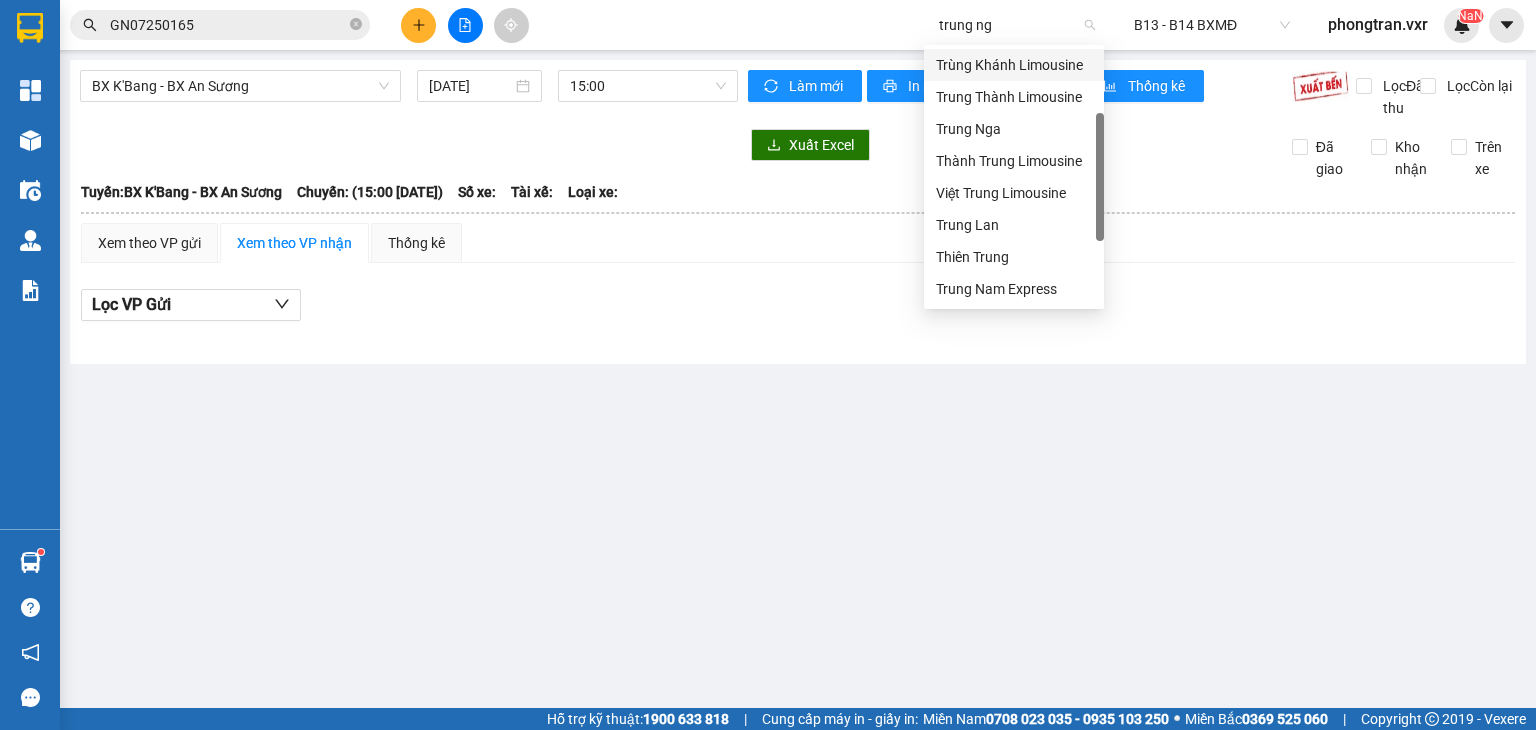 type on "trung nga" 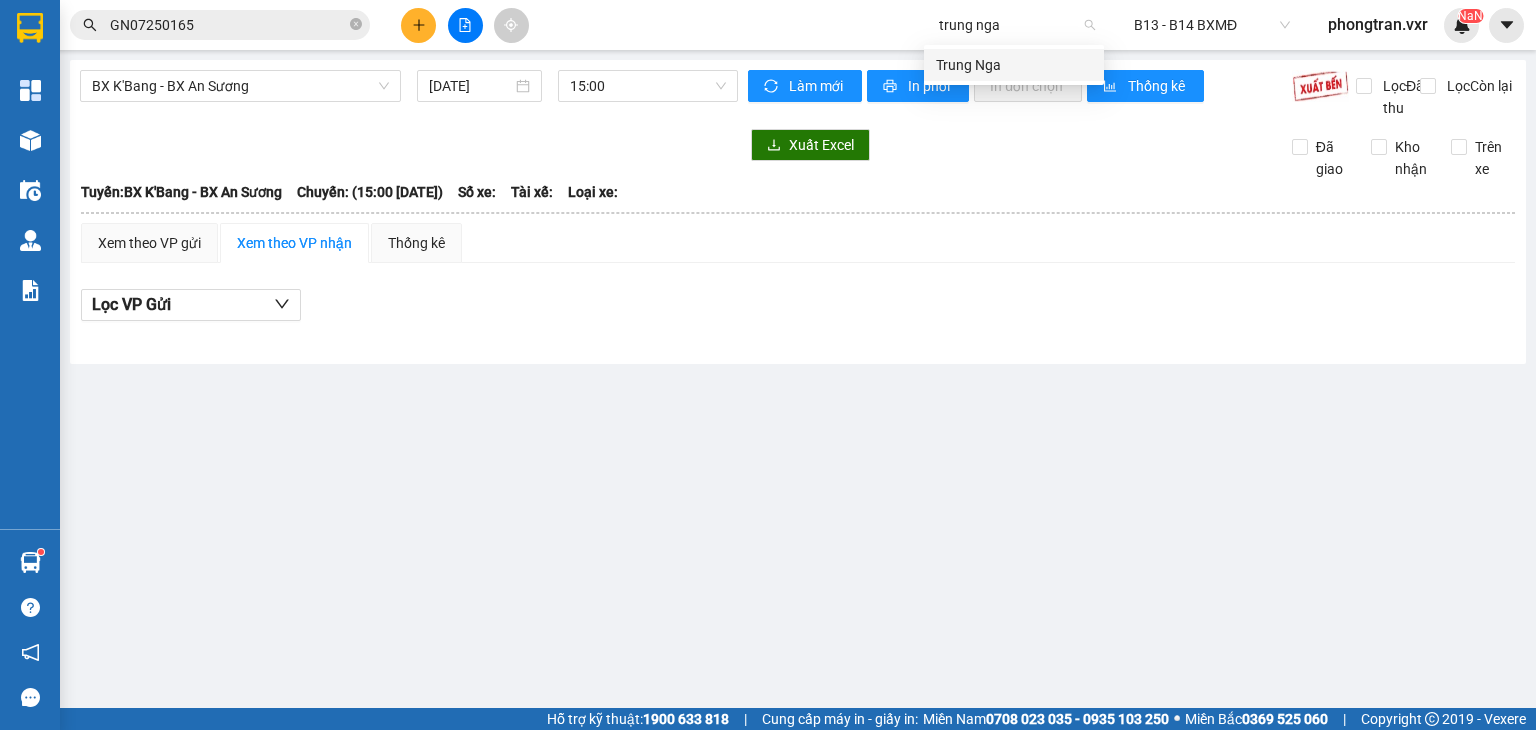 click on "Trung Nga" at bounding box center (1014, 65) 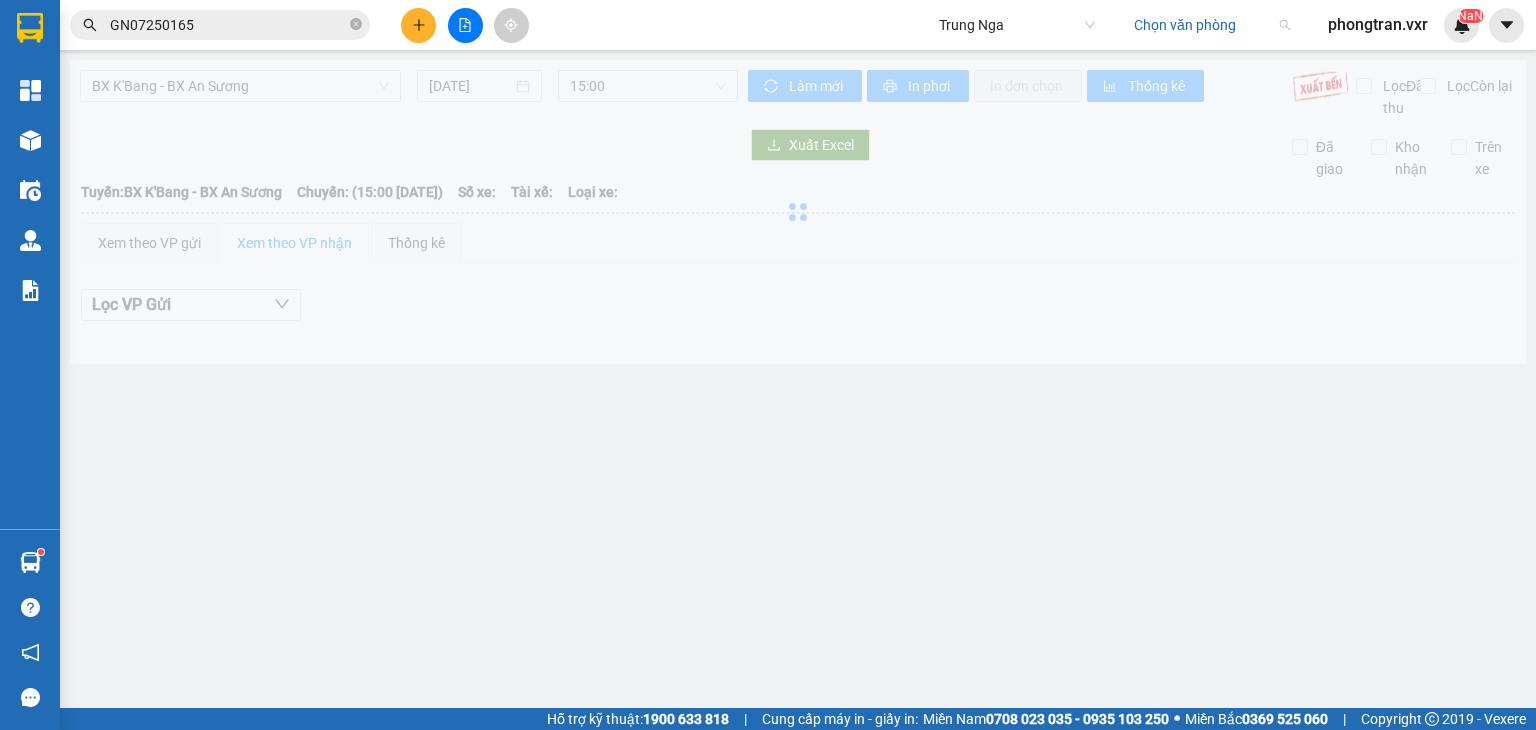 click at bounding box center (1205, 25) 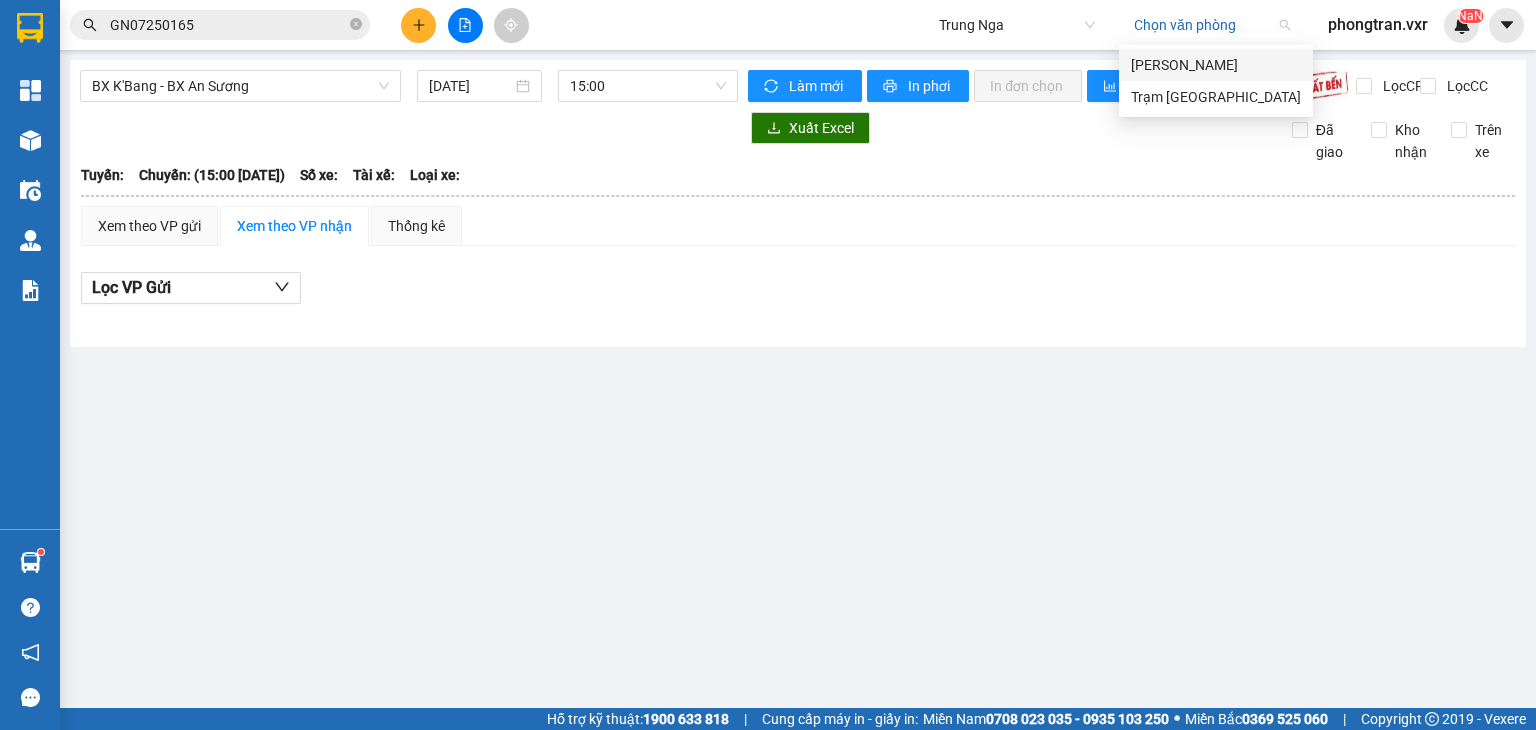 click on "[PERSON_NAME]" at bounding box center (1216, 65) 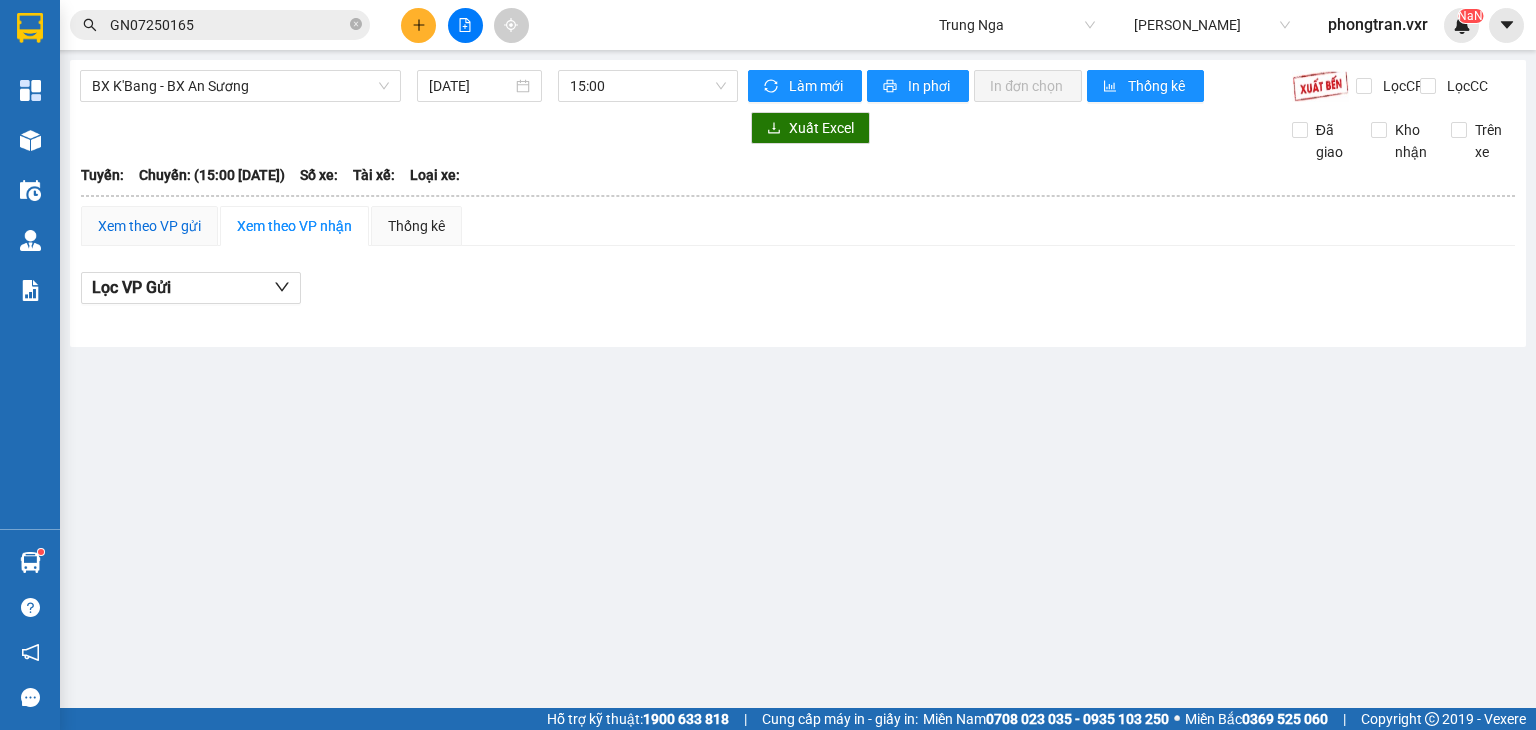 click on "Xem theo VP gửi" at bounding box center [149, 226] 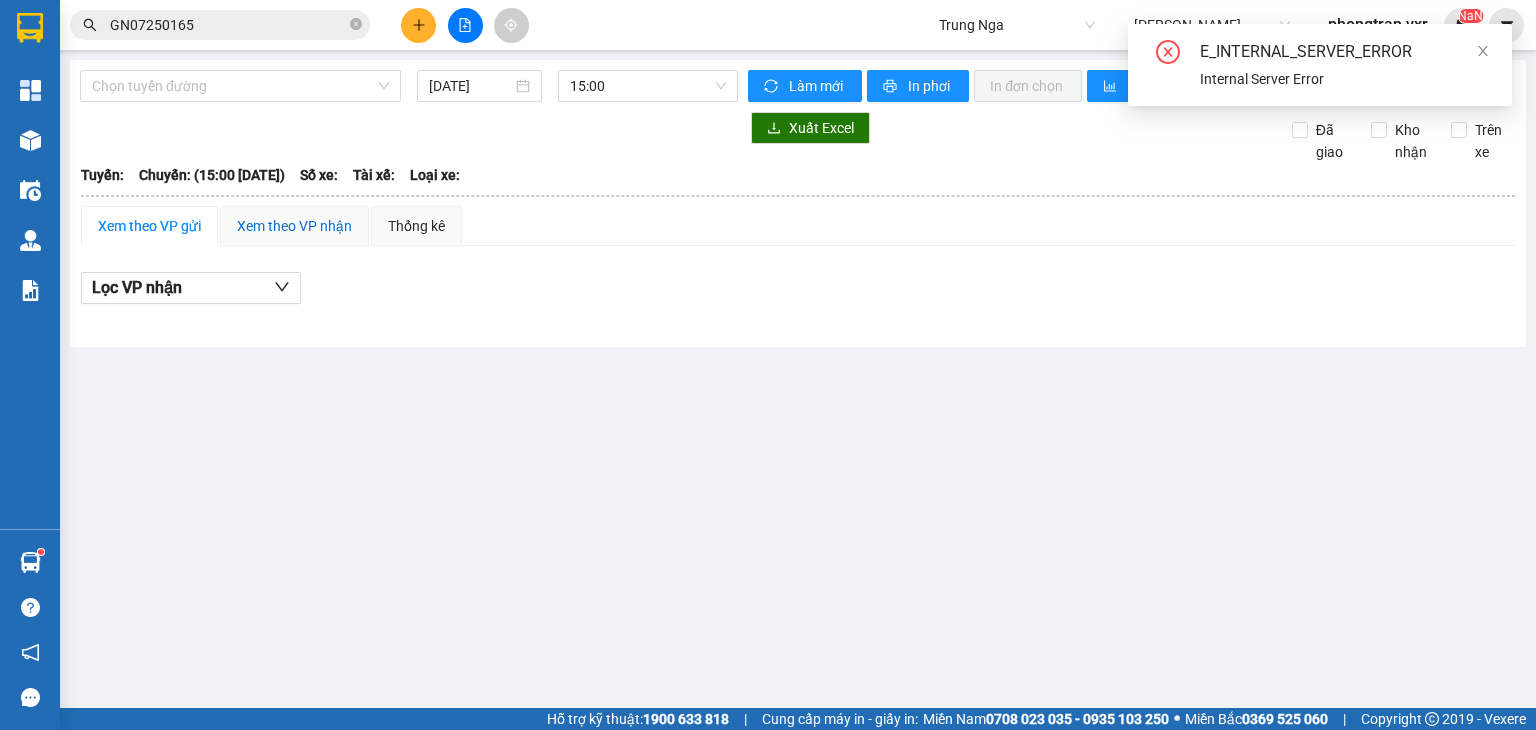 click on "Xem theo VP nhận" at bounding box center (294, 226) 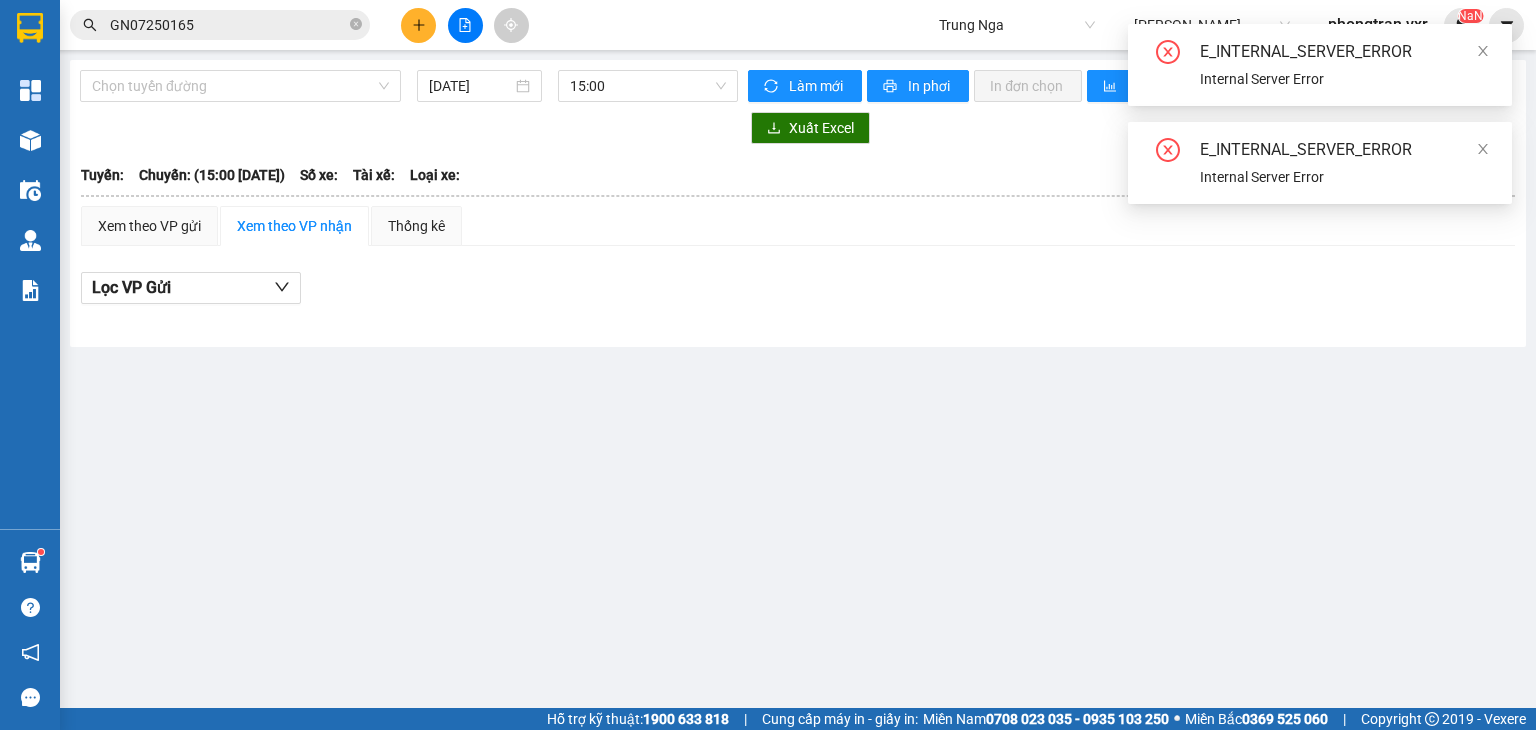 click on "E_INTERNAL_SERVER_ERROR Internal Server Error" at bounding box center (1320, 65) 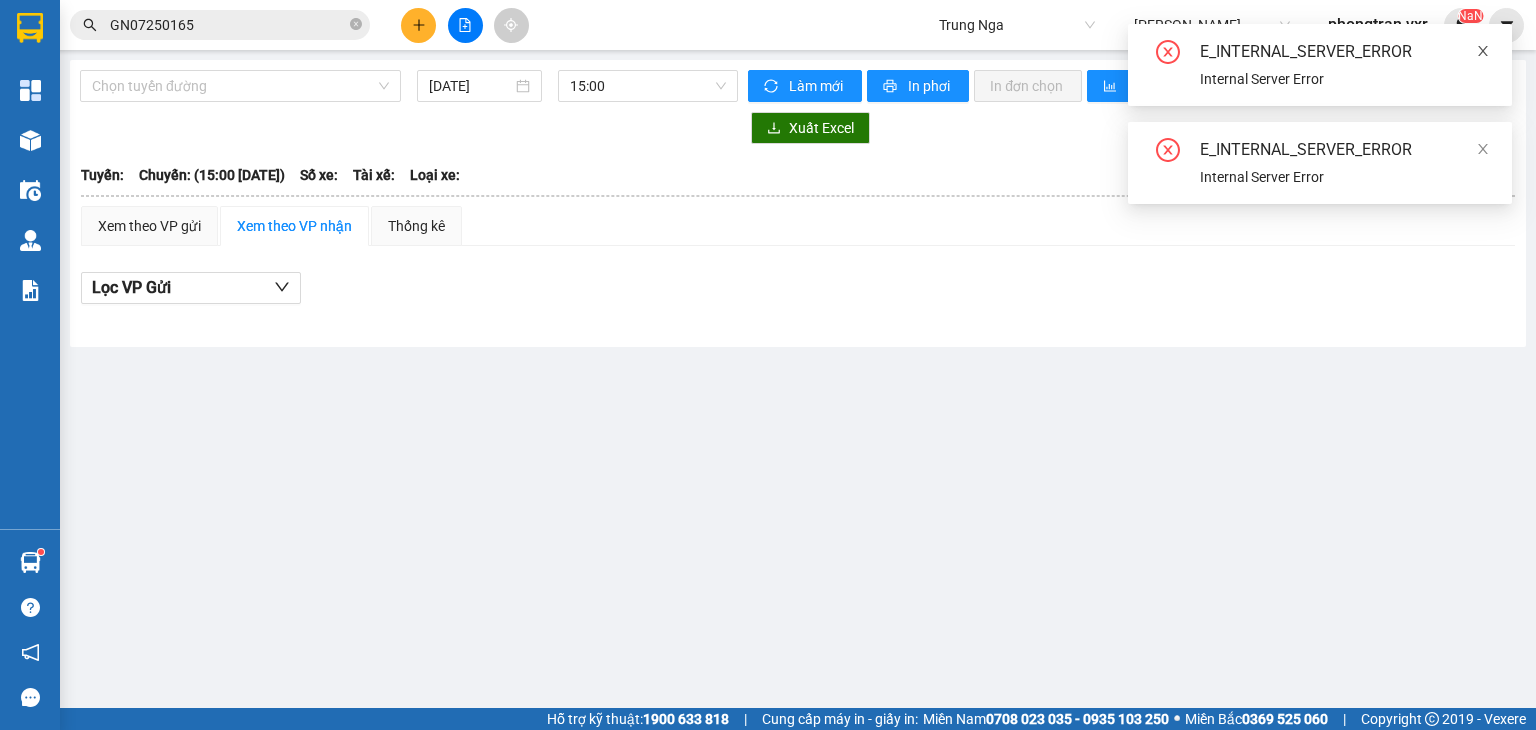 click 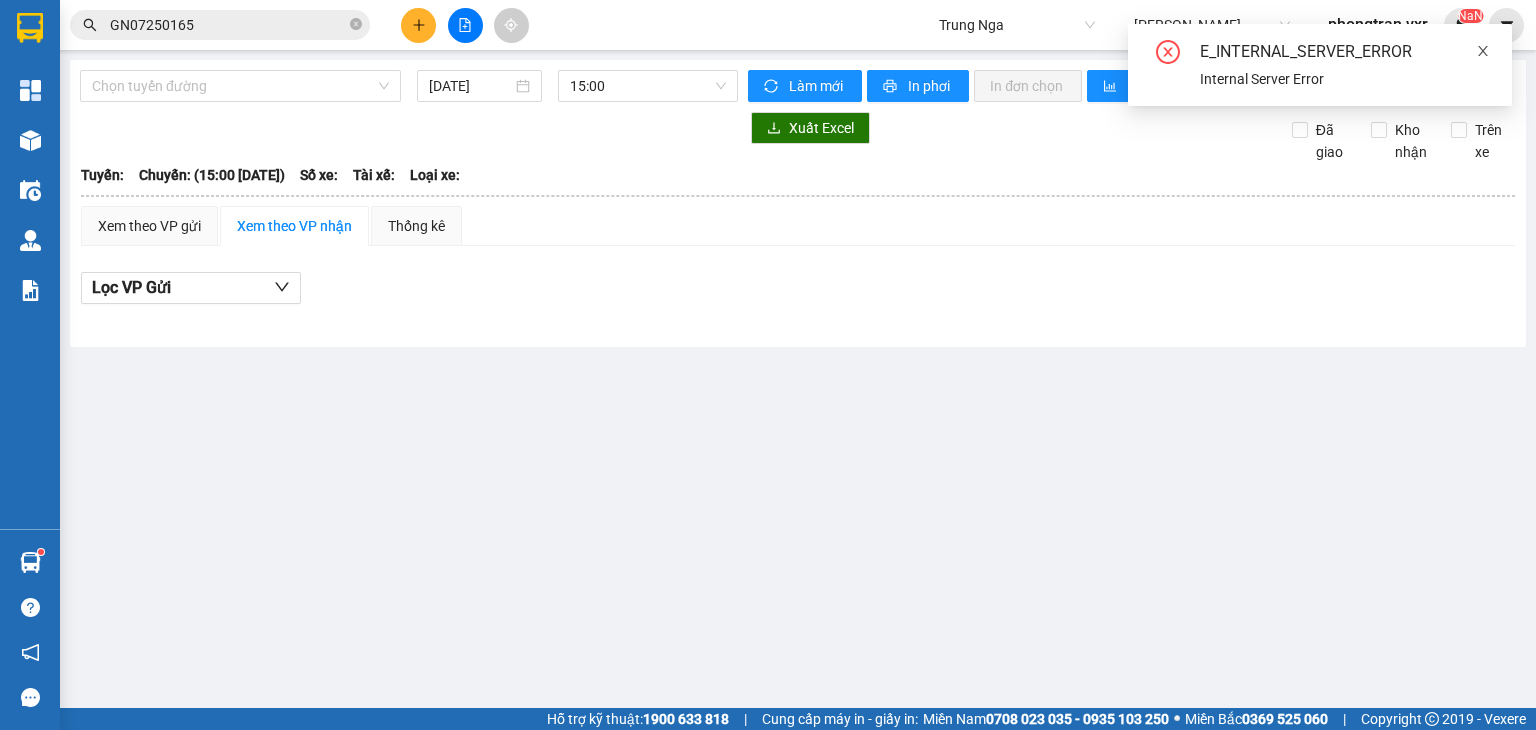 click 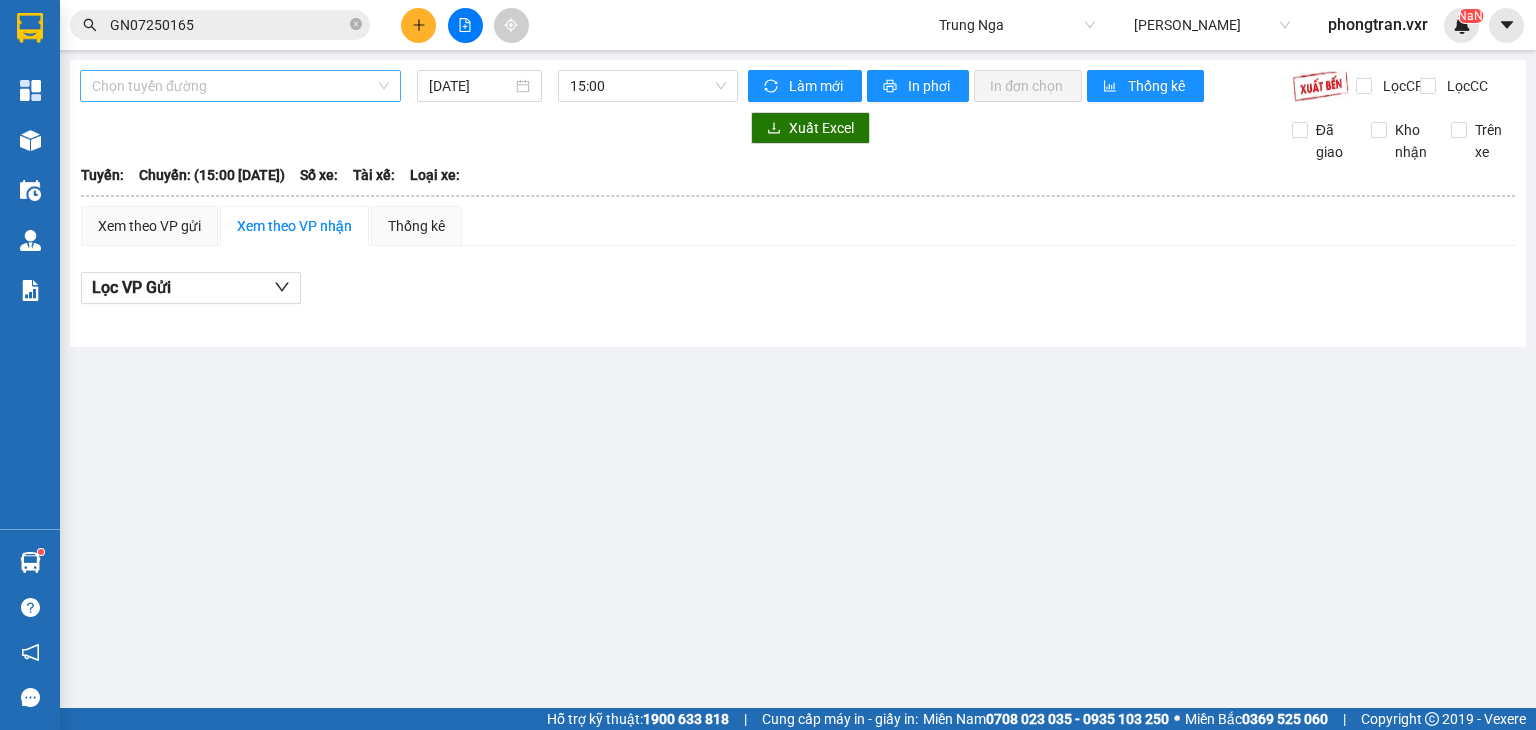 scroll, scrollTop: 0, scrollLeft: 0, axis: both 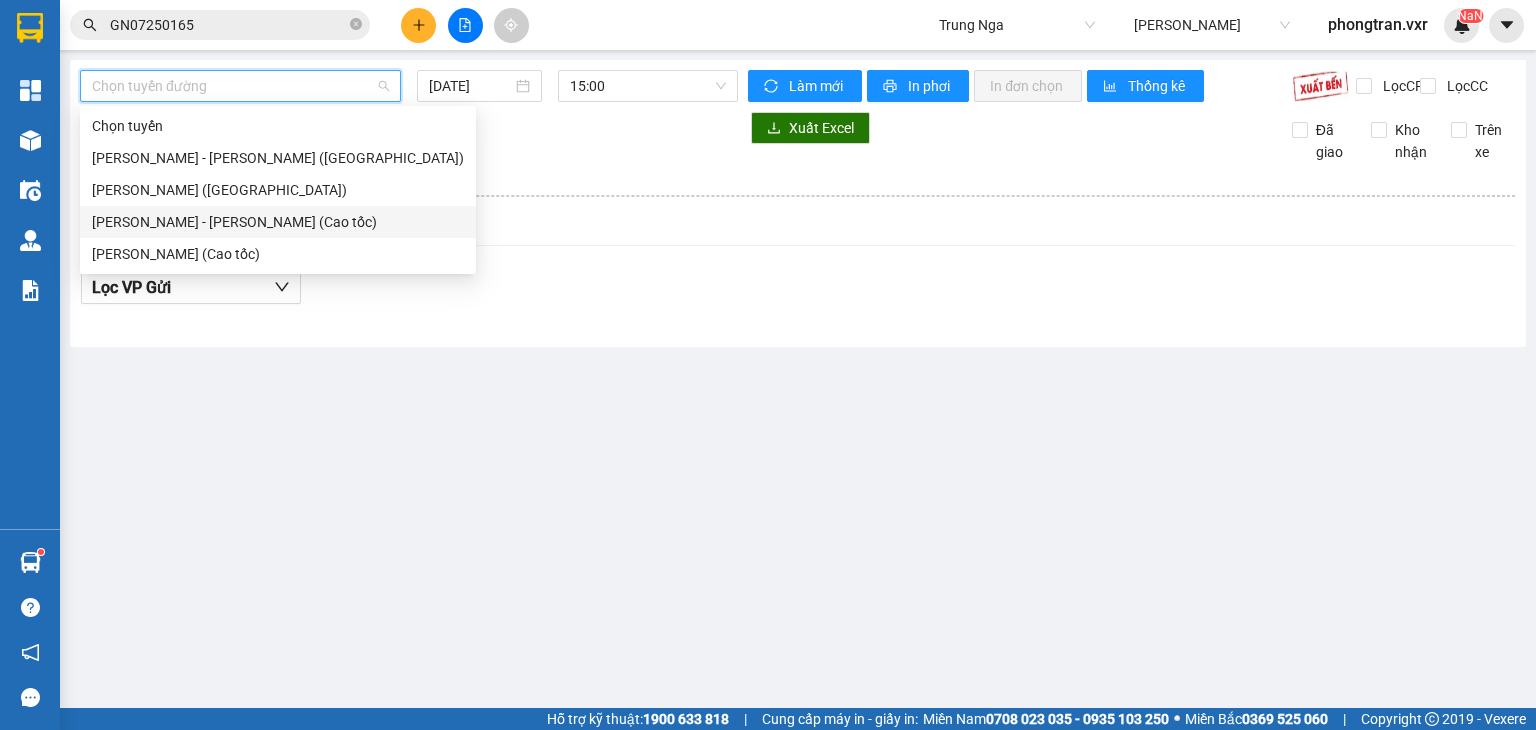 click on "[PERSON_NAME] - [PERSON_NAME] (Cao tốc)" at bounding box center [278, 222] 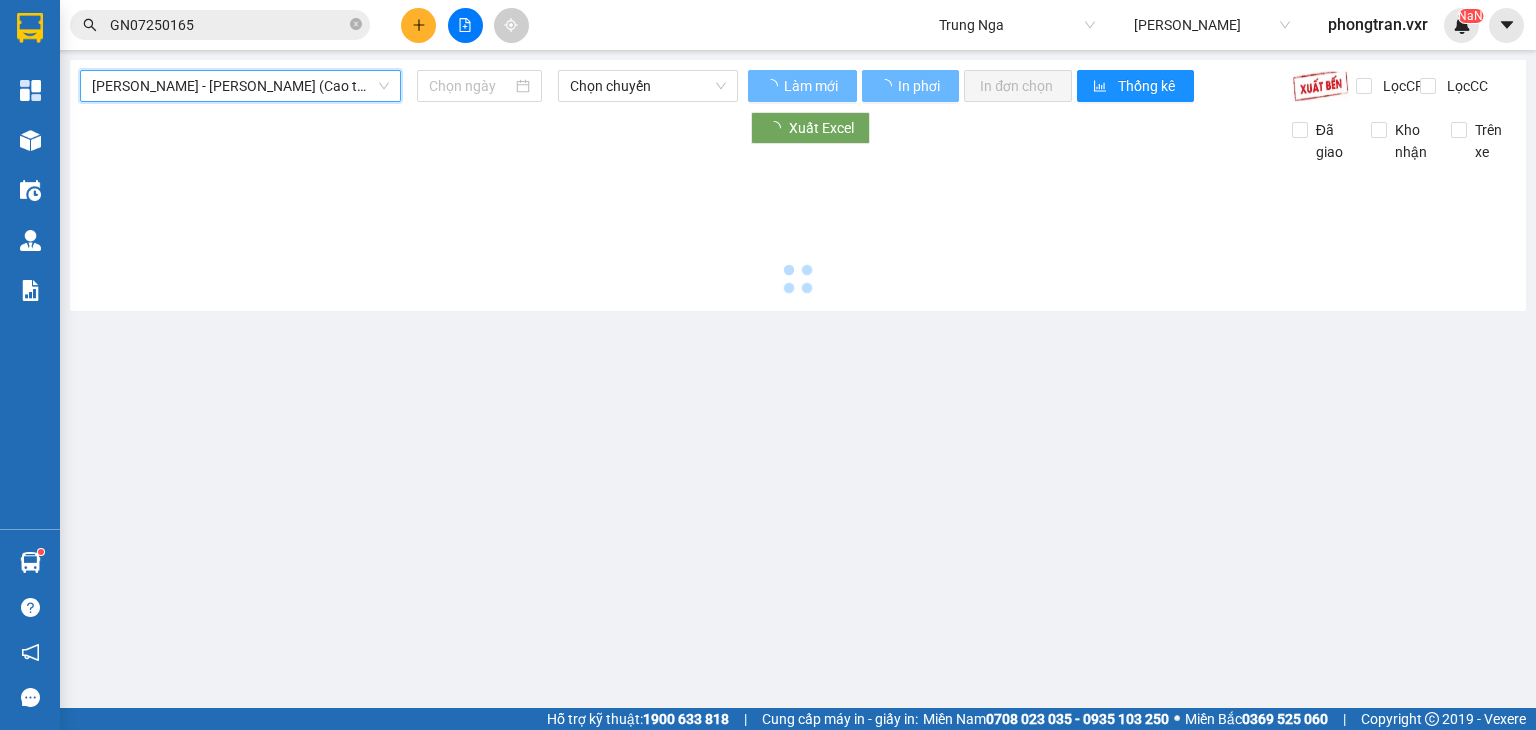 type on "[DATE]" 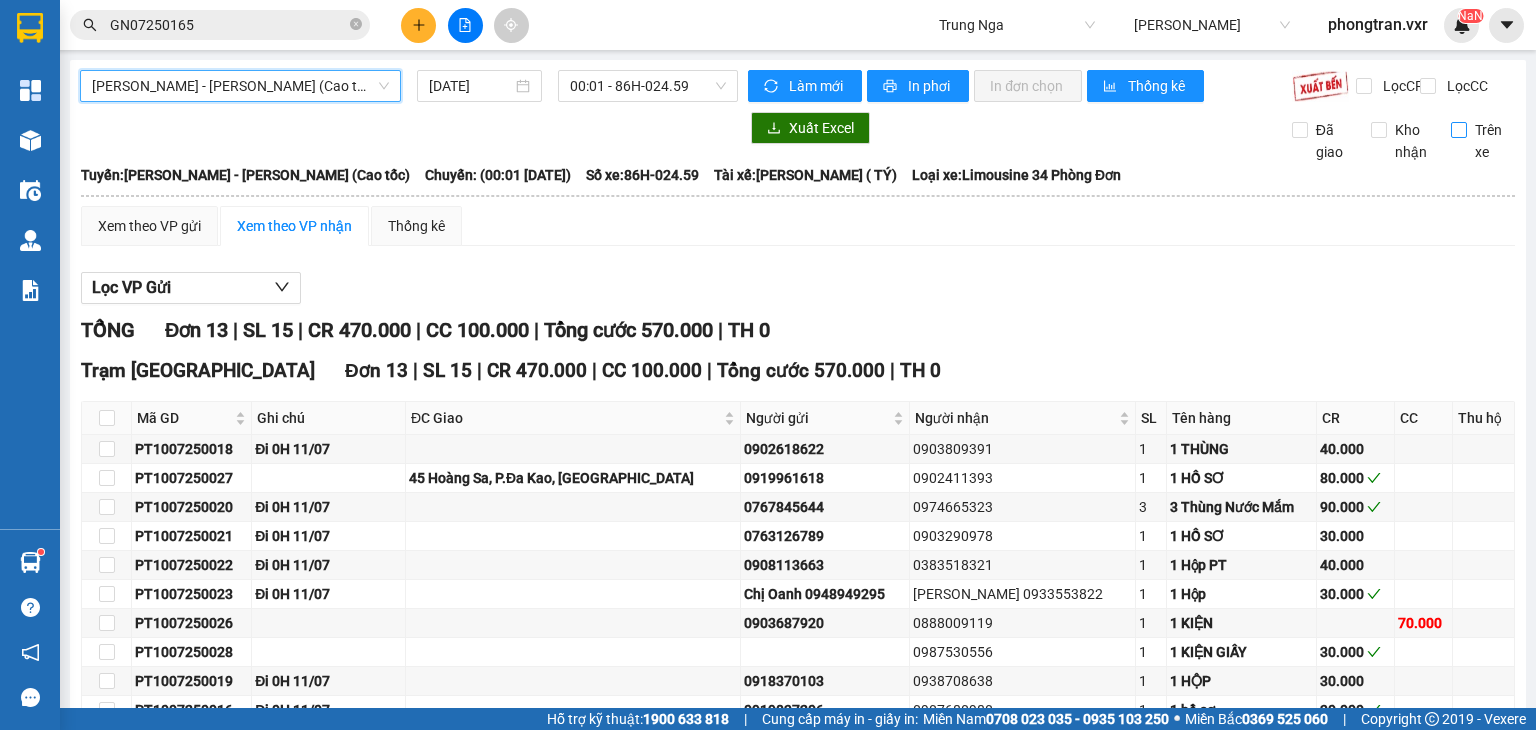 click on "Trên xe" at bounding box center (1459, 130) 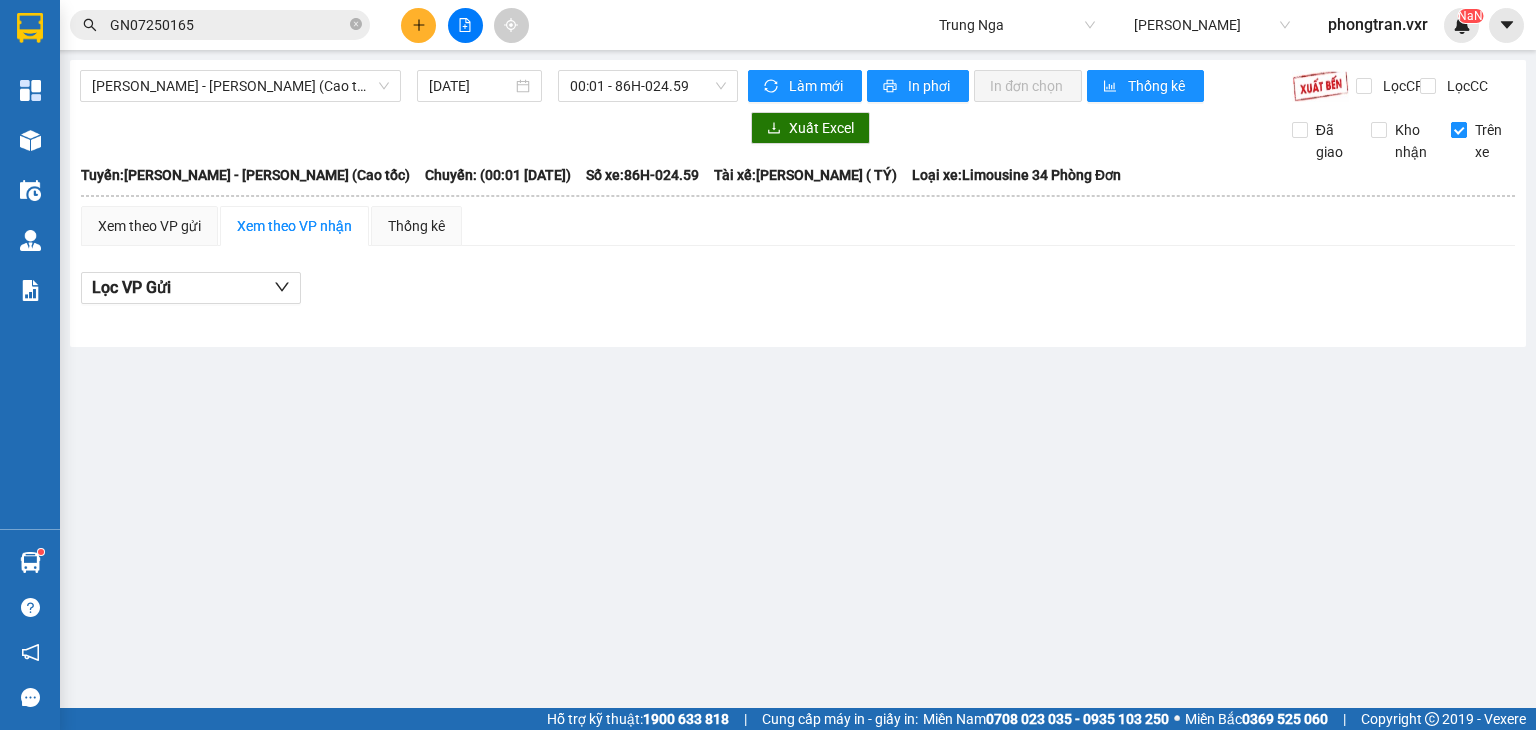 click on "Trên xe" at bounding box center (1476, 141) 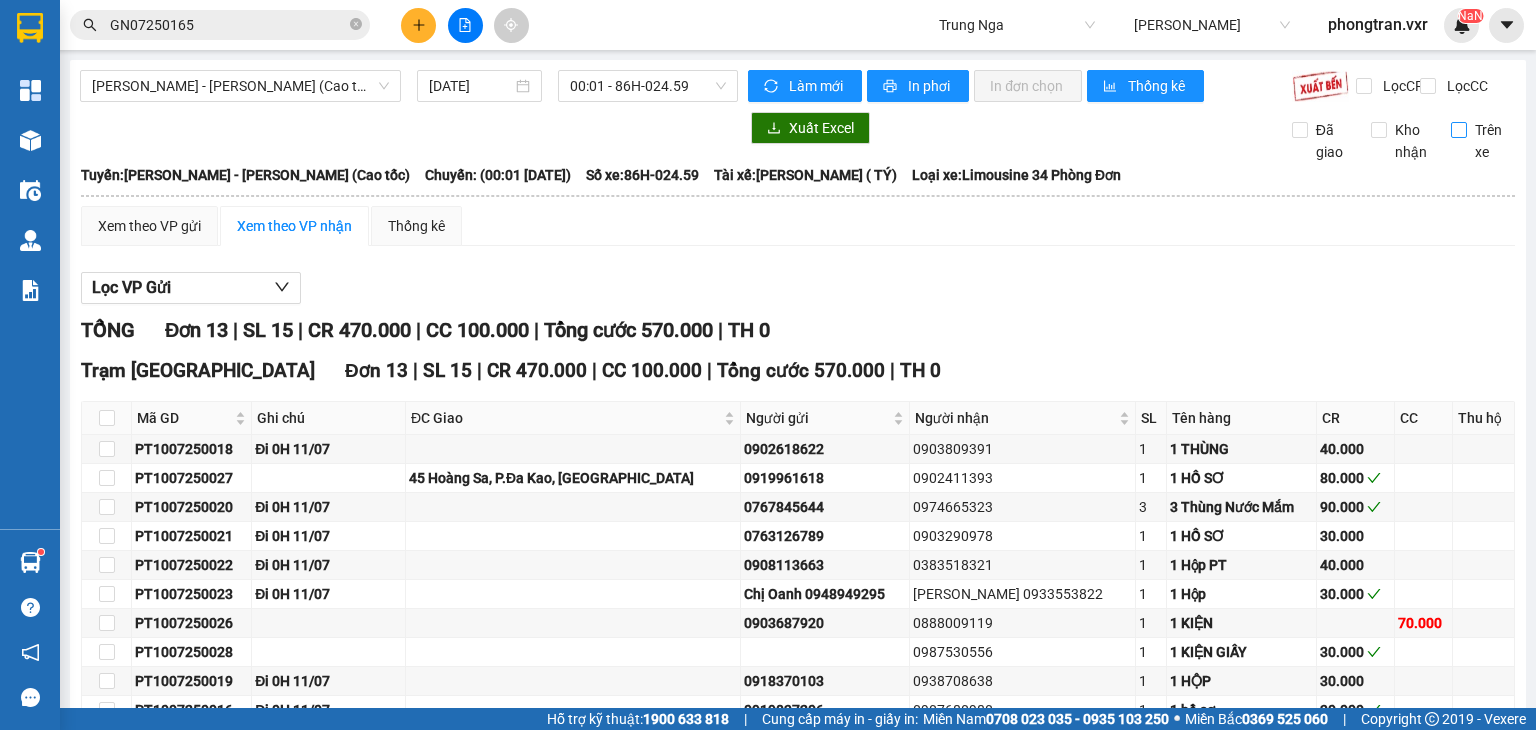 click on "Trên xe" at bounding box center [1483, 141] 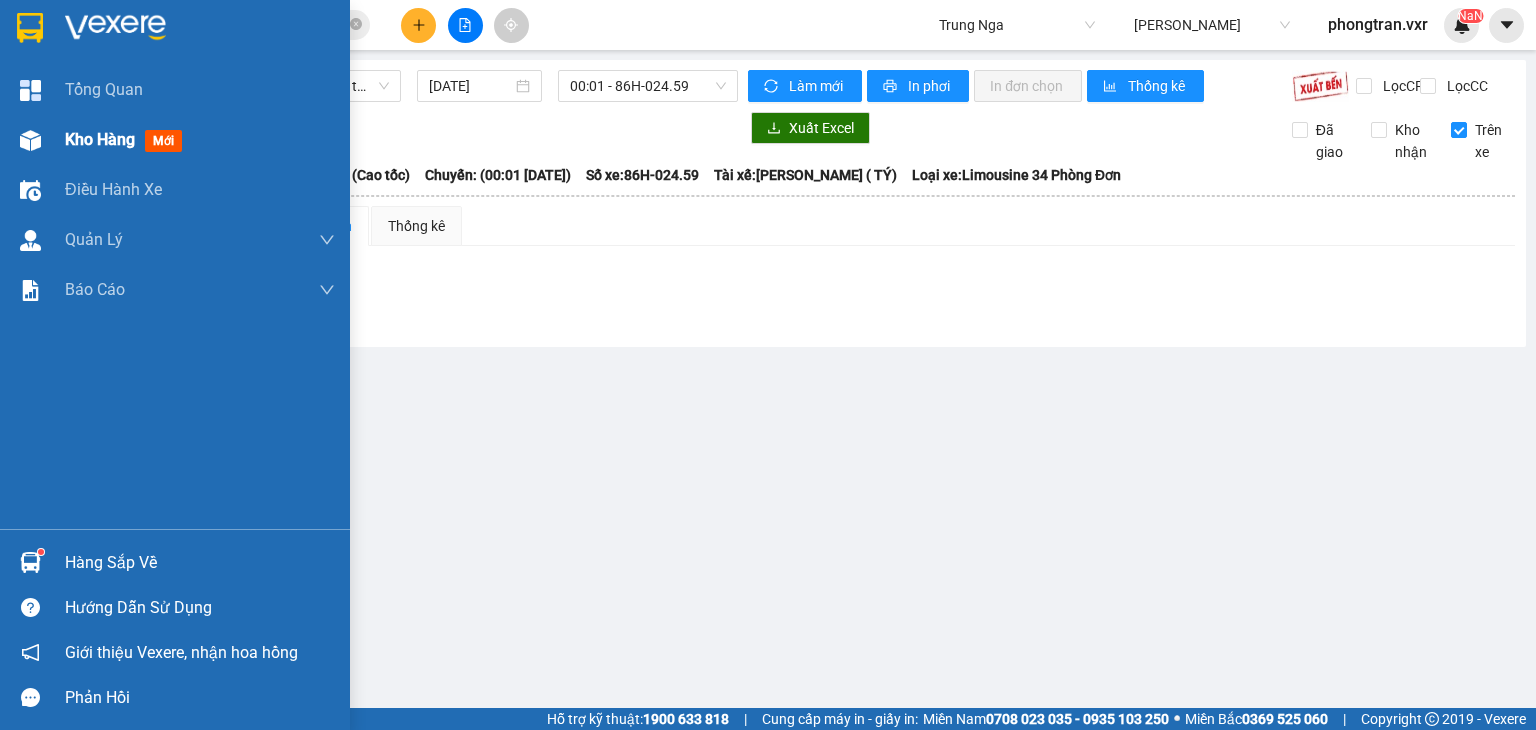 click on "Kho hàng mới" at bounding box center (175, 140) 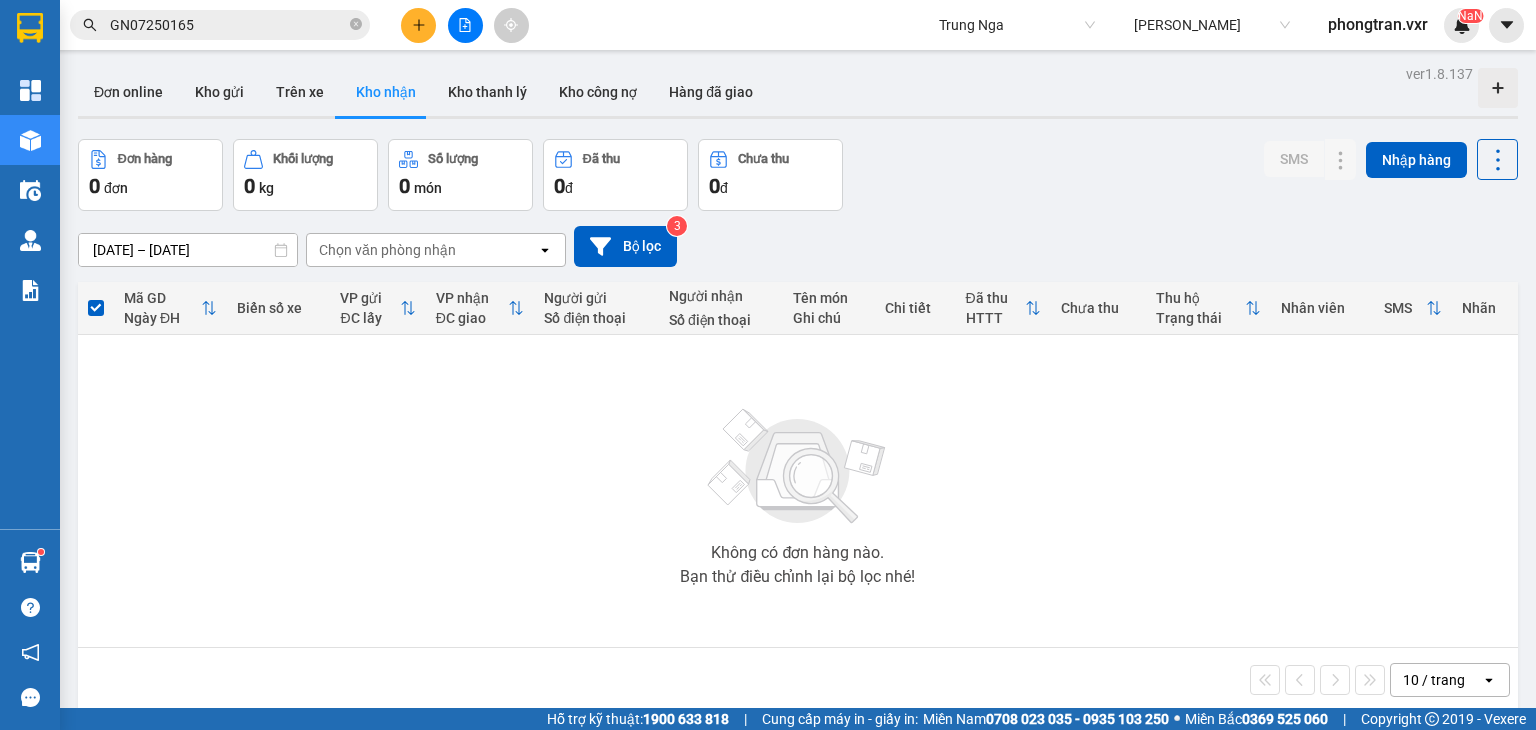 click on "Kết quả tìm kiếm ( 1 )  Bộ lọc  Mã ĐH Trạng thái Món hàng Thu hộ Tổng cước Chưa cước Nhãn Người gửi VP Gửi Người nhận VP Nhận GN07250165 02:45 [DATE] Trên xe   51B-152.46 19:00  [DATE] XE SỐ SL:  1 300.000 PV Gia Nghĩa 0000000000000 PV Đức Xuyên 1 GN07250165 Trung Nga [PERSON_NAME] phongtran.vxr NaN" at bounding box center [768, 25] 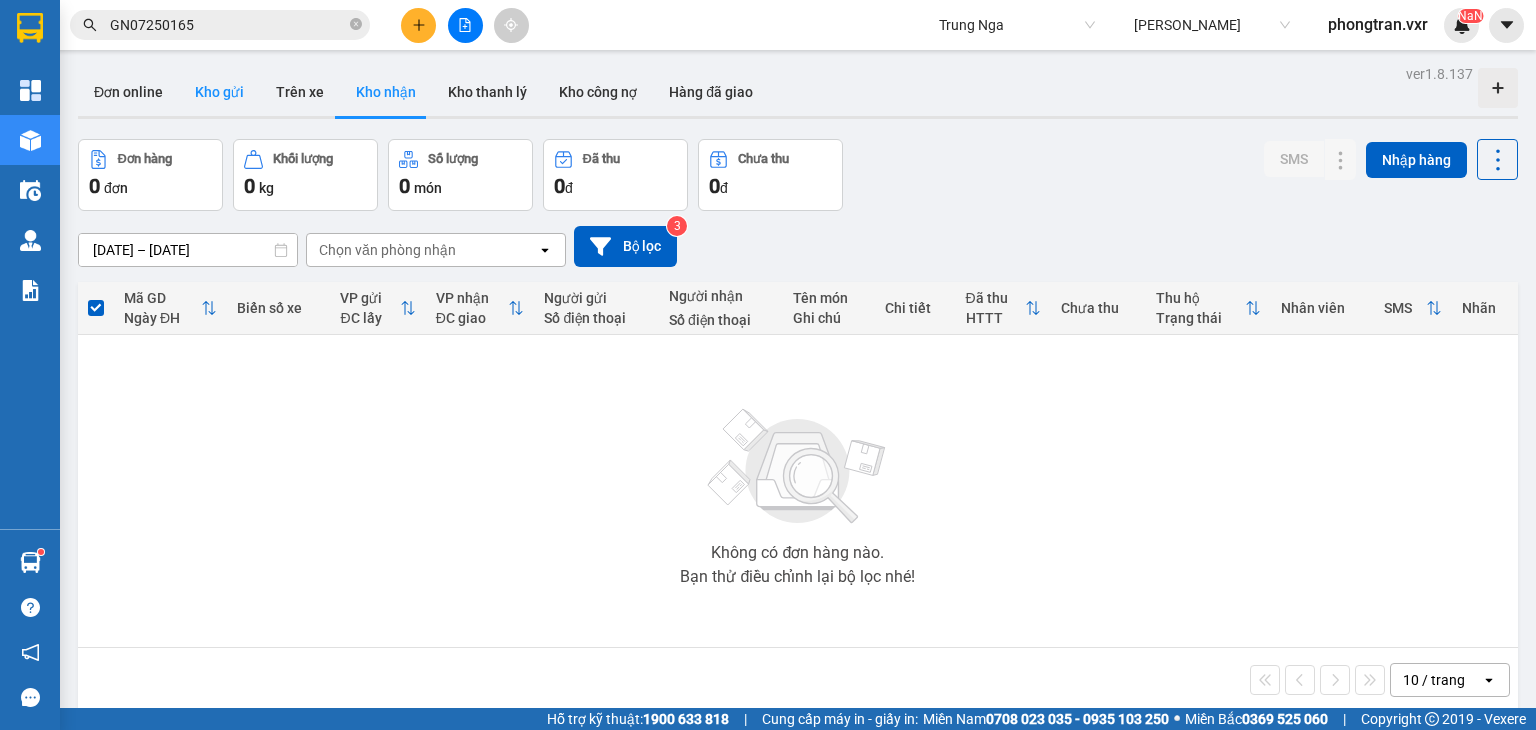 click on "Kho gửi" at bounding box center (219, 92) 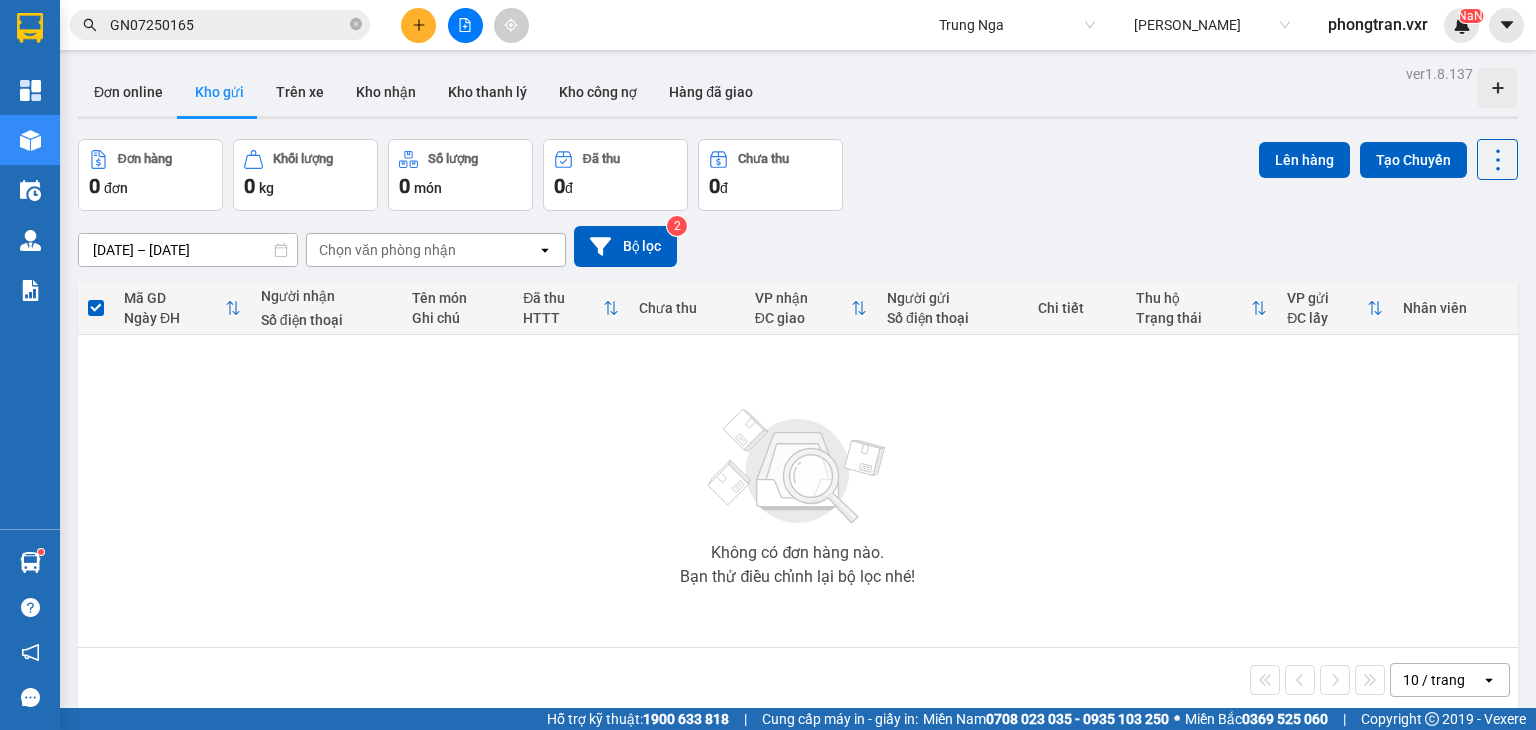 click at bounding box center (1506, 25) 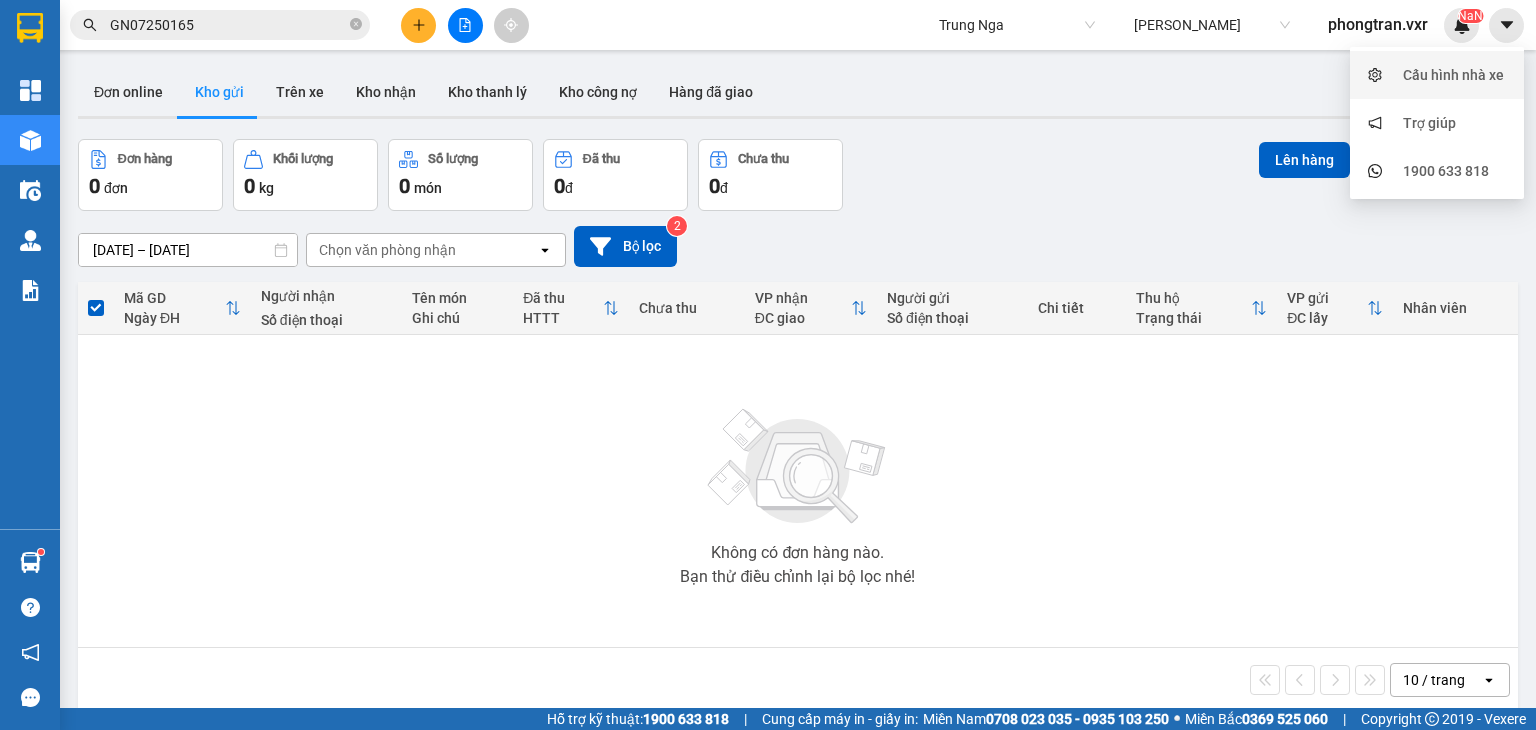 click on "Cấu hình nhà xe" at bounding box center (1453, 75) 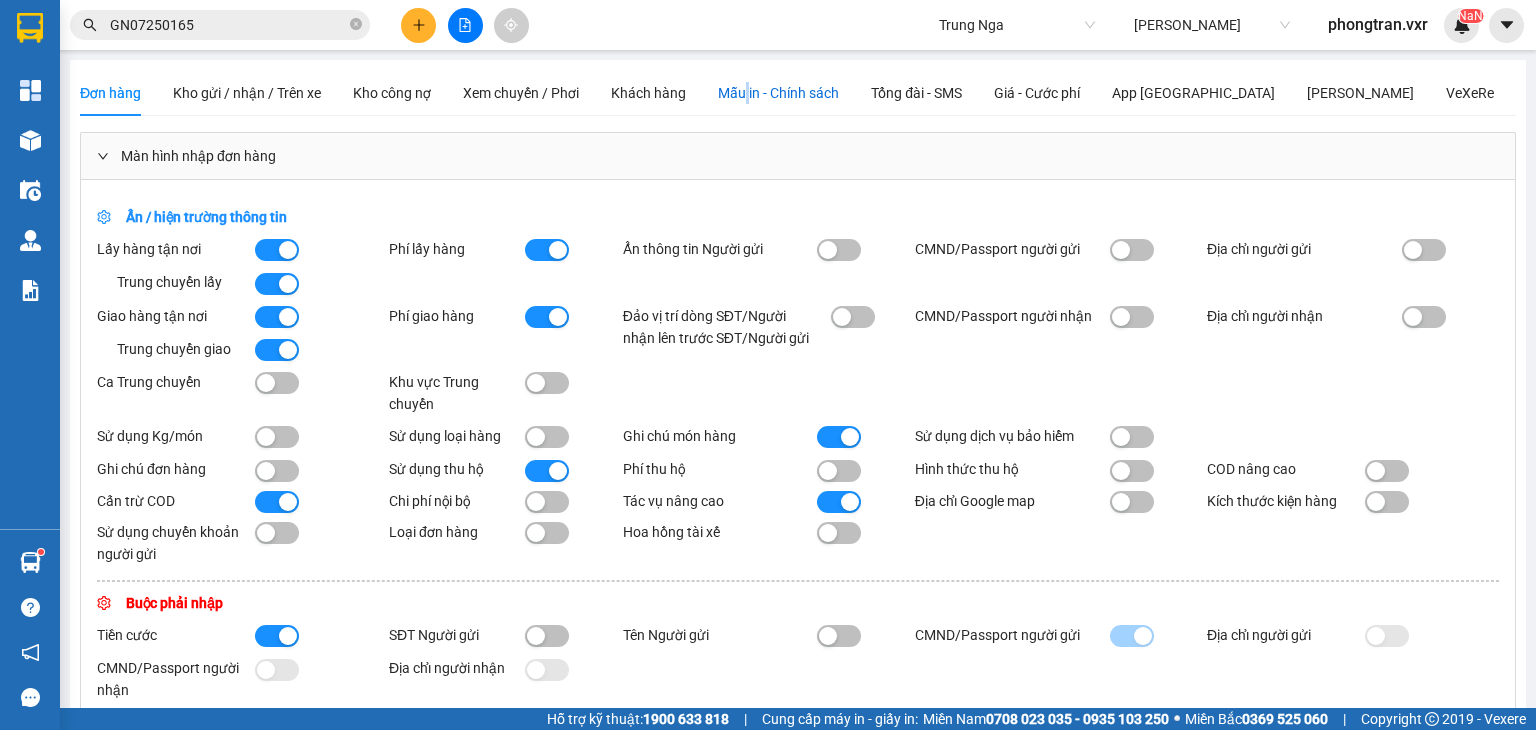 click on "Mẫu in - Chính sách" at bounding box center (778, 93) 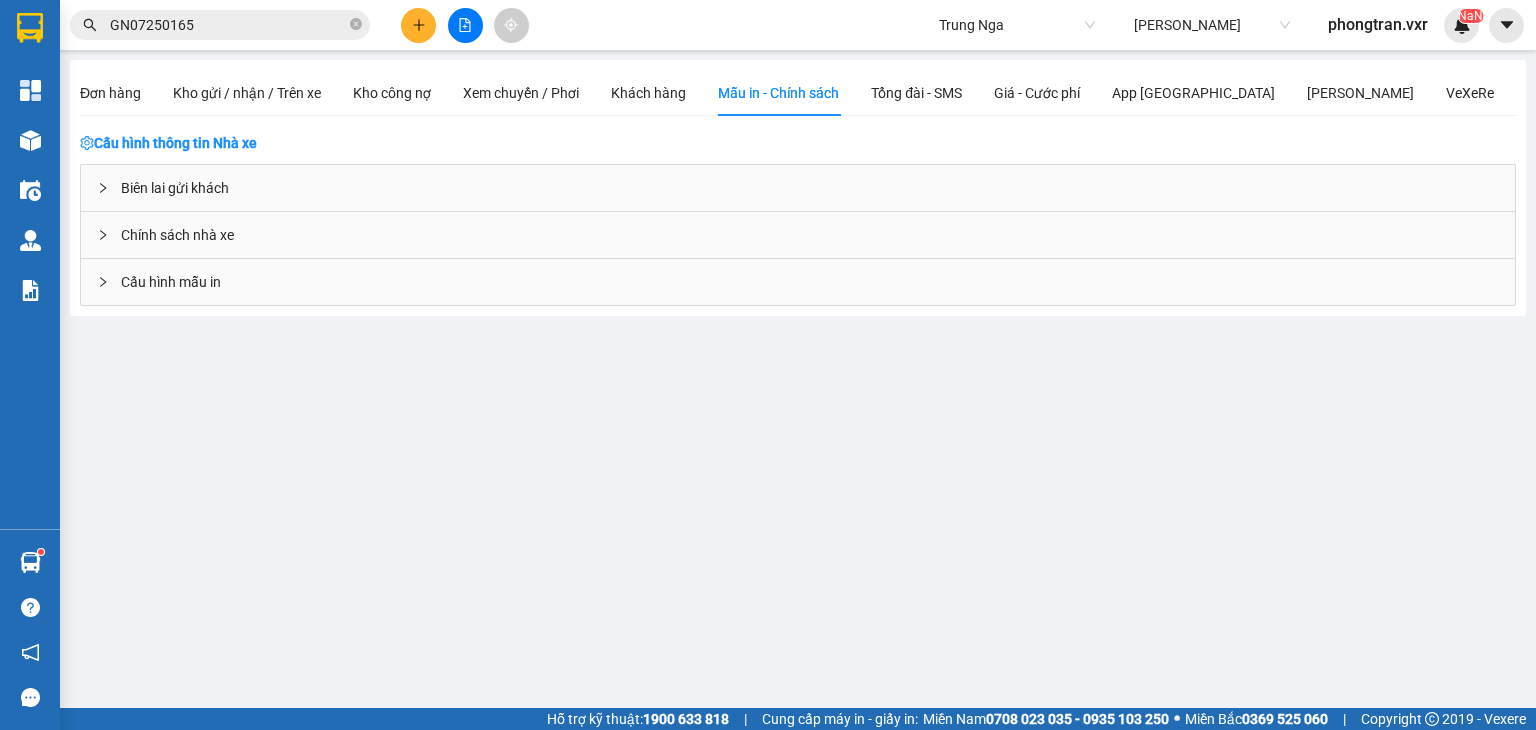 click on "Cấu hình mẫu in" at bounding box center (798, 282) 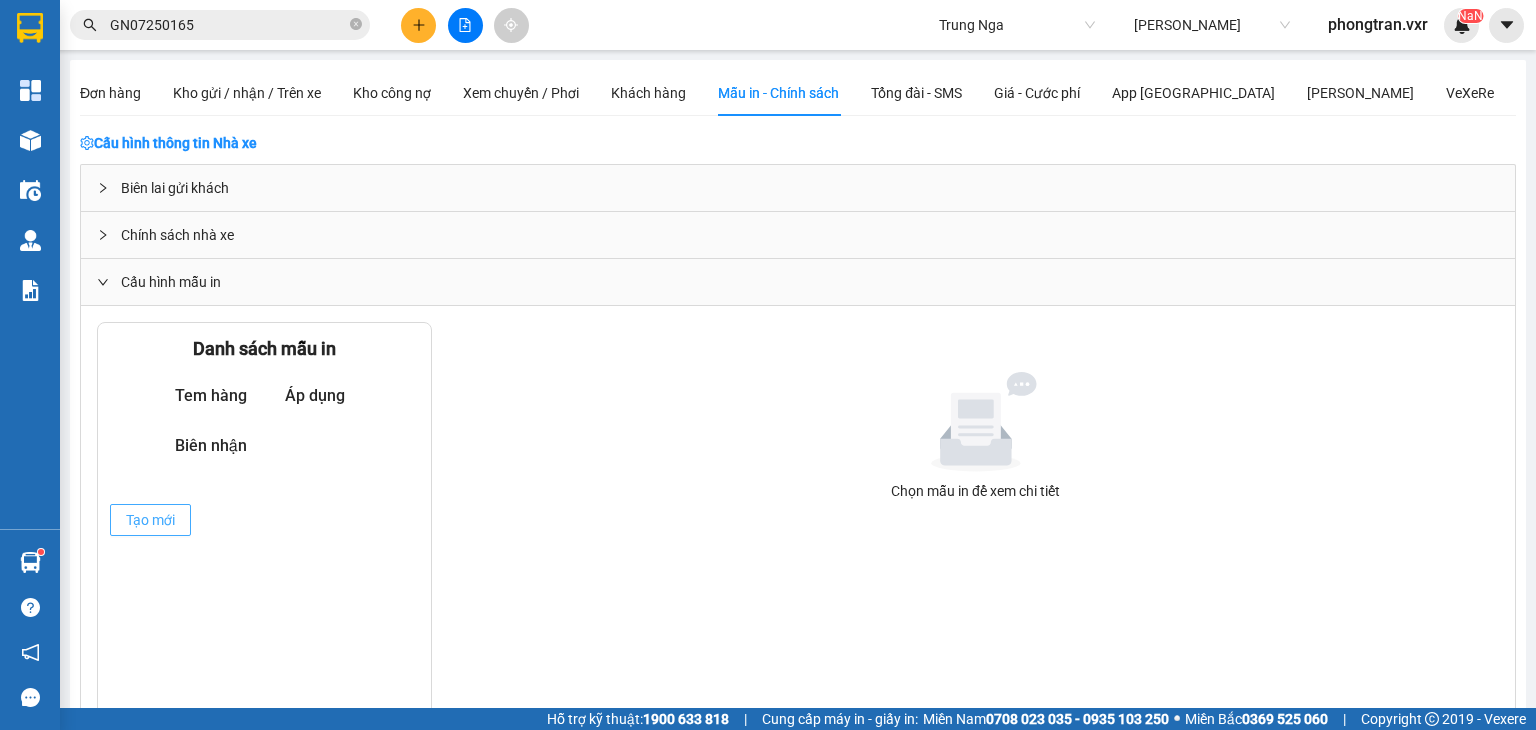 click on "Tạo mới" at bounding box center (150, 520) 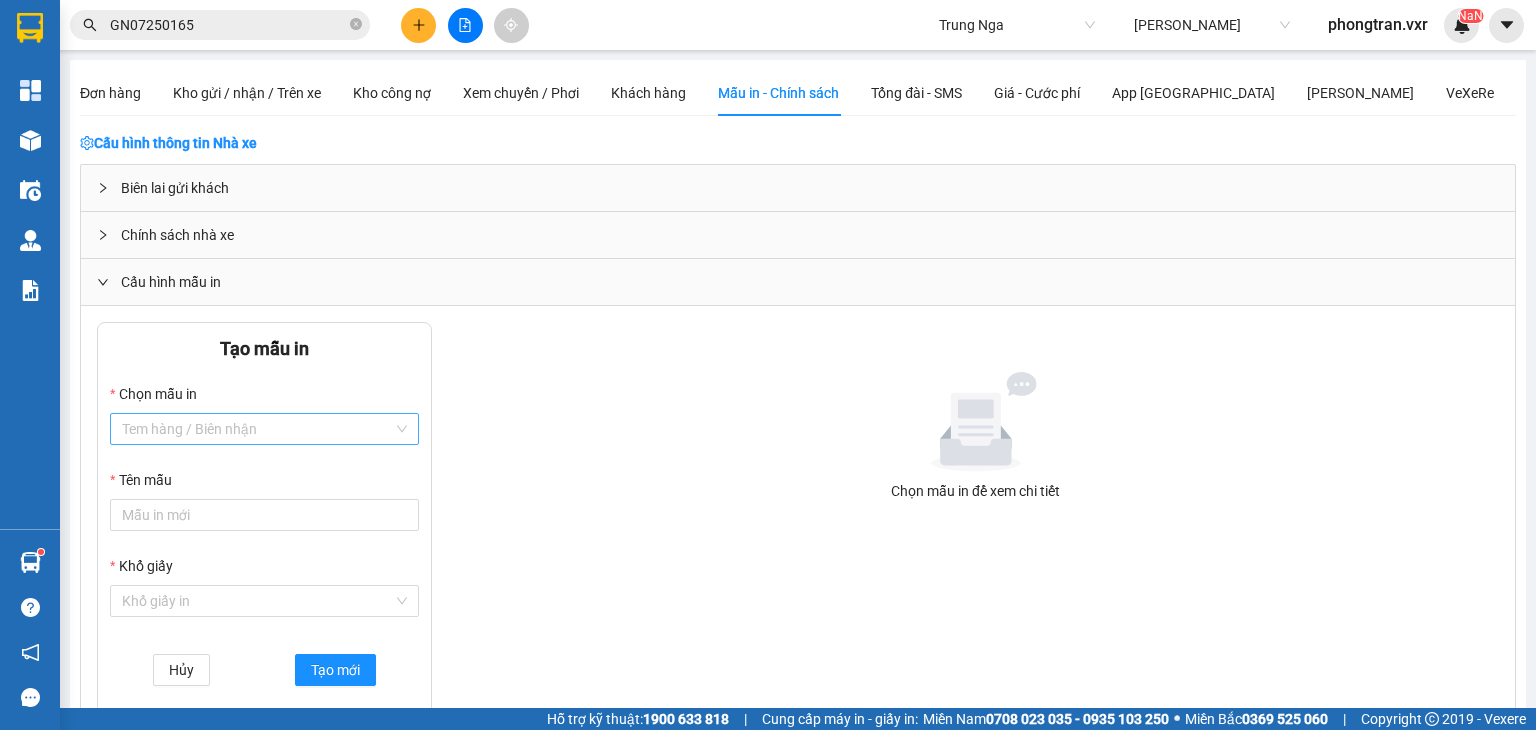 click at bounding box center [257, 429] 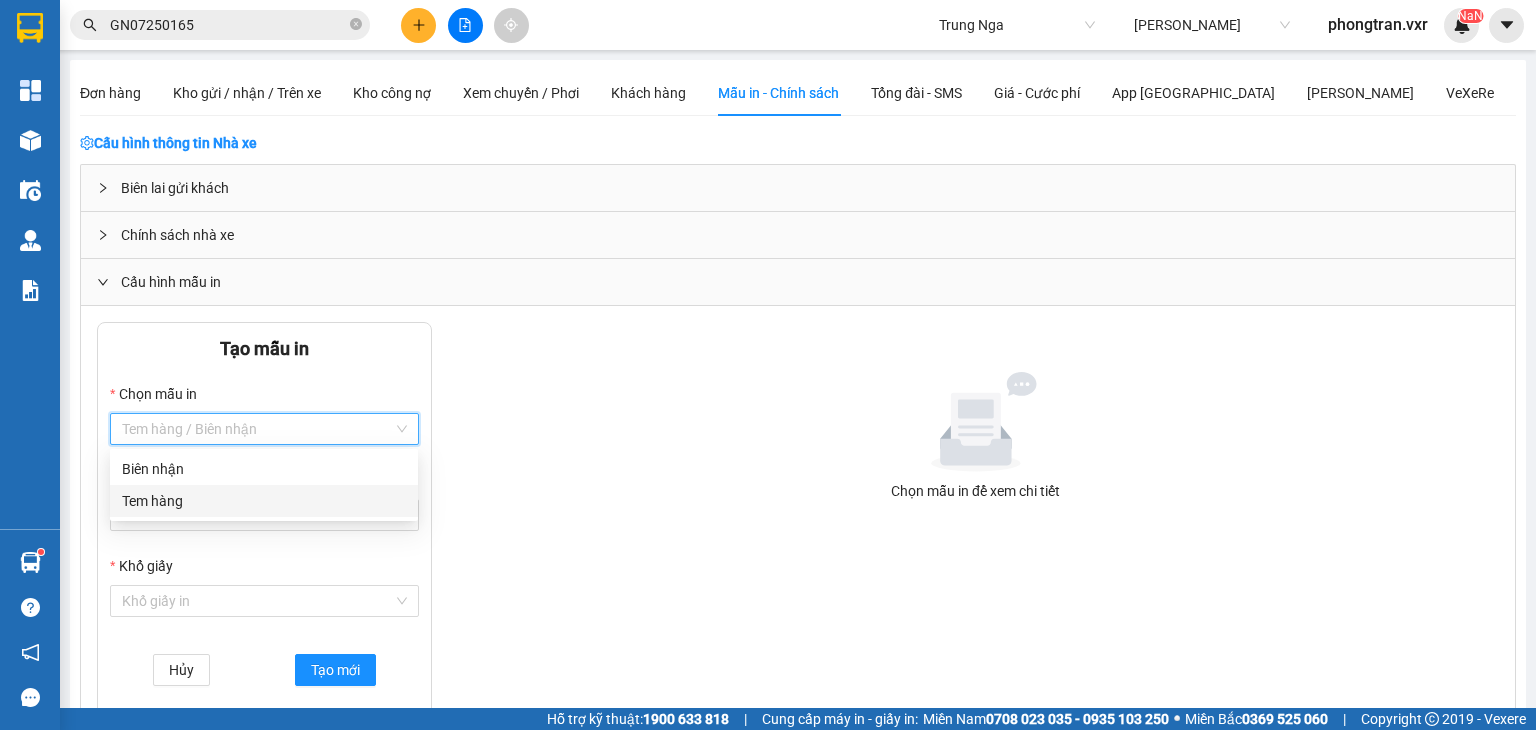 click on "Tem hàng" at bounding box center [264, 501] 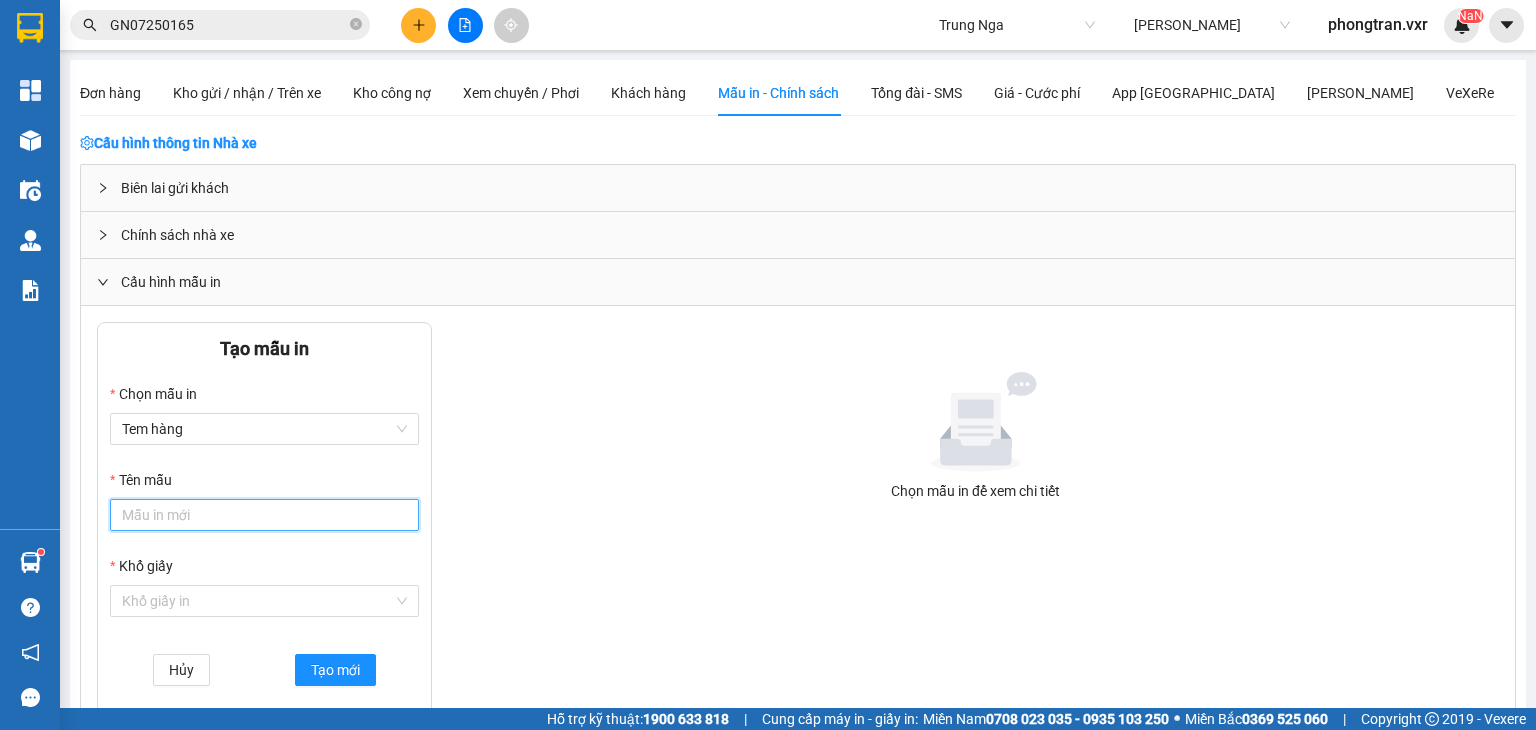click on "Tên mẫu" at bounding box center (264, 515) 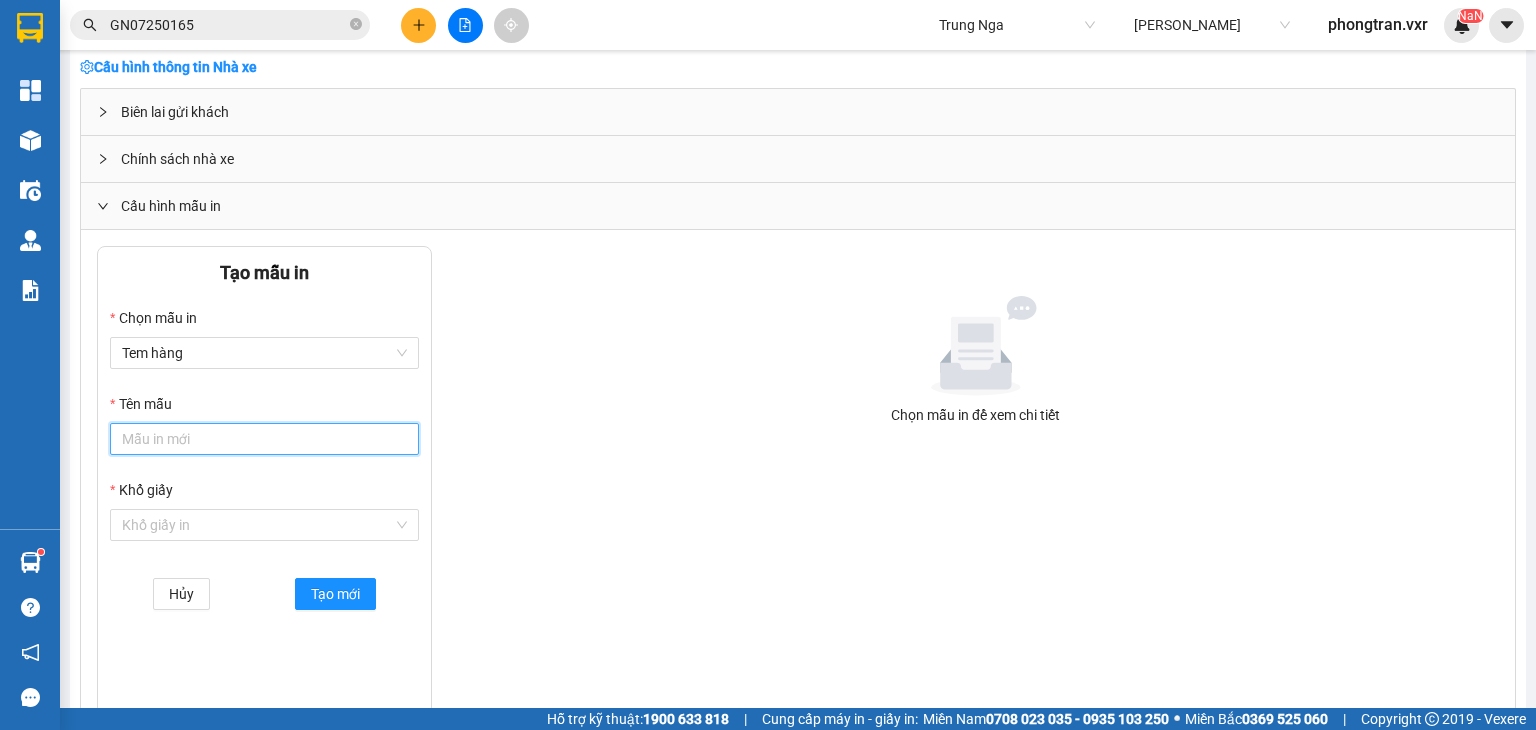 scroll, scrollTop: 0, scrollLeft: 0, axis: both 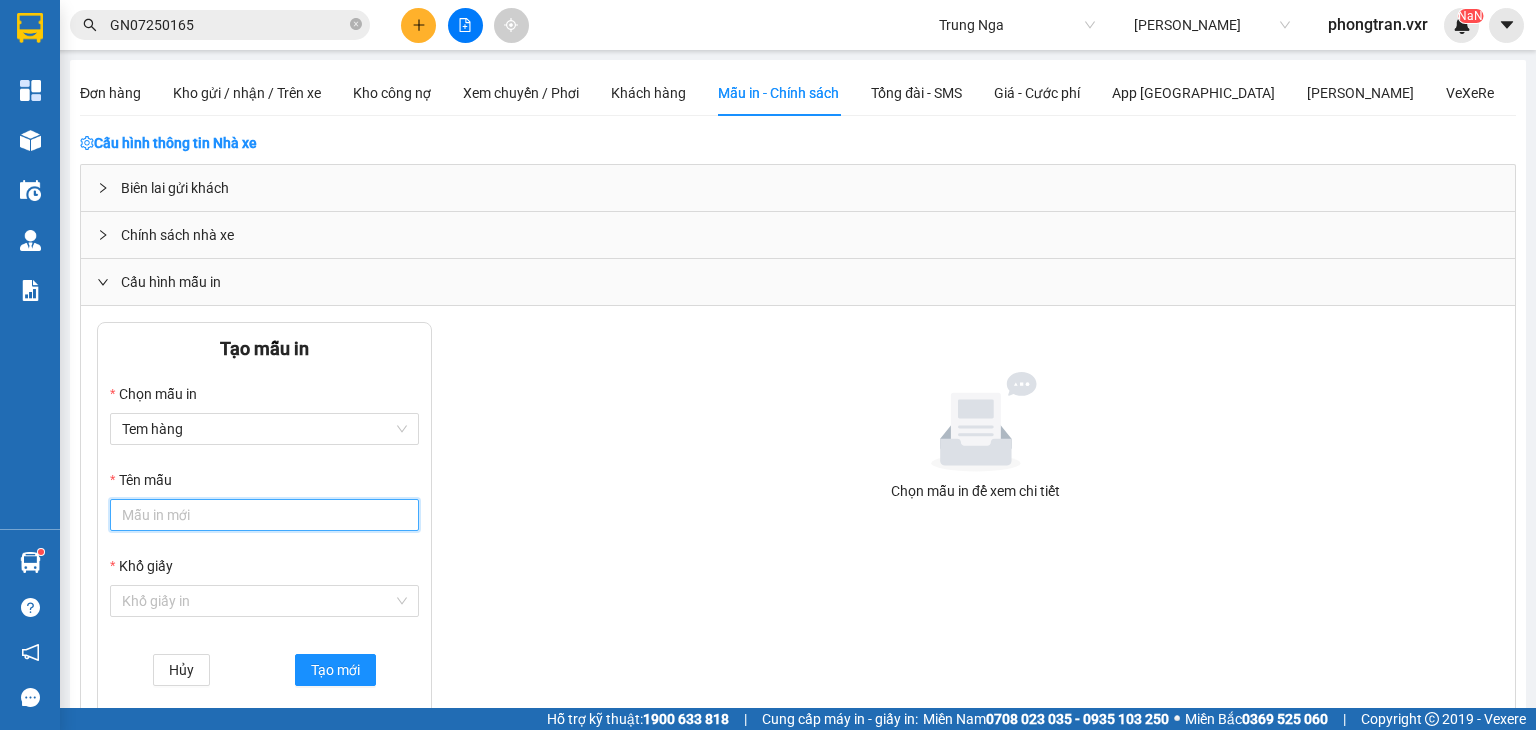 click on "Trung Nga" at bounding box center (1017, 25) 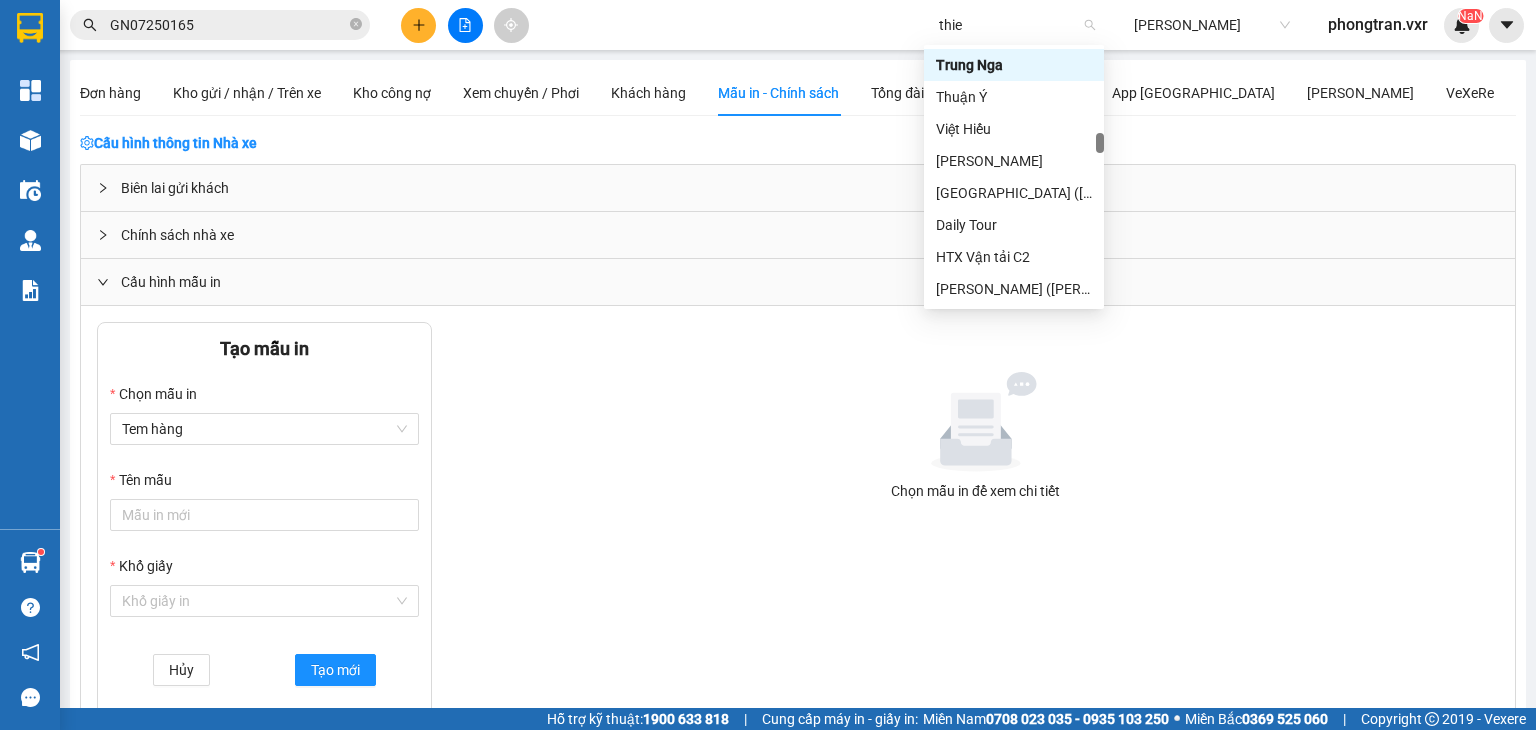 scroll, scrollTop: 128, scrollLeft: 0, axis: vertical 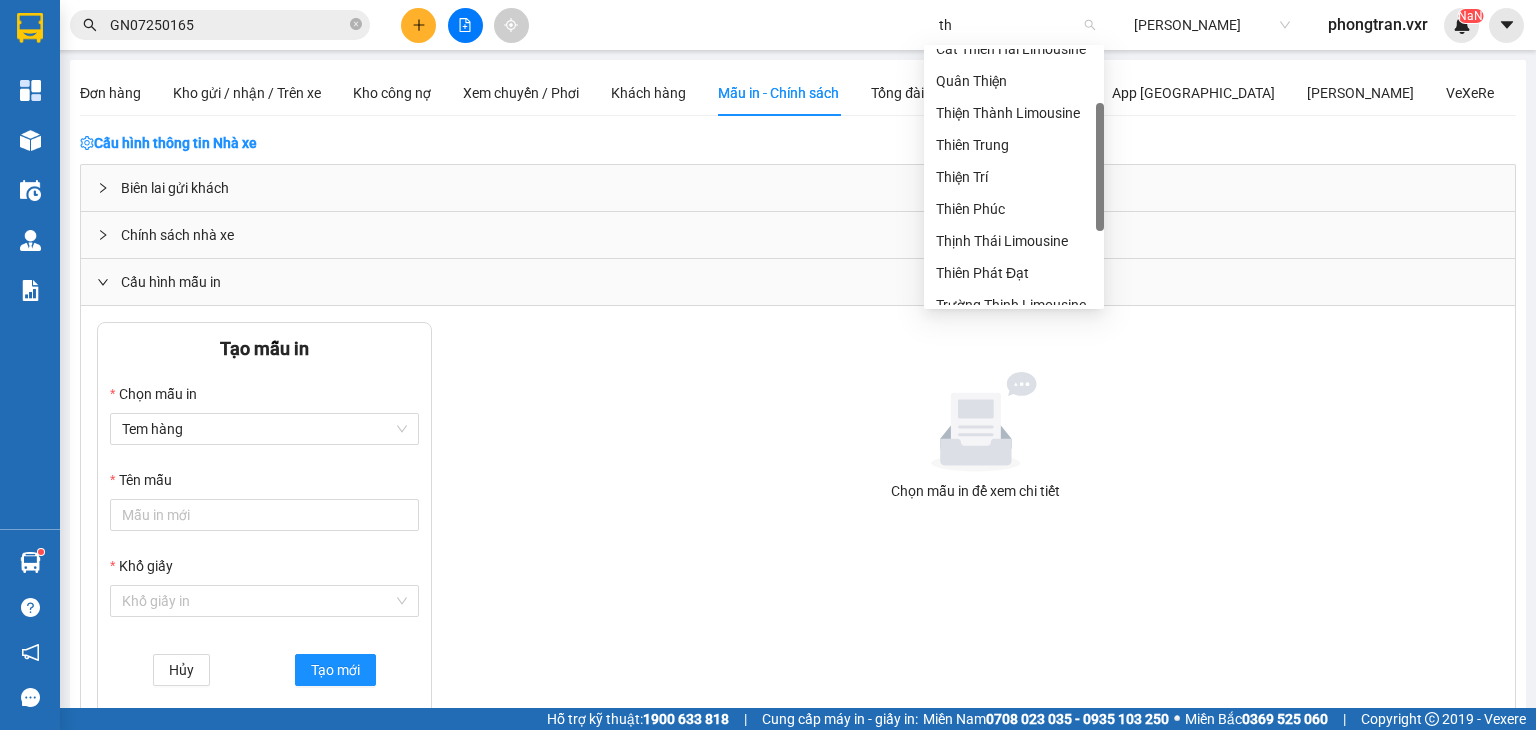 type on "t" 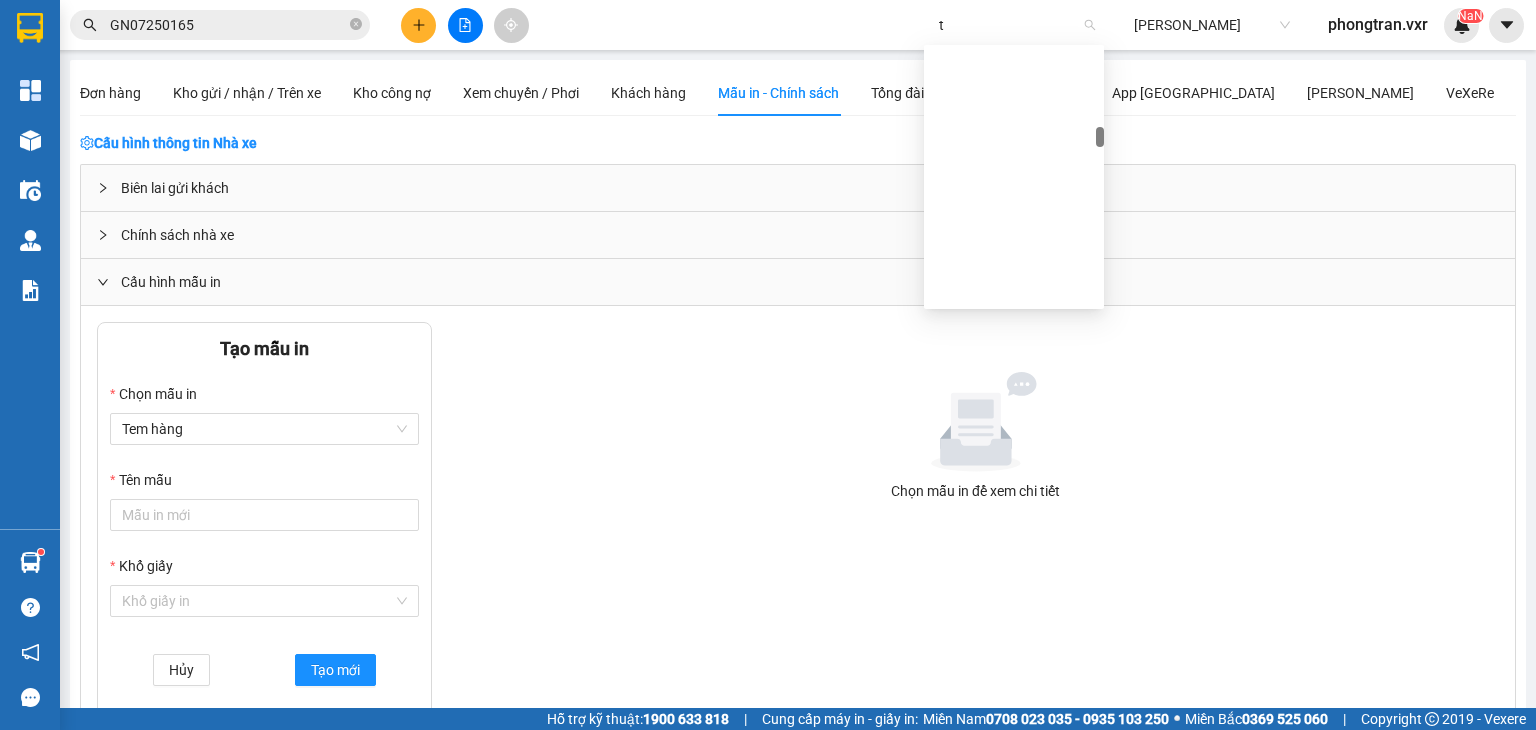 scroll, scrollTop: 6472, scrollLeft: 0, axis: vertical 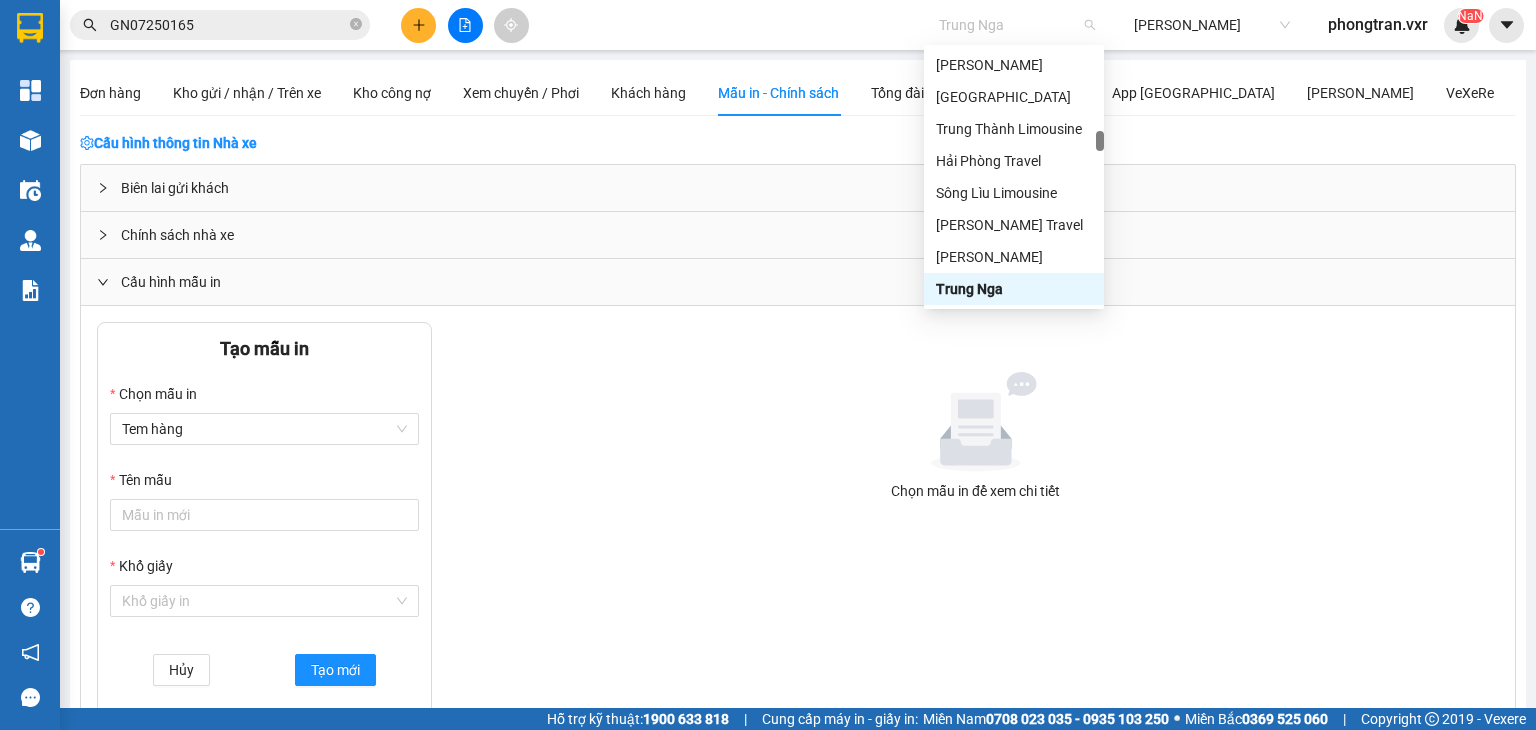 type on "h" 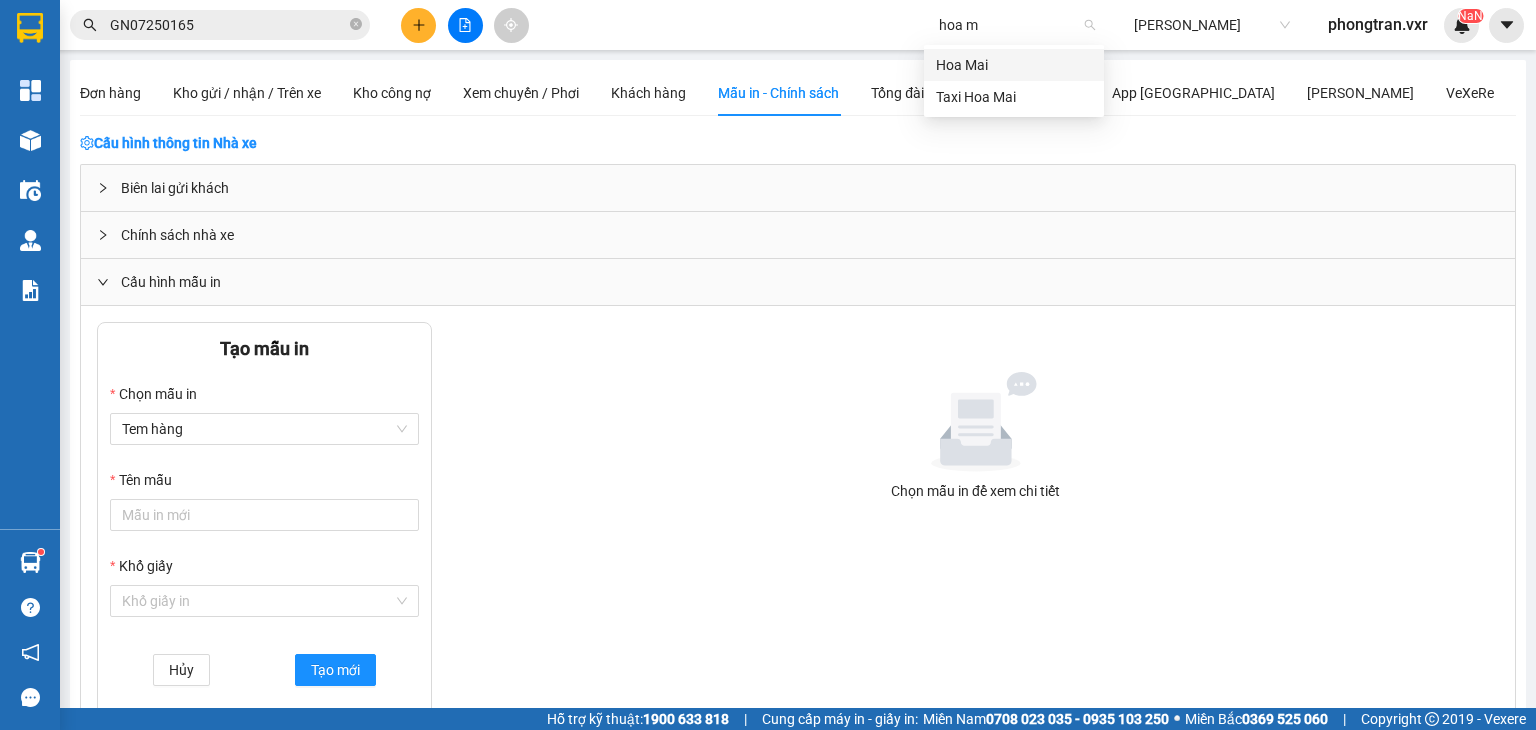 scroll, scrollTop: 0, scrollLeft: 0, axis: both 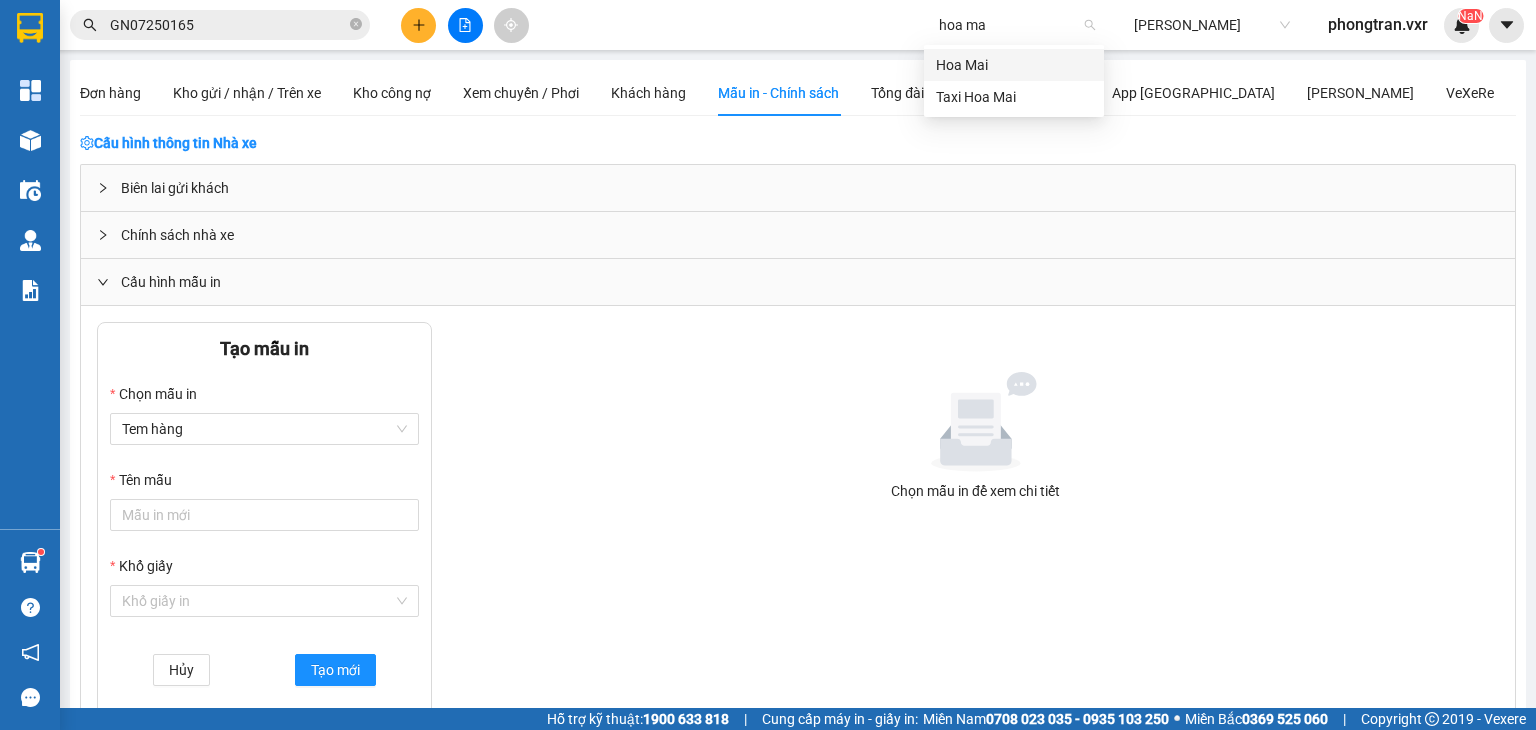 type on "hoa mai" 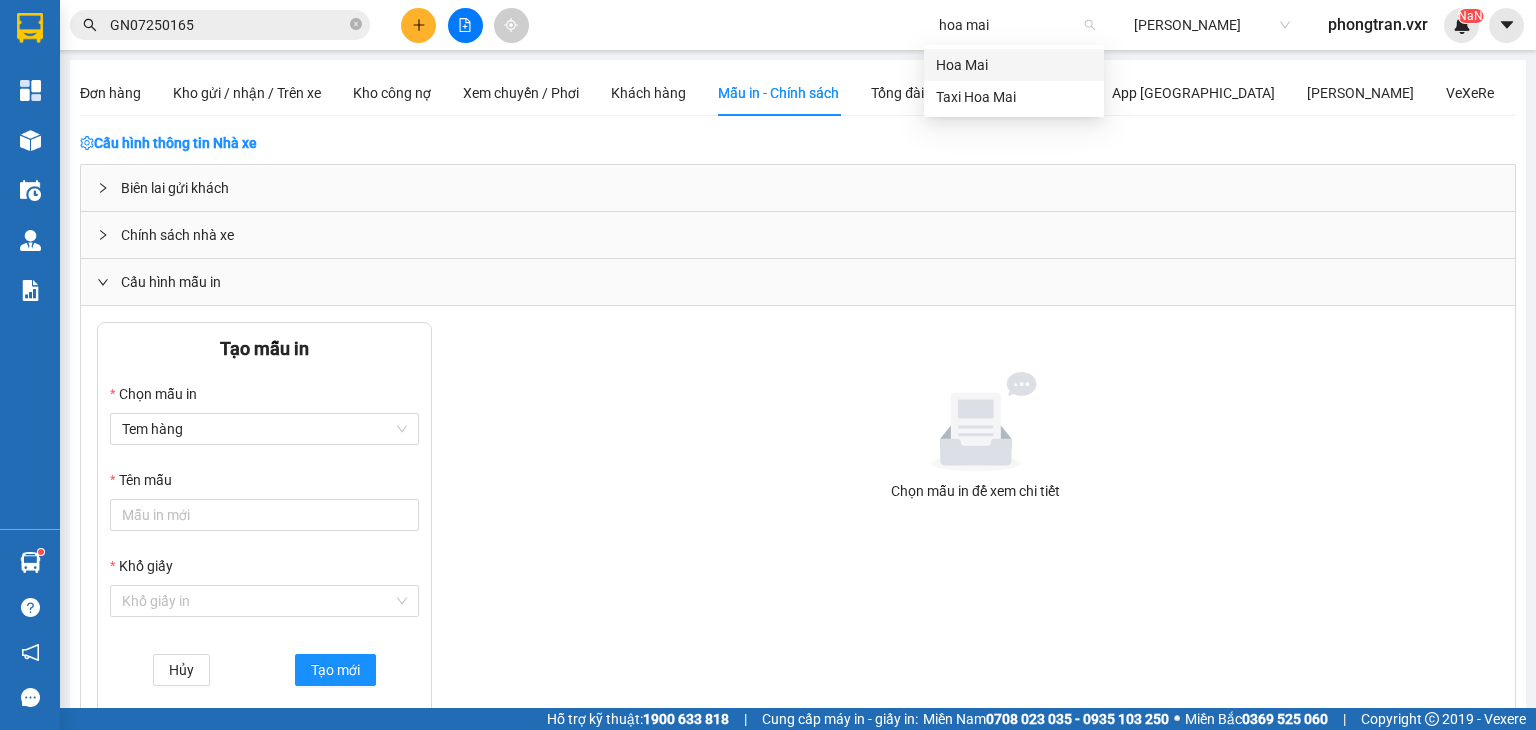 type 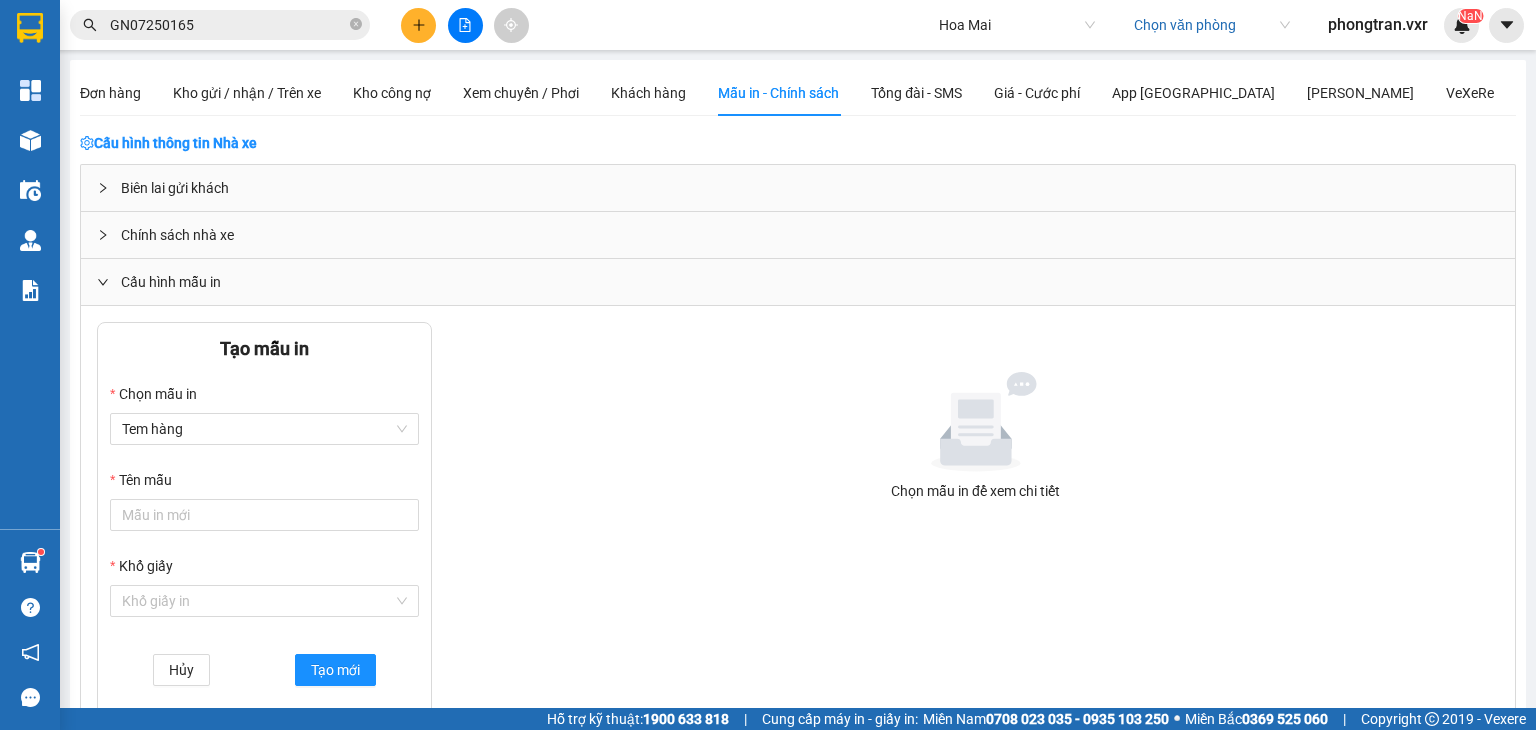 scroll, scrollTop: 3352, scrollLeft: 0, axis: vertical 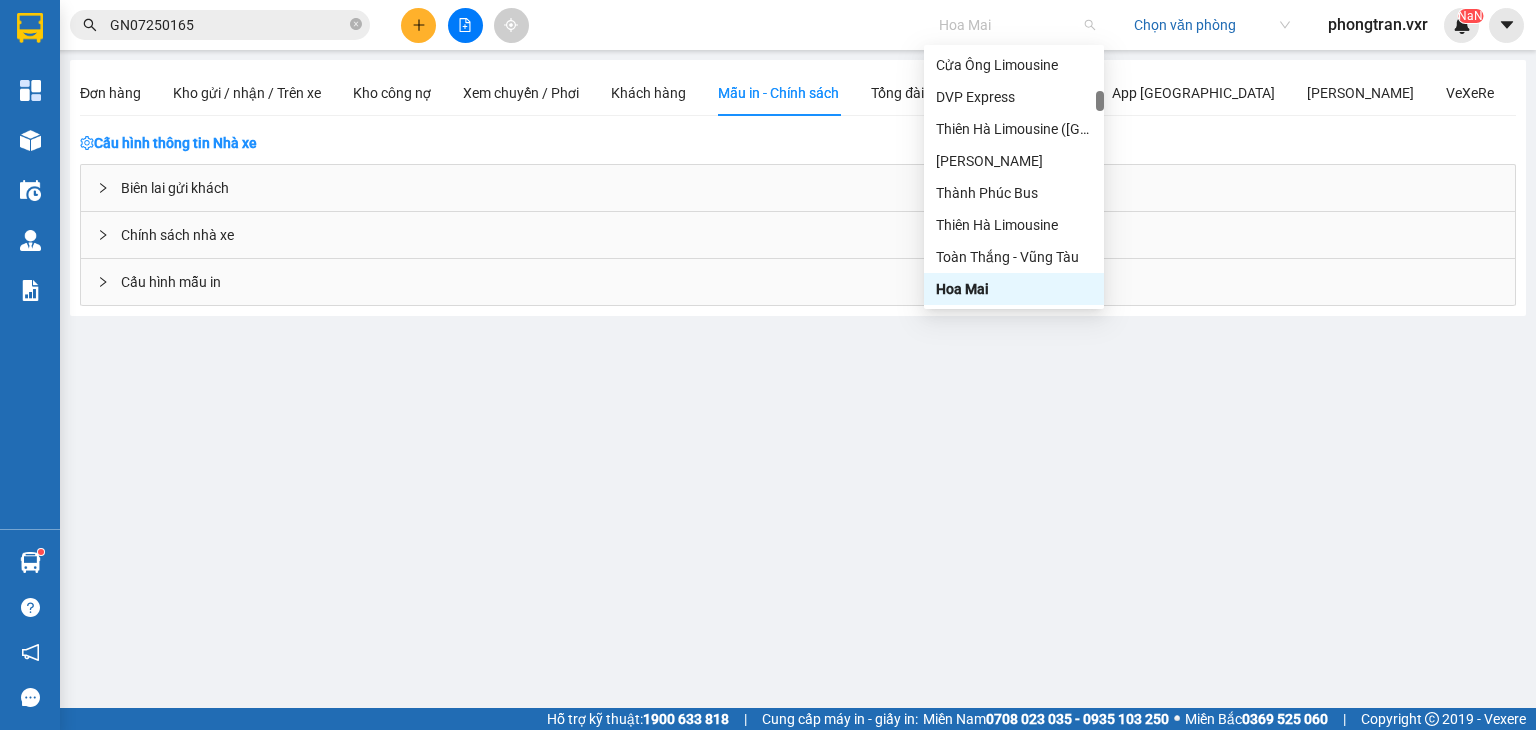drag, startPoint x: 976, startPoint y: 23, endPoint x: 222, endPoint y: 292, distance: 800.5479 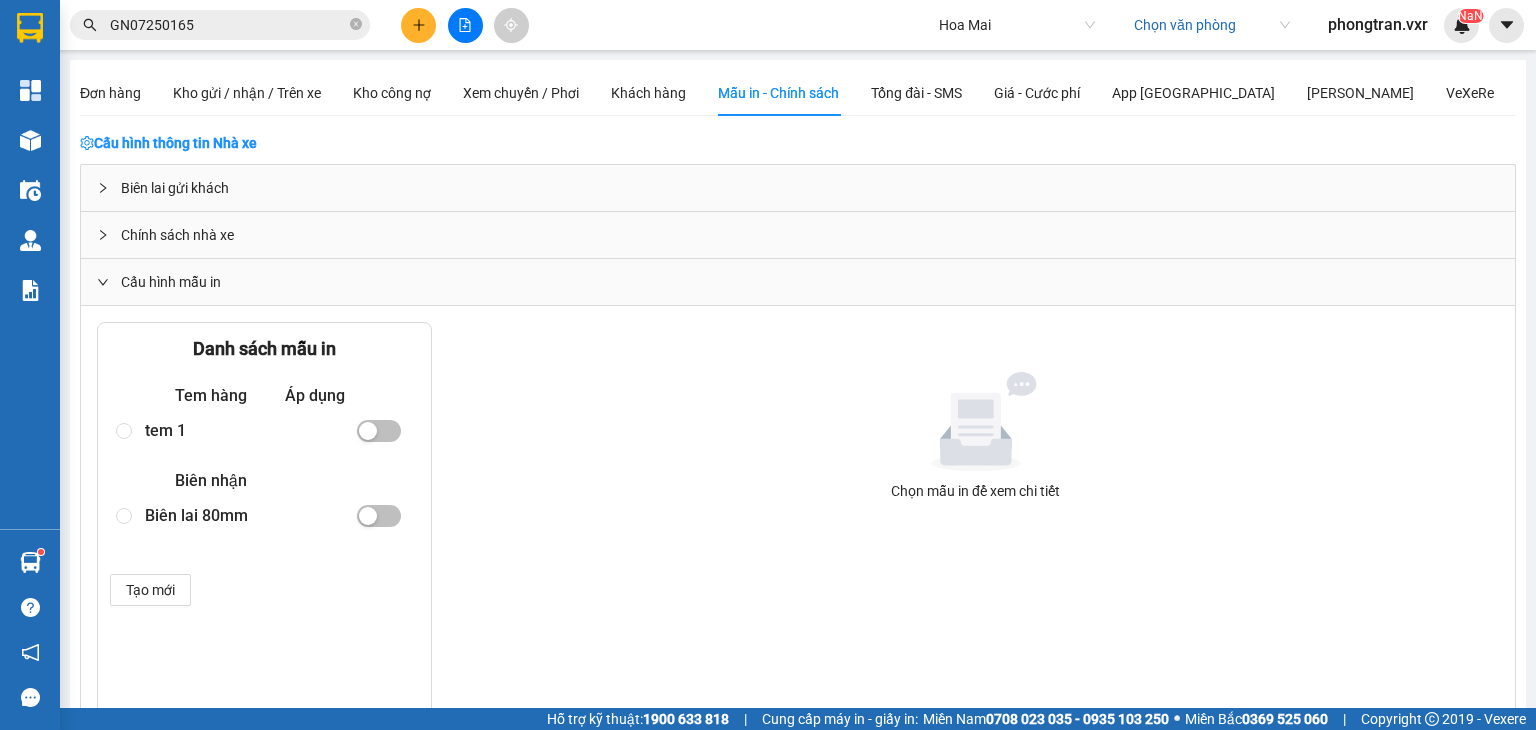 click on "tem 1" at bounding box center (242, 430) 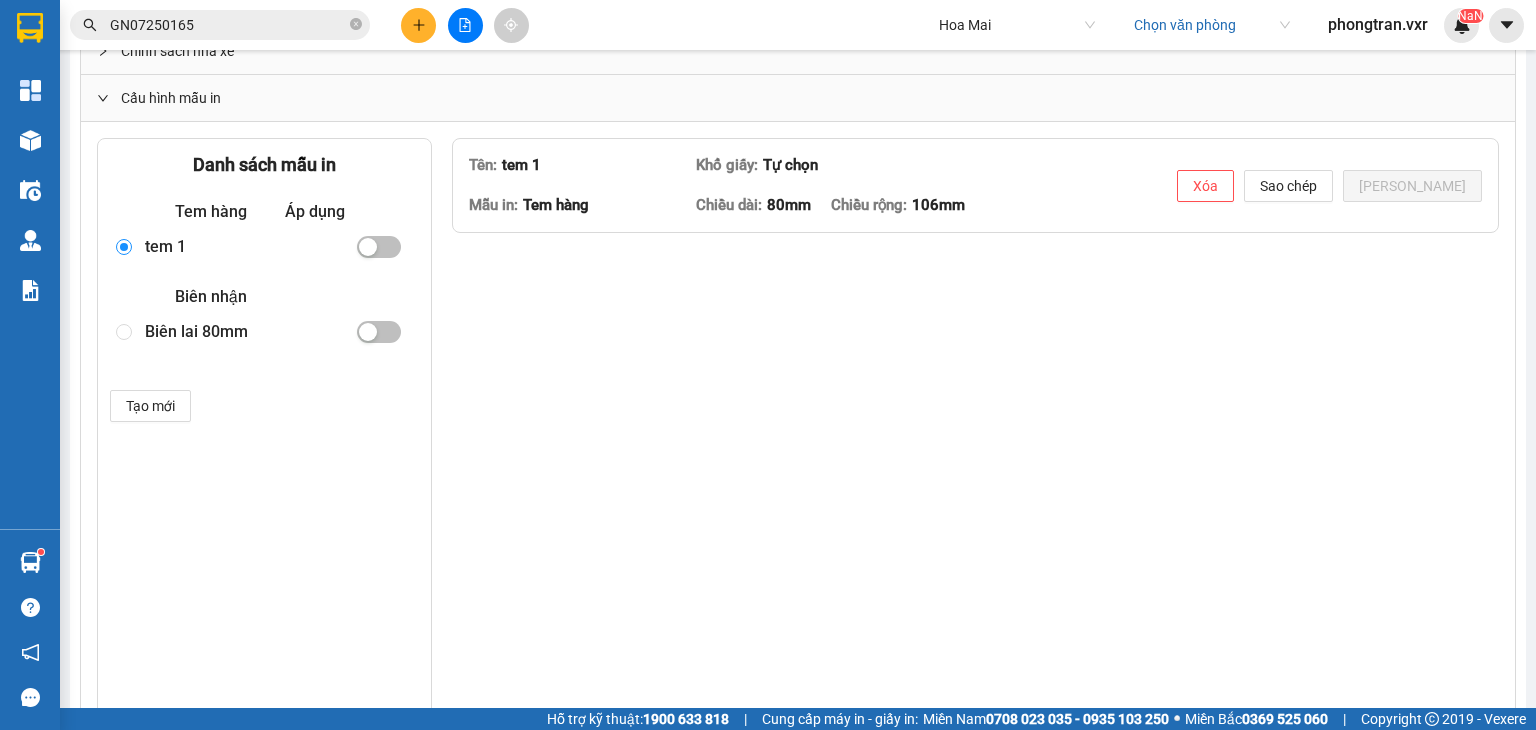 scroll, scrollTop: 200, scrollLeft: 0, axis: vertical 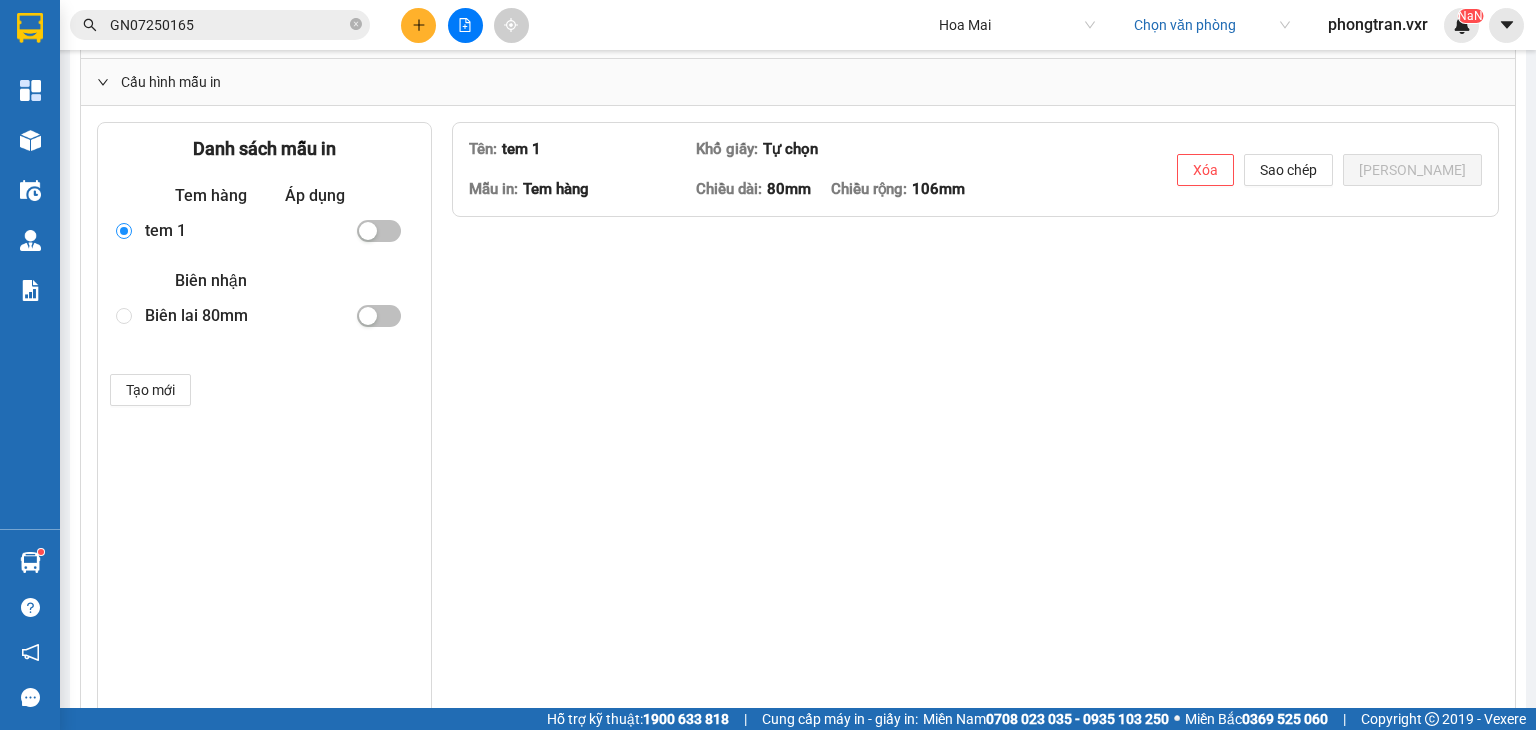 type on "<l>&ipsu;</d>
<sitam conse="adipis-elitsedd: eiusmodt; incid: 154%; utlabo: 880et; dolore-magna: #162989; aliqua-enima: minim;" veniam="6">
<quisn>
<ex ullam="labori: 98ni;">
<al exeac="conse: 40.4939%; duisau: 37ir;">
<i repre="volu-velit: esse;"><cill fugia="null-pari: 22ex;"><sint occae="cupi-nonp: 43su;">Củq</offi></dese><mollit><anim idest="labo-pers: 77un;">: <omni isten="err-volup-acc">[dol-lauda-tot]</rema></eaqu></ipsaqu></a>
<i><invent><veri quasi="arch-beat: 36vi;"><dict expli="nem-enimi-qui">[vol-asper-aut]</odit></fugi></conseq></m>
<d><eosrat><sequ nesci="nequ-porr: 66qu;"><dolo adipi="num-eiusm-tem"><inci magna="qua-etiam-min">[sol-nobis-eli]</opti></cumq></nihi></impedi></q>
<p><face possi="assu-repe: 9te;"><aute quibu="off-debit-rer"><nece saepe="eve-volup-rep">RECU: <itaq earum="HICT-sapie-del">[REIC-volup-mai]</alia></perf></dolo></aspe></r>
</mi>
<no exerc="ullam: 62.8403%; corpor: 66su;">
<l><aliq commo="cons-quid: 20ma;"><moll moles="haru-quid: 94re;">Fa&exped;̣d</naml></temp><cumsol..." 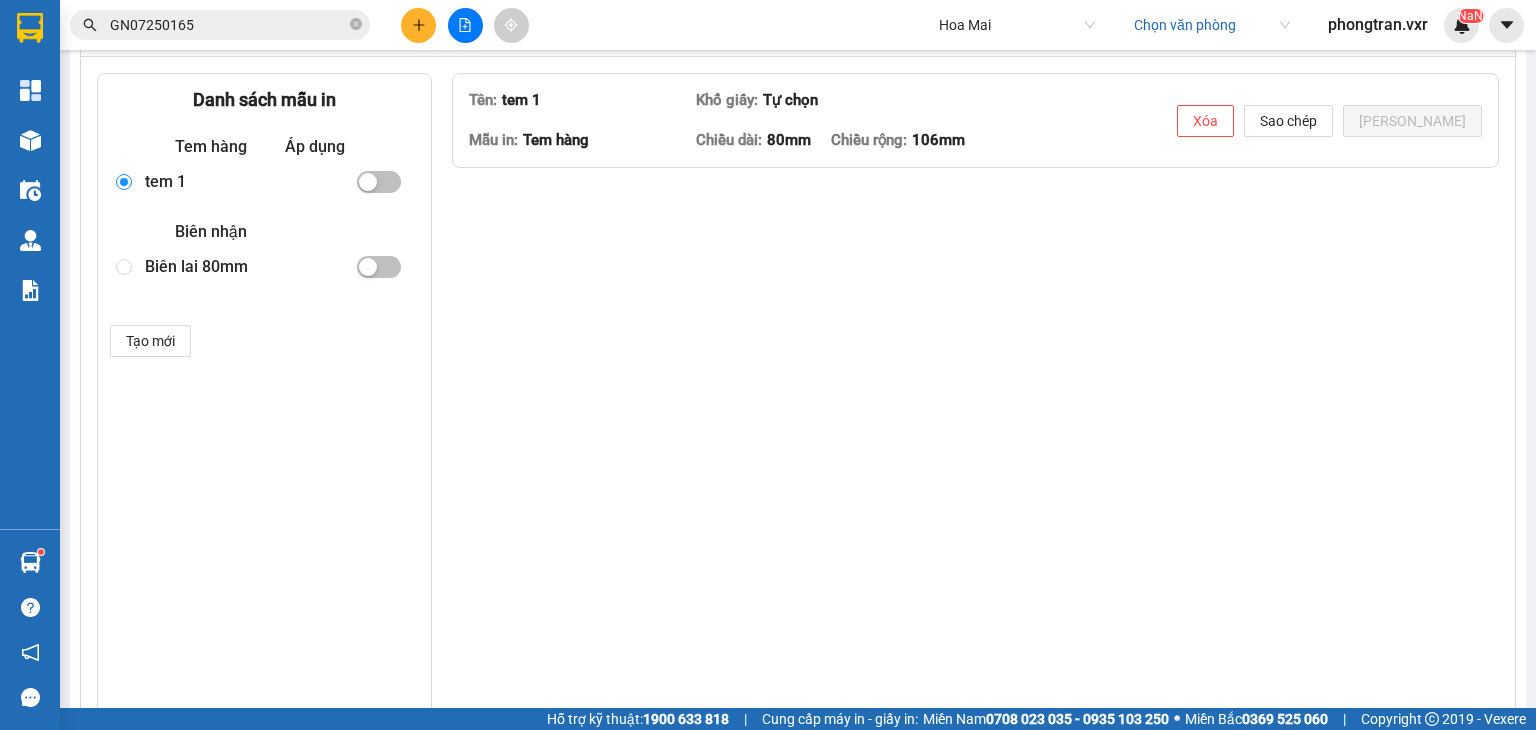 scroll, scrollTop: 80, scrollLeft: 0, axis: vertical 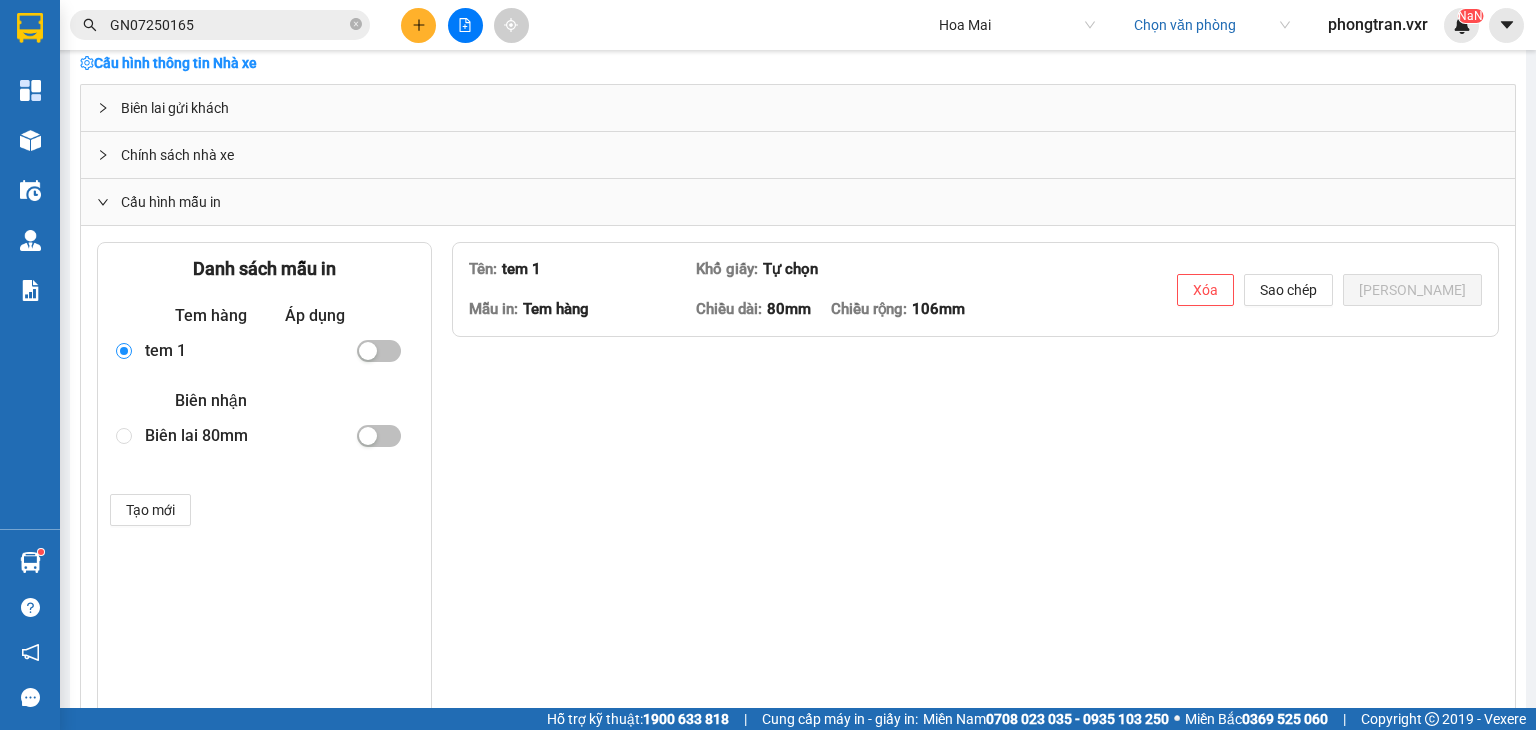 click on "Biên lai 80mm" at bounding box center [242, 436] 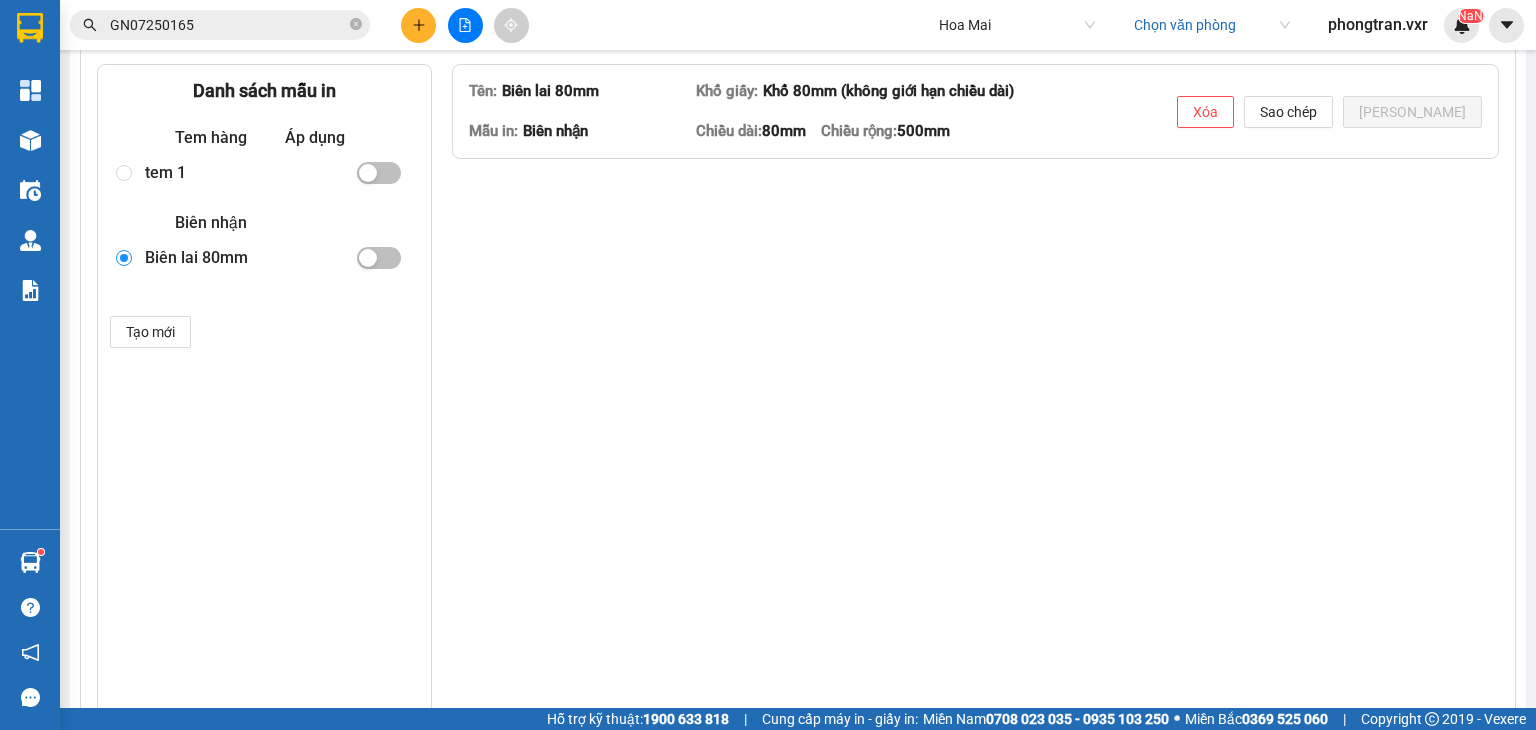 scroll, scrollTop: 0, scrollLeft: 0, axis: both 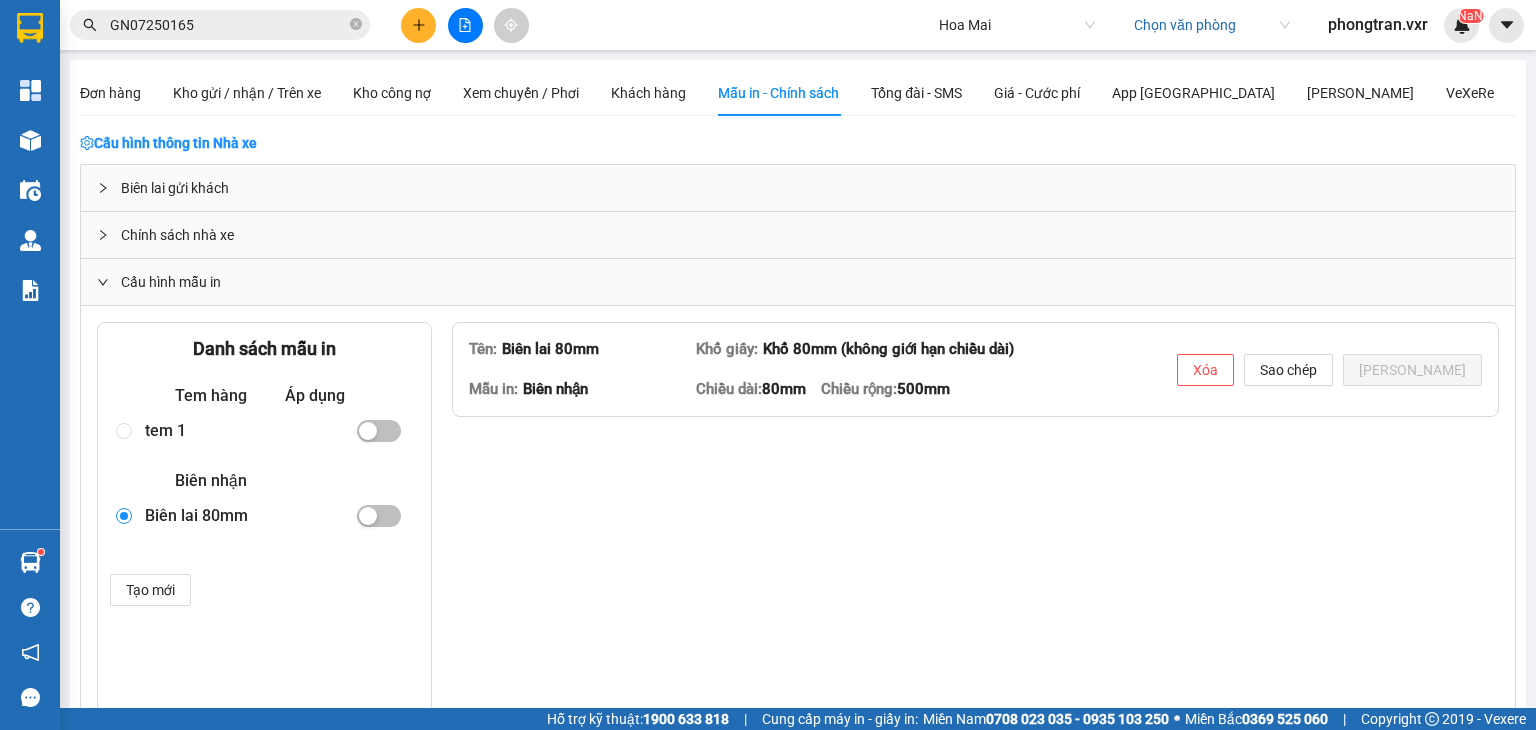 click on "tem 1" at bounding box center (242, 430) 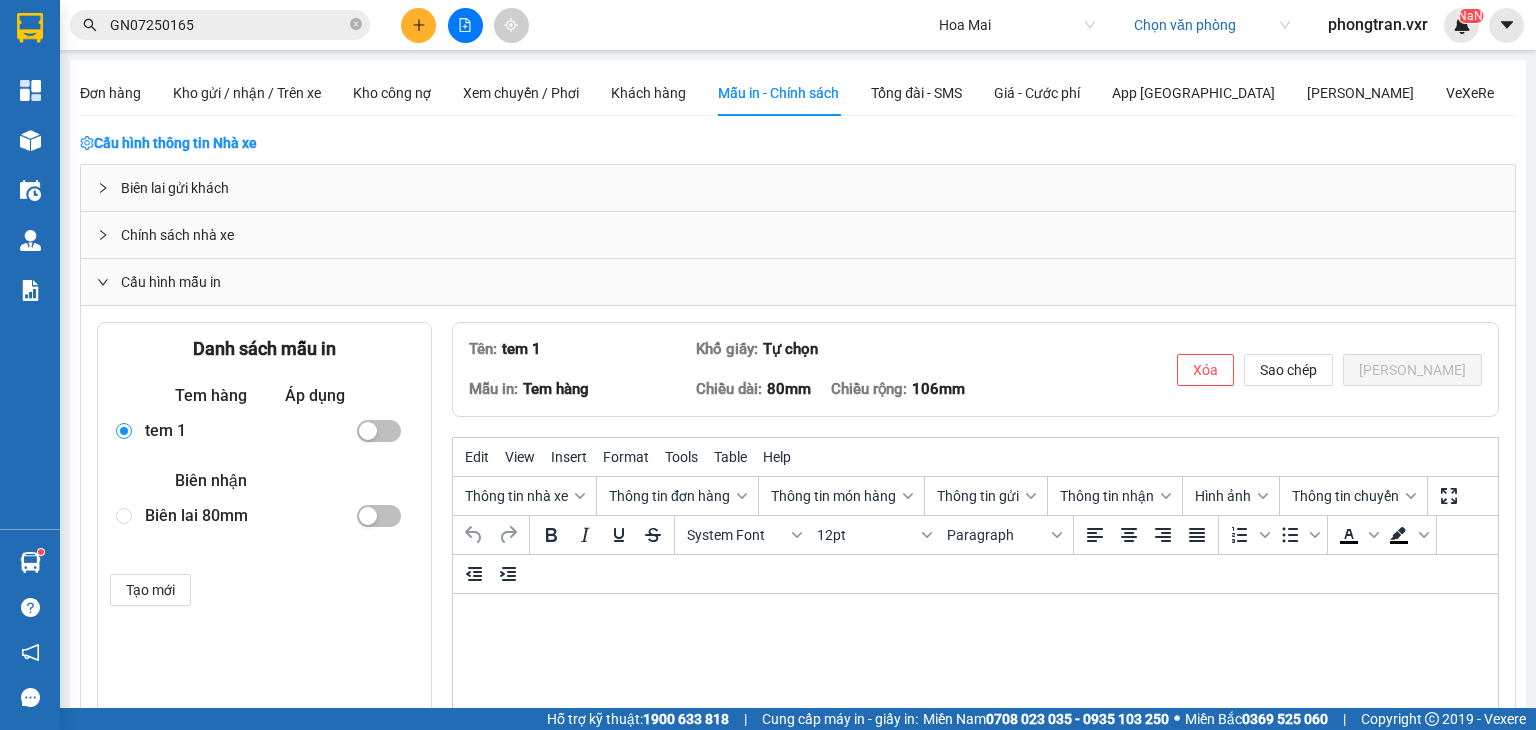 scroll, scrollTop: 380, scrollLeft: 0, axis: vertical 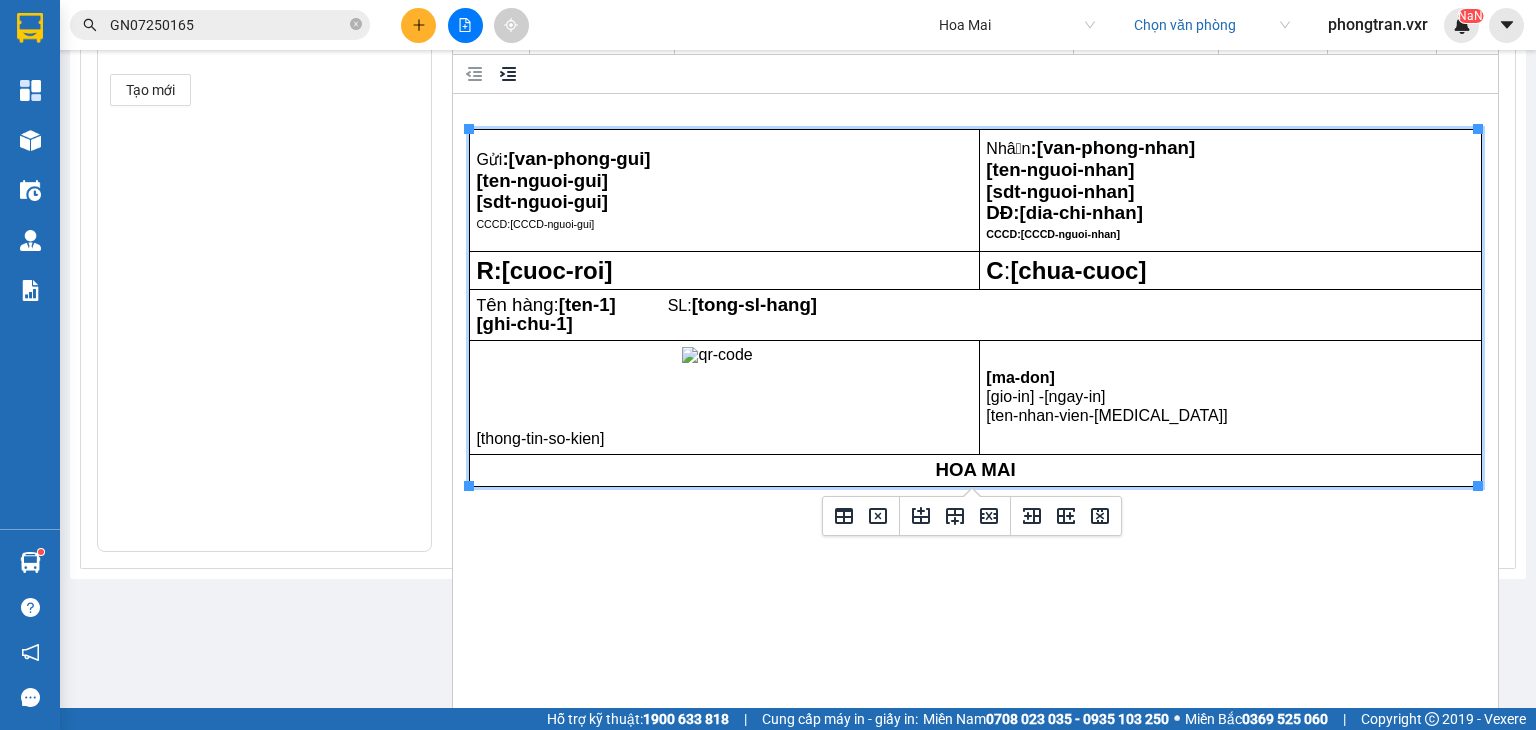 click on "[gio-in] -  [ngay-in]" at bounding box center (1230, 397) 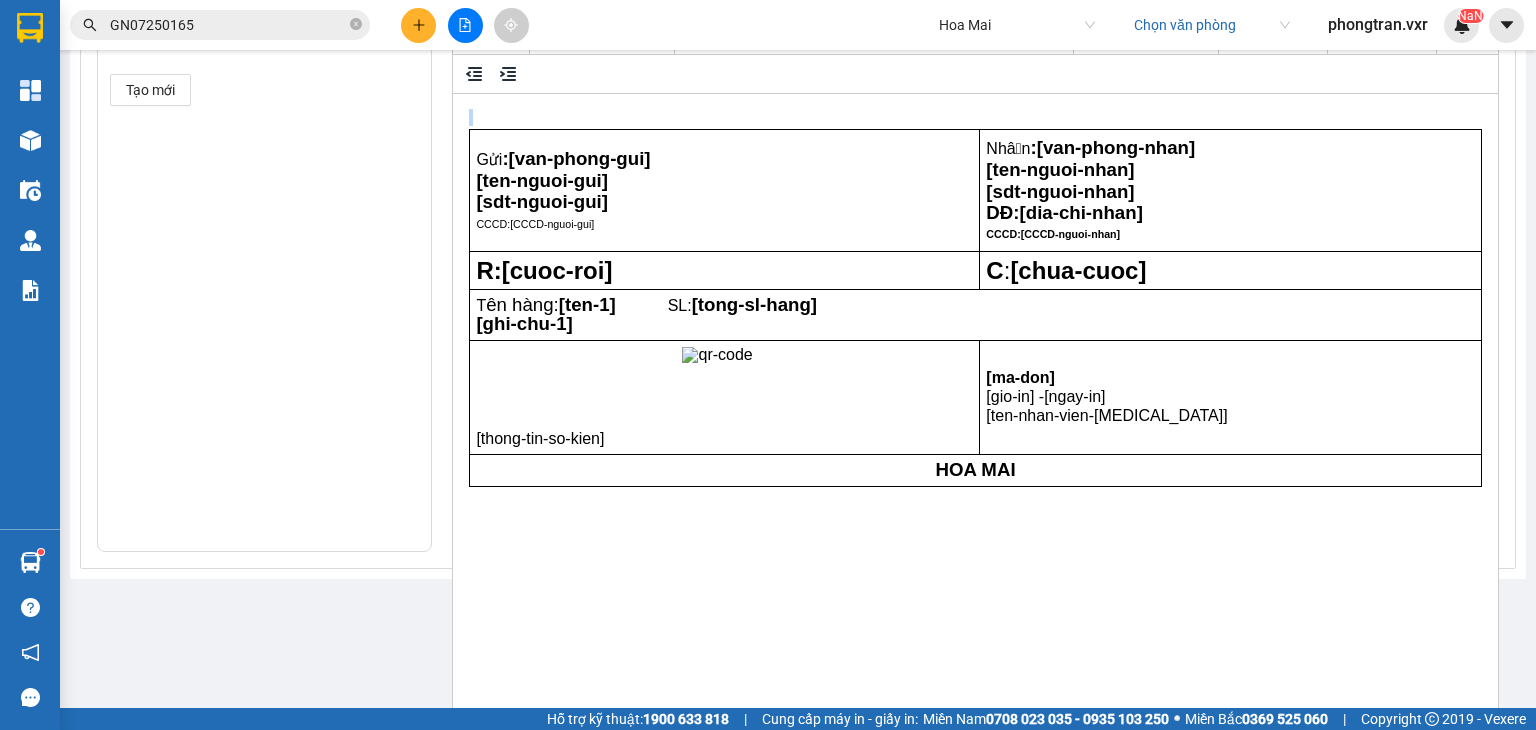 copy 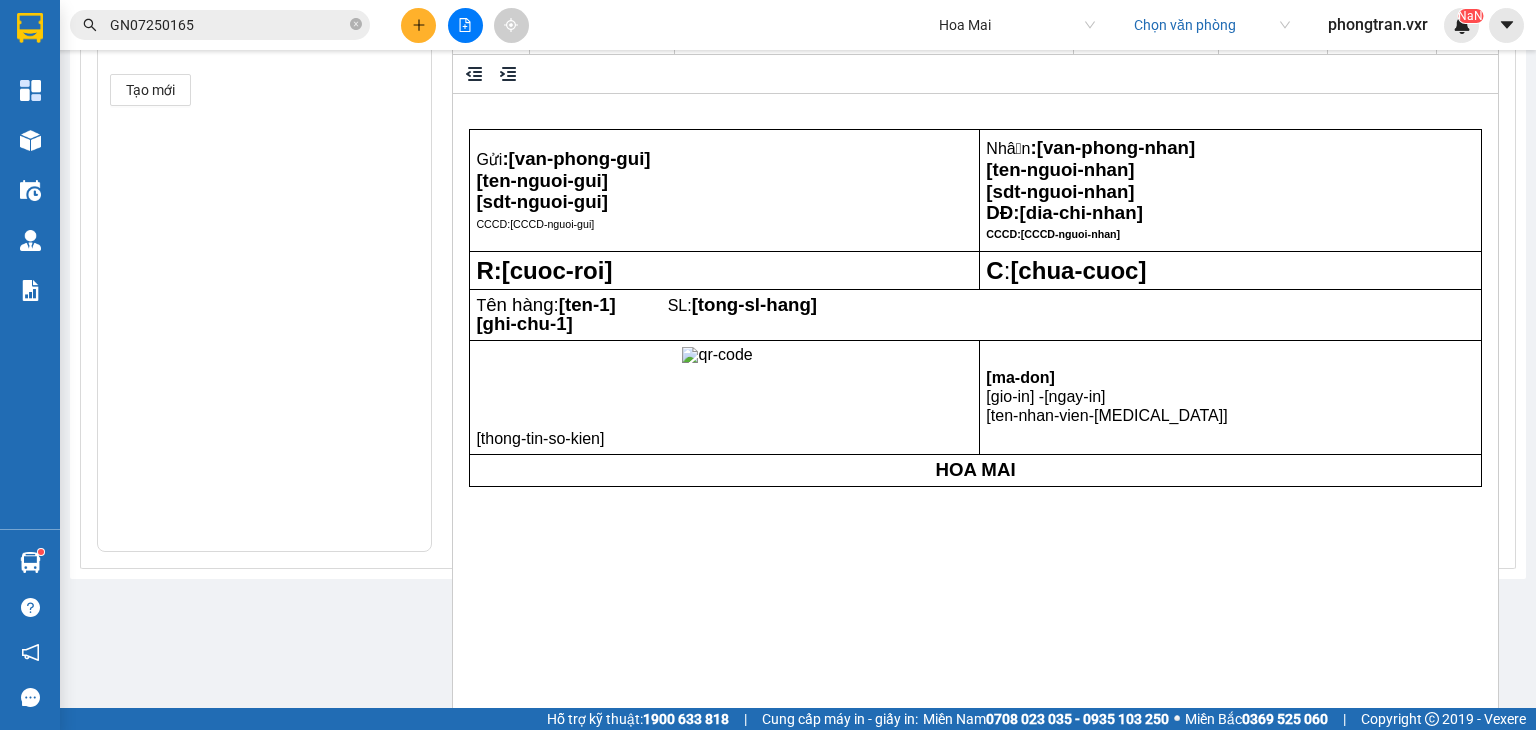 click on "Gửi :  [van-phong-gui] [ten-nguoi-gui] [sdt-nguoi-gui] CCCD:  [CCCD-nguoi-gui] Nhận  :  [van-phong-nhan] [ten-nguoi-nhan] [sdt-nguoi-nhan] DĐ:  [dia-chi-nhan] CCCD:  [CCCD-nguoi-nhan] R:  [cuoc-roi] C :  [chua-cuoc] T ên hàng:  [ten-1]            SL:  [tong-sl-hang] [ghi-chu-1] [thong-tin-so-kien] [ma-don] [gio-in] -  [ngay-in] [[GEOGRAPHIC_DATA]-[GEOGRAPHIC_DATA][MEDICAL_DATA]] HOA MAI" at bounding box center (975, 298) 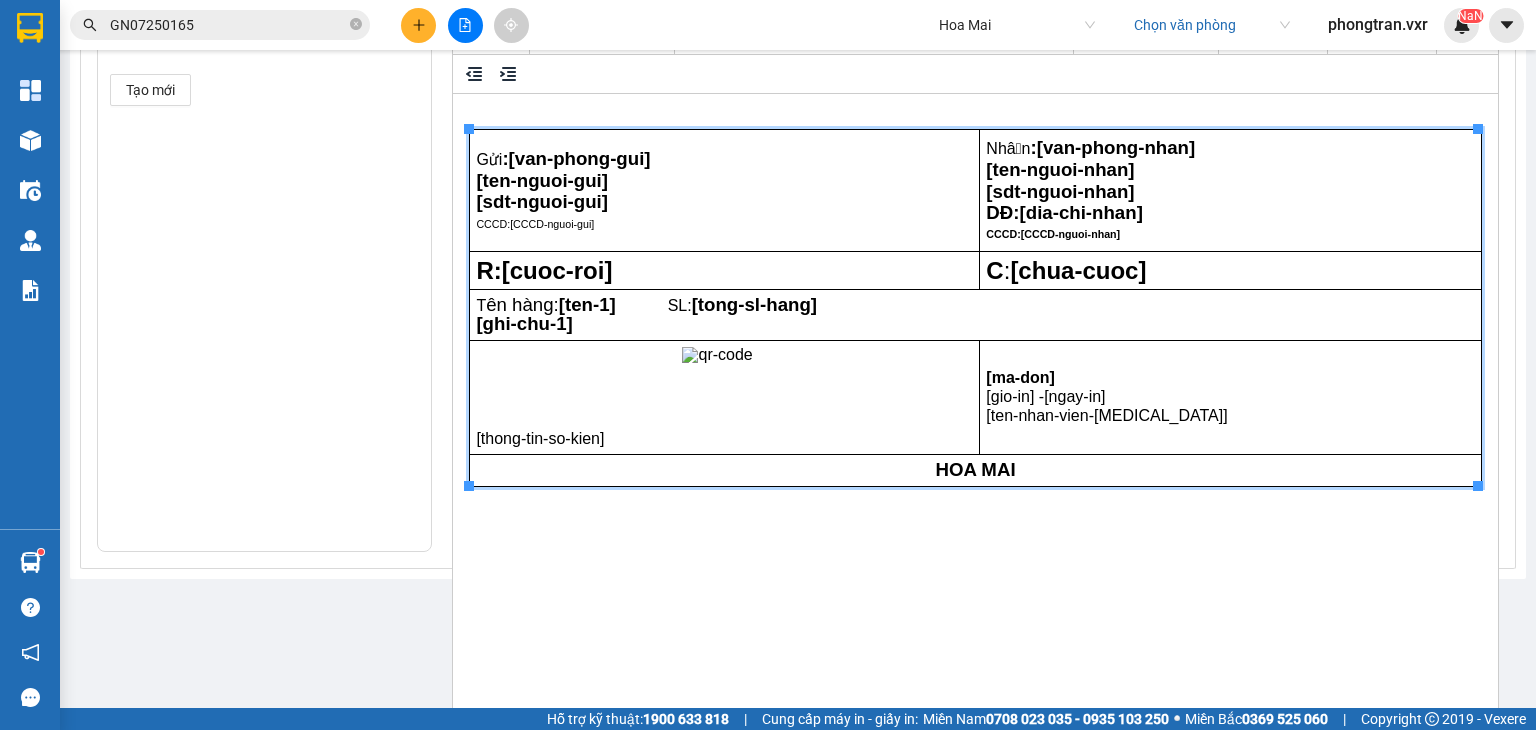 click on "[ma-don] [gio-in] -  [ngay-in] [ten-nhan-vien-[MEDICAL_DATA]]" at bounding box center (1230, 398) 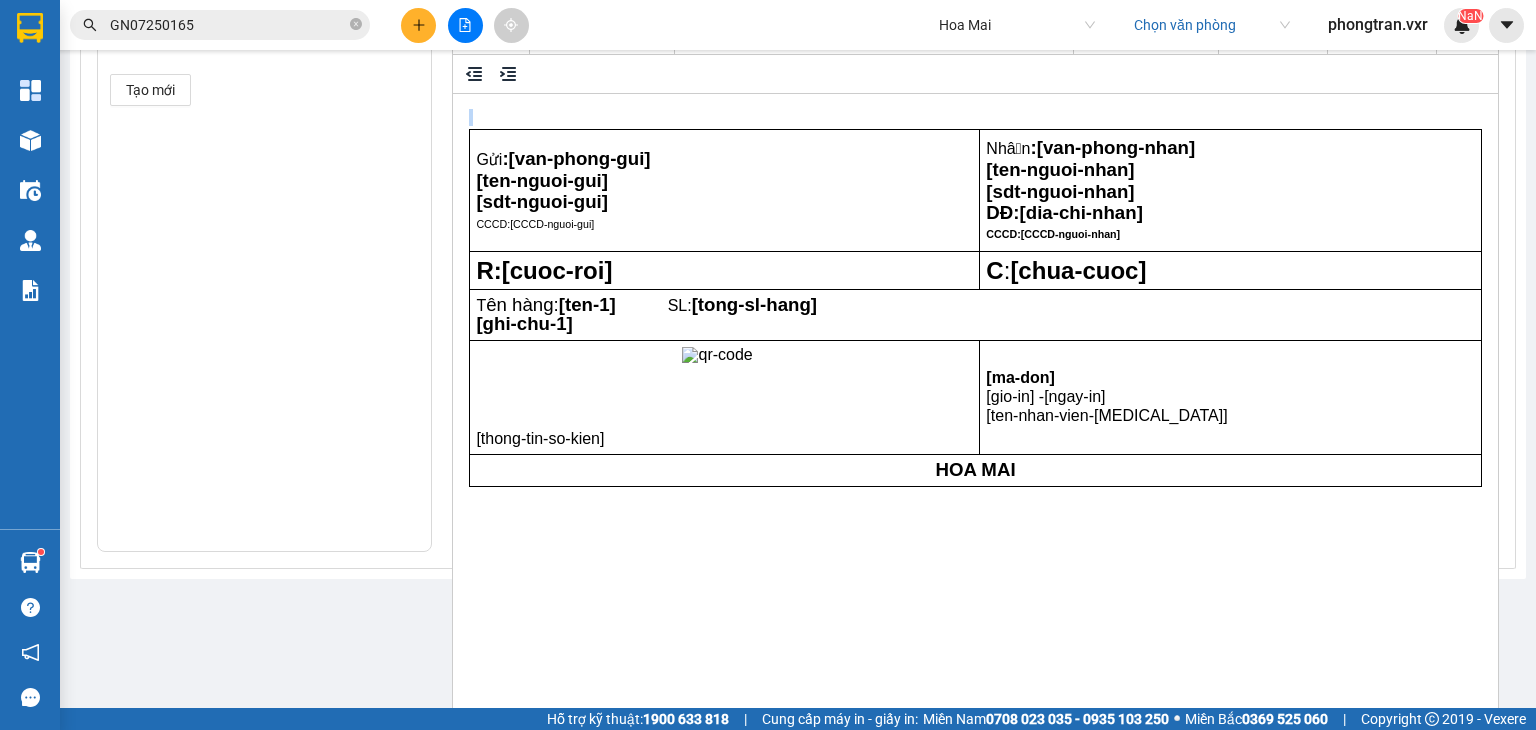 copy 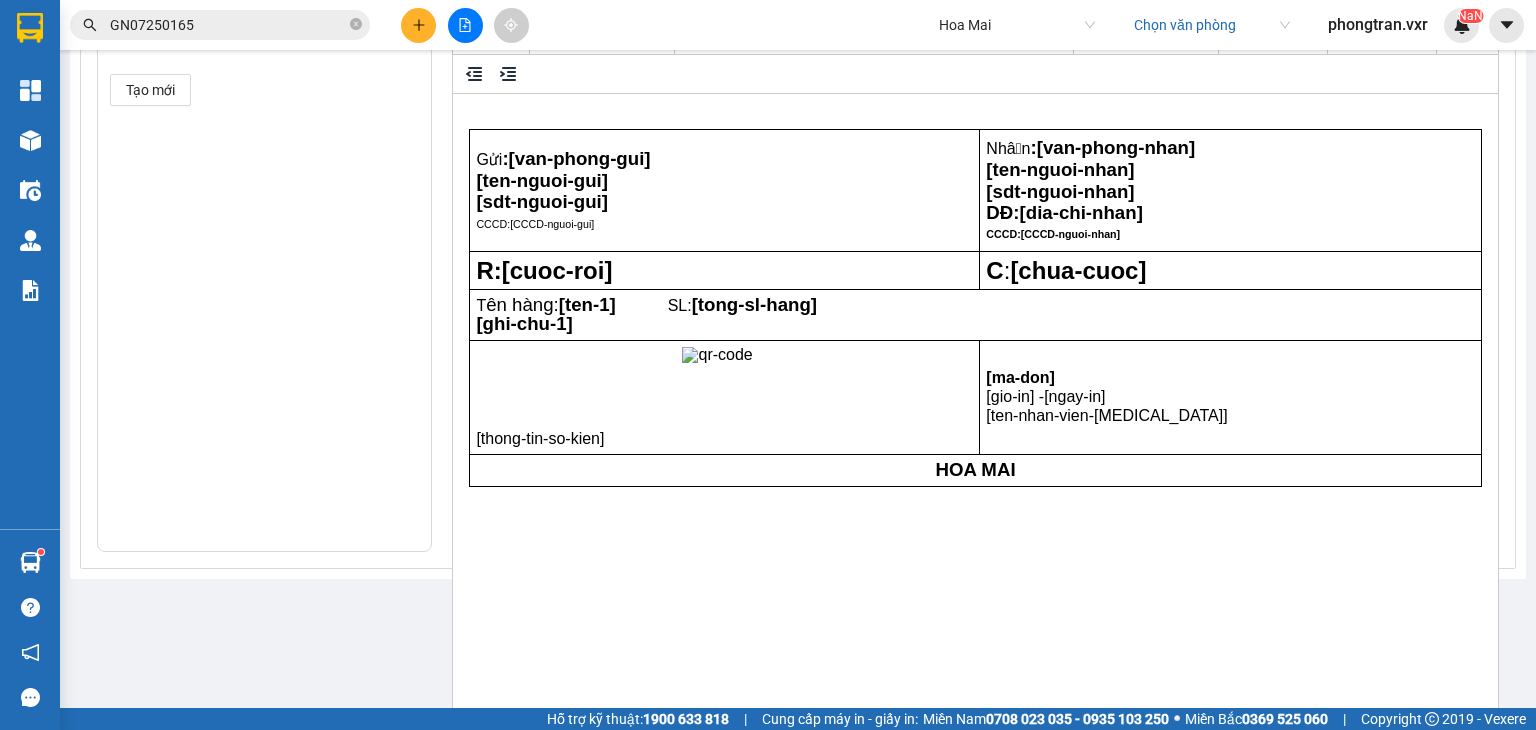click on "Gửi :  [van-phong-gui] [ten-nguoi-gui] [sdt-nguoi-gui] CCCD:  [CCCD-nguoi-gui] Nhận  :  [van-phong-nhan] [ten-nguoi-nhan] [sdt-nguoi-nhan] DĐ:  [dia-chi-nhan] CCCD:  [CCCD-nguoi-nhan] R:  [cuoc-roi] C :  [chua-cuoc] T ên hàng:  [ten-1]            SL:  [tong-sl-hang] [ghi-chu-1] [thong-tin-so-kien] [ma-don] [gio-in] -  [ngay-in] [[GEOGRAPHIC_DATA]-[GEOGRAPHIC_DATA][MEDICAL_DATA]] HOA MAI" at bounding box center (975, 298) 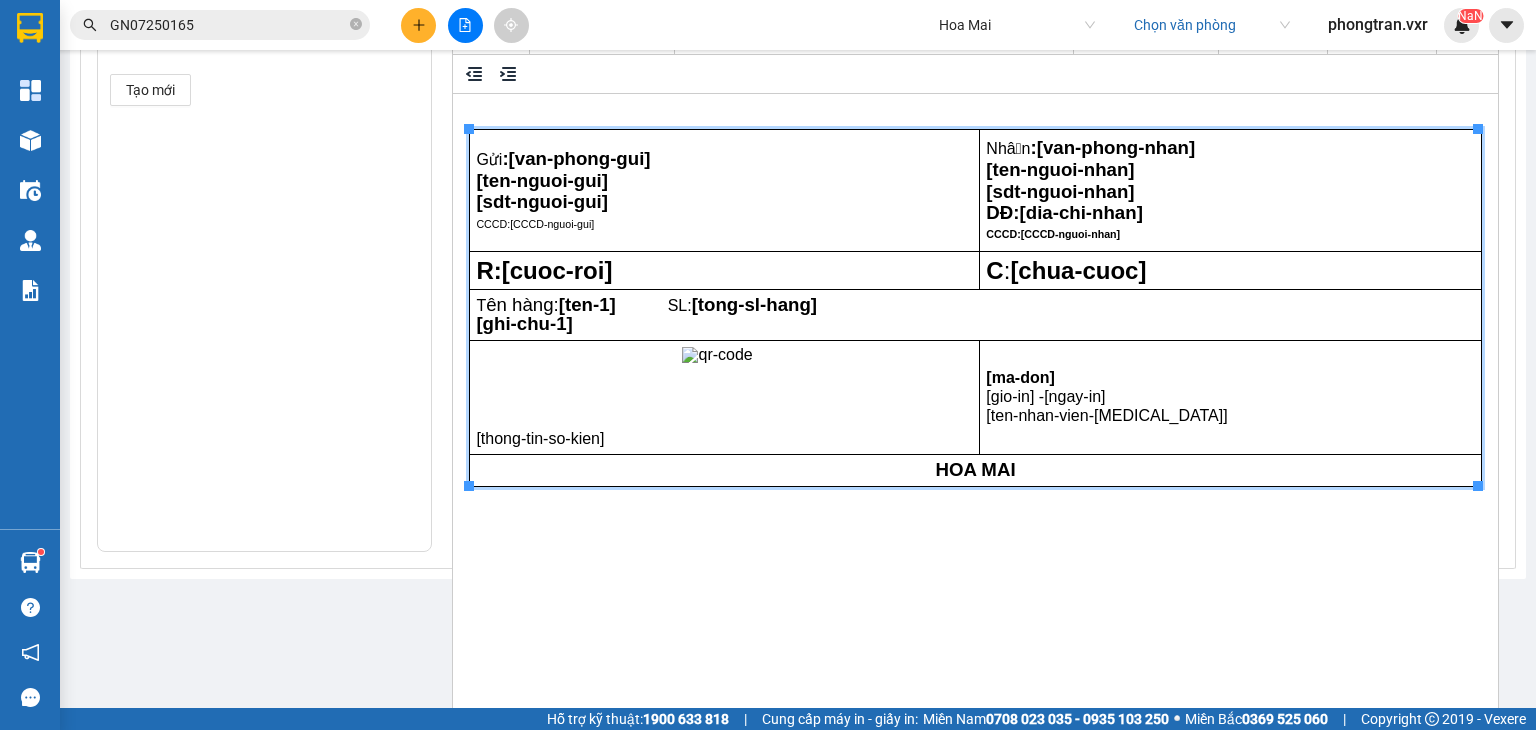 click on "[ma-don] [gio-in] -  [ngay-in] [ten-nhan-vien-[MEDICAL_DATA]]" at bounding box center (1230, 398) 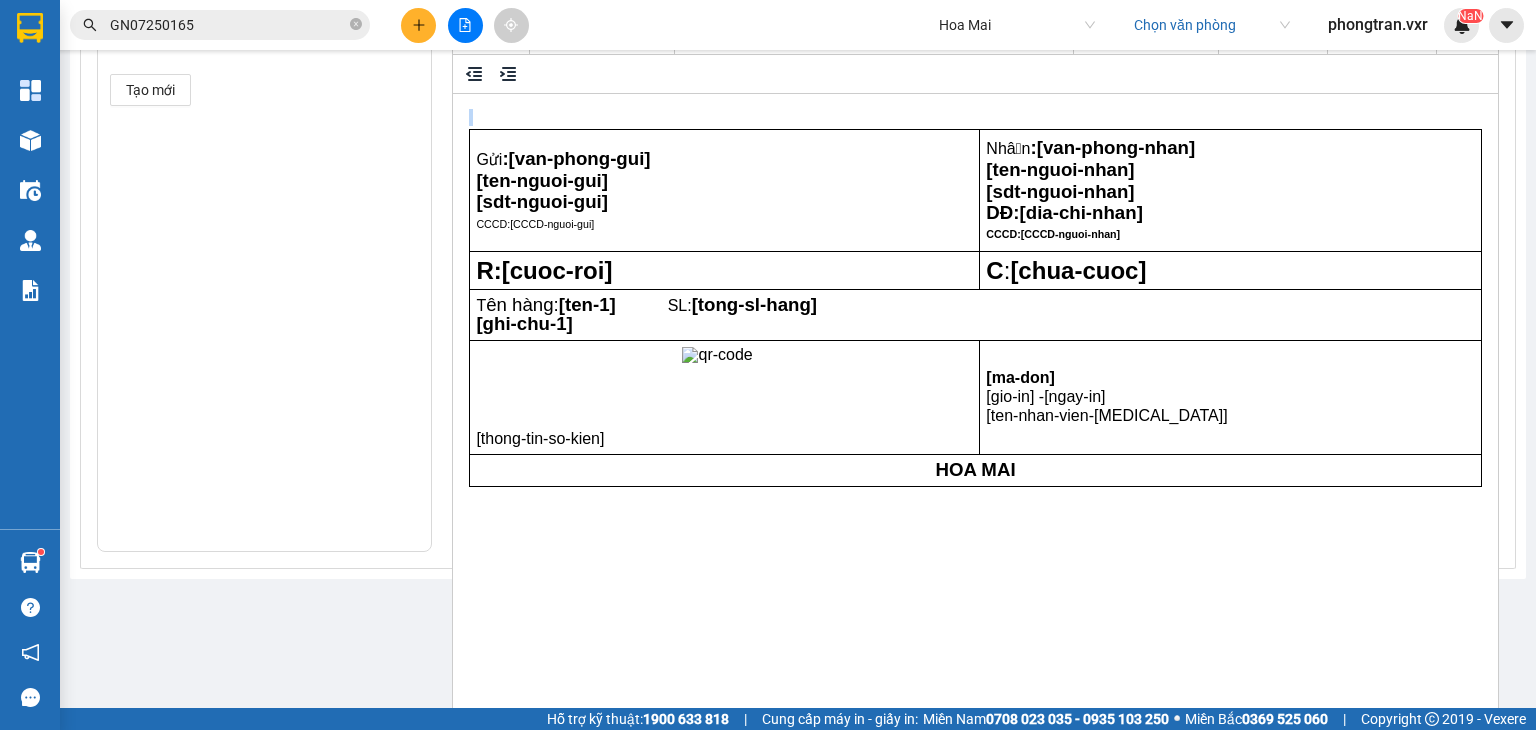 copy 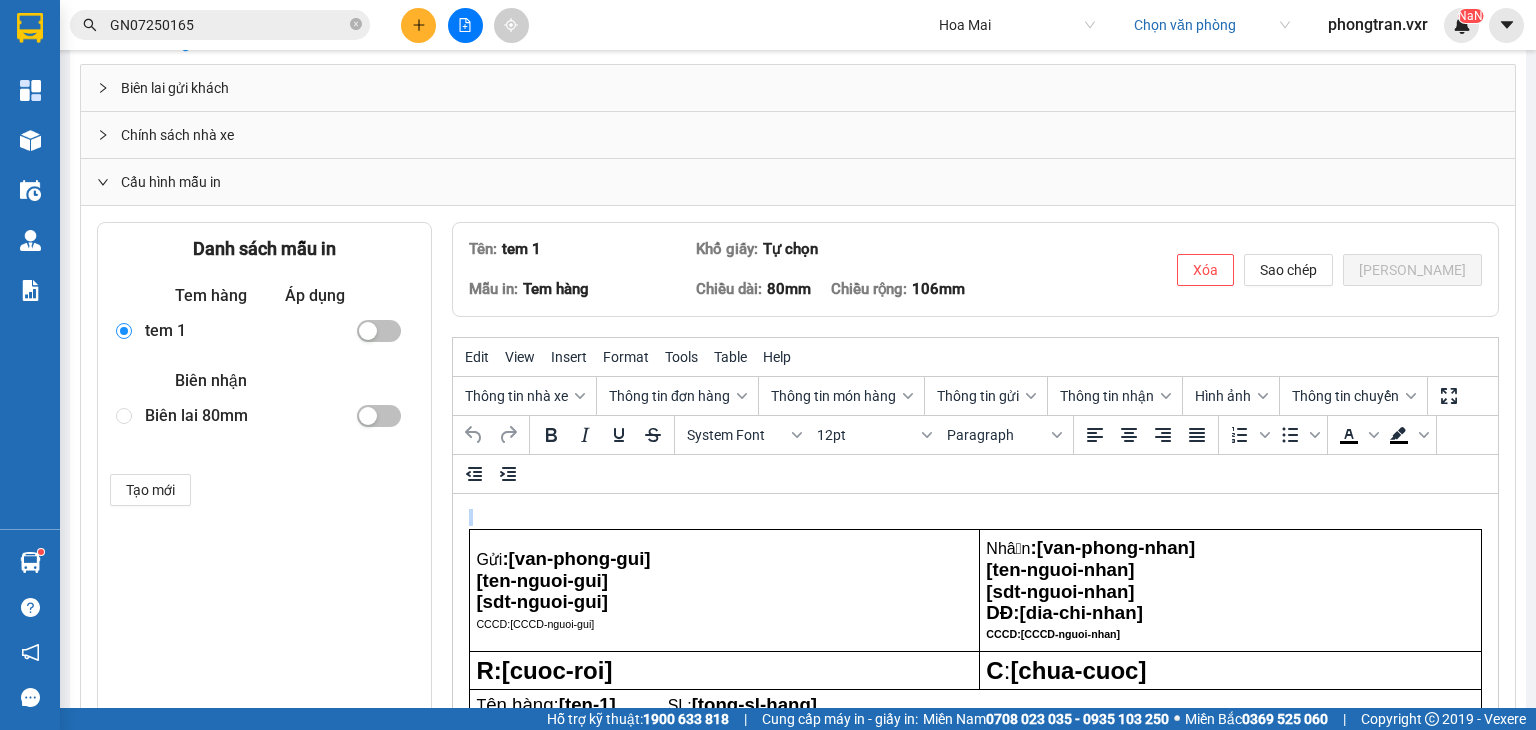 scroll, scrollTop: 0, scrollLeft: 0, axis: both 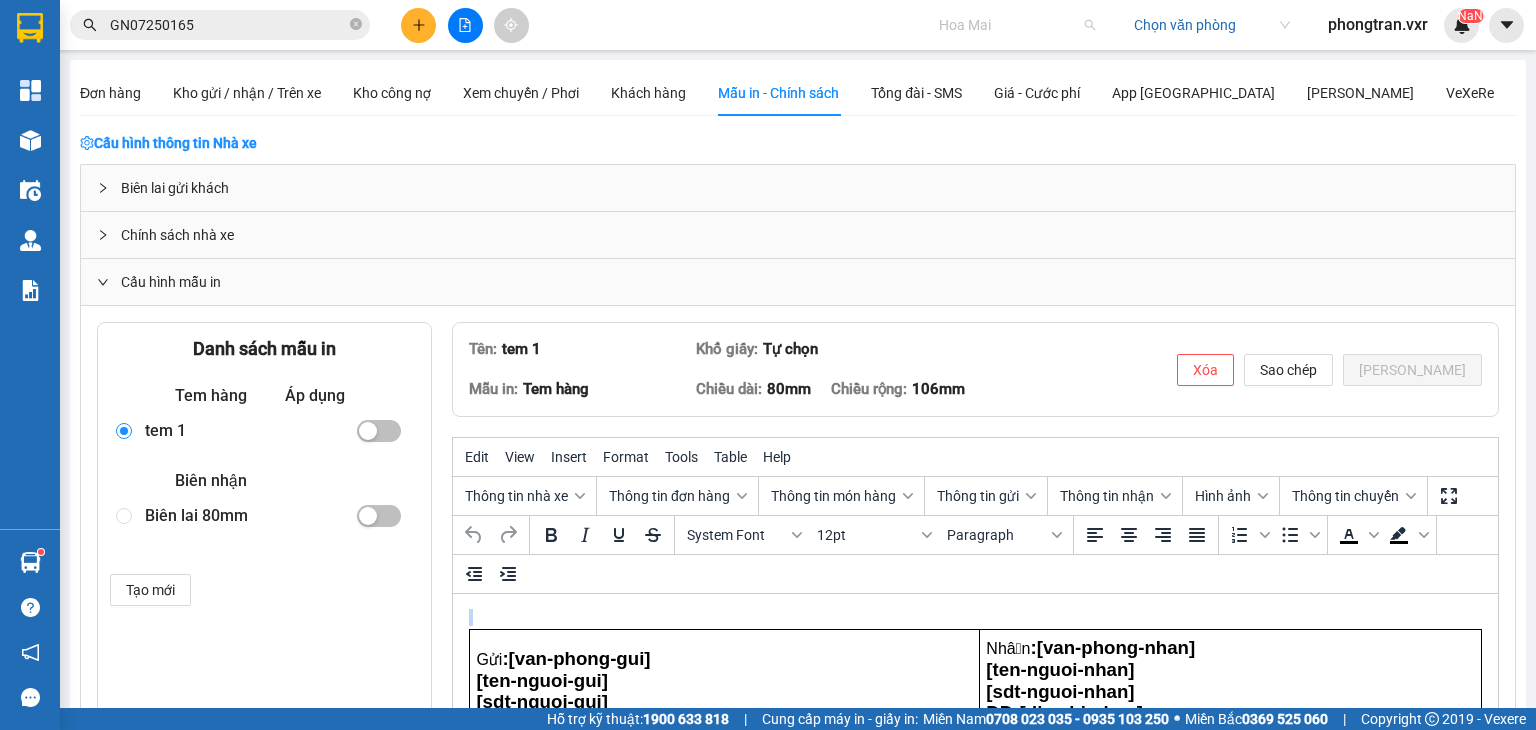 click on "Hoa Mai" at bounding box center (1017, 25) 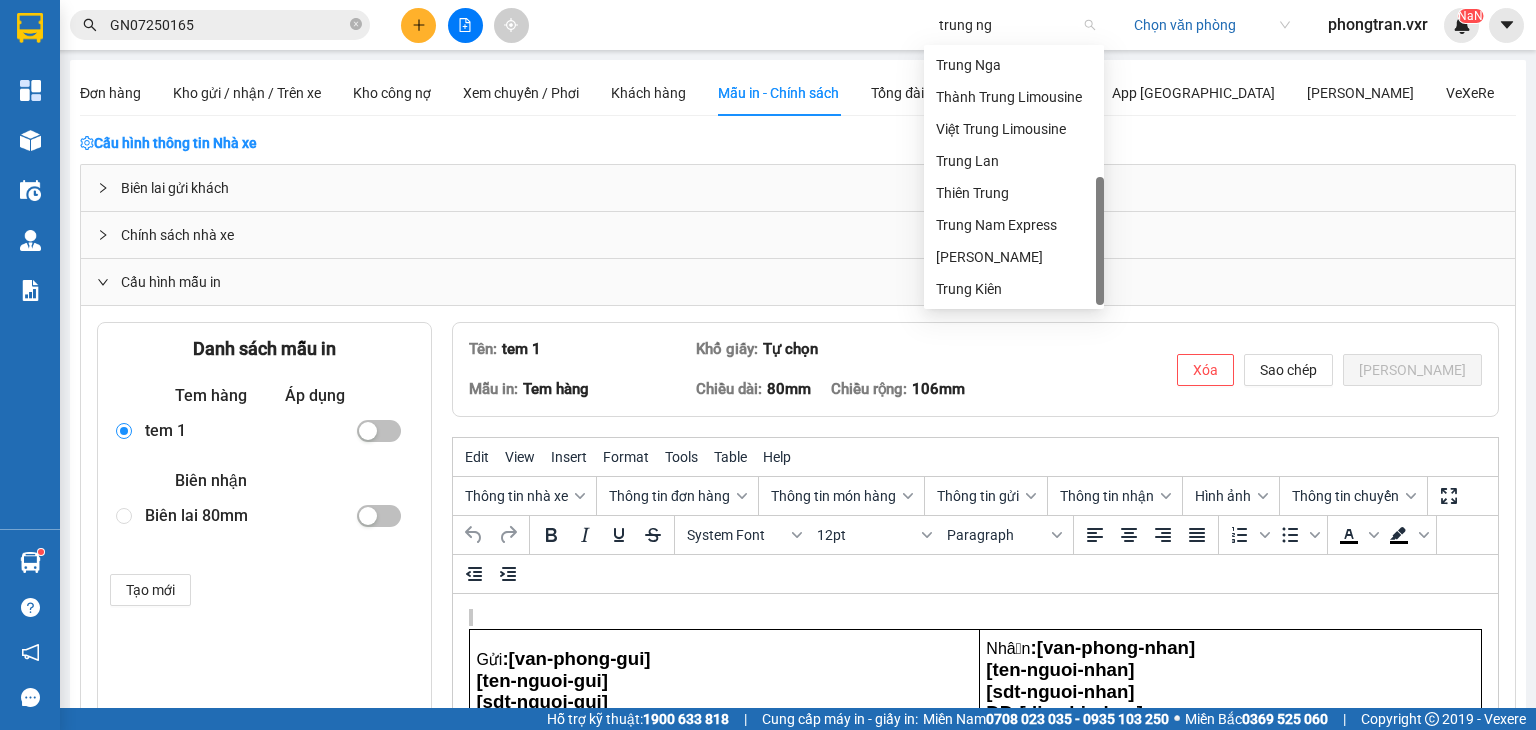 scroll, scrollTop: 0, scrollLeft: 0, axis: both 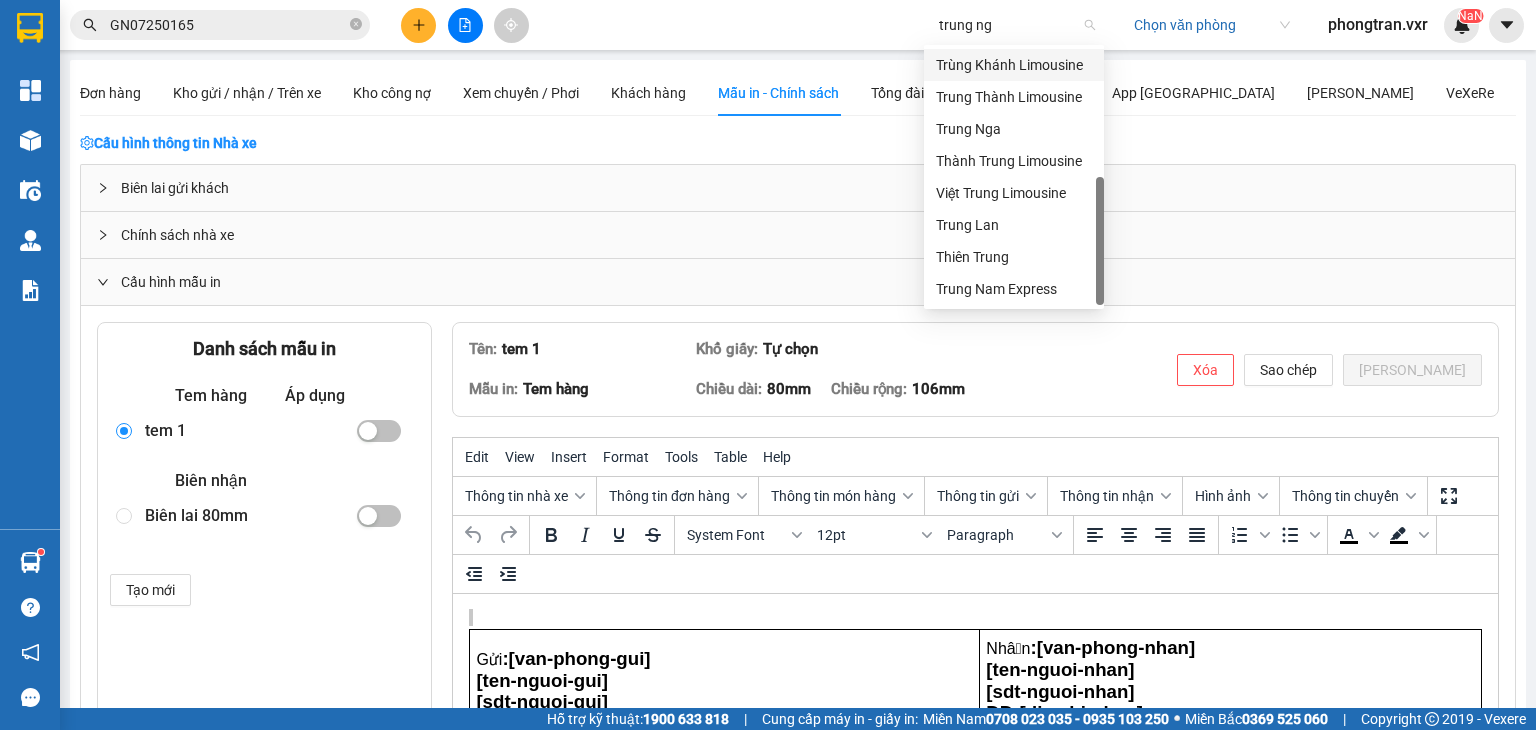 type on "trung nga" 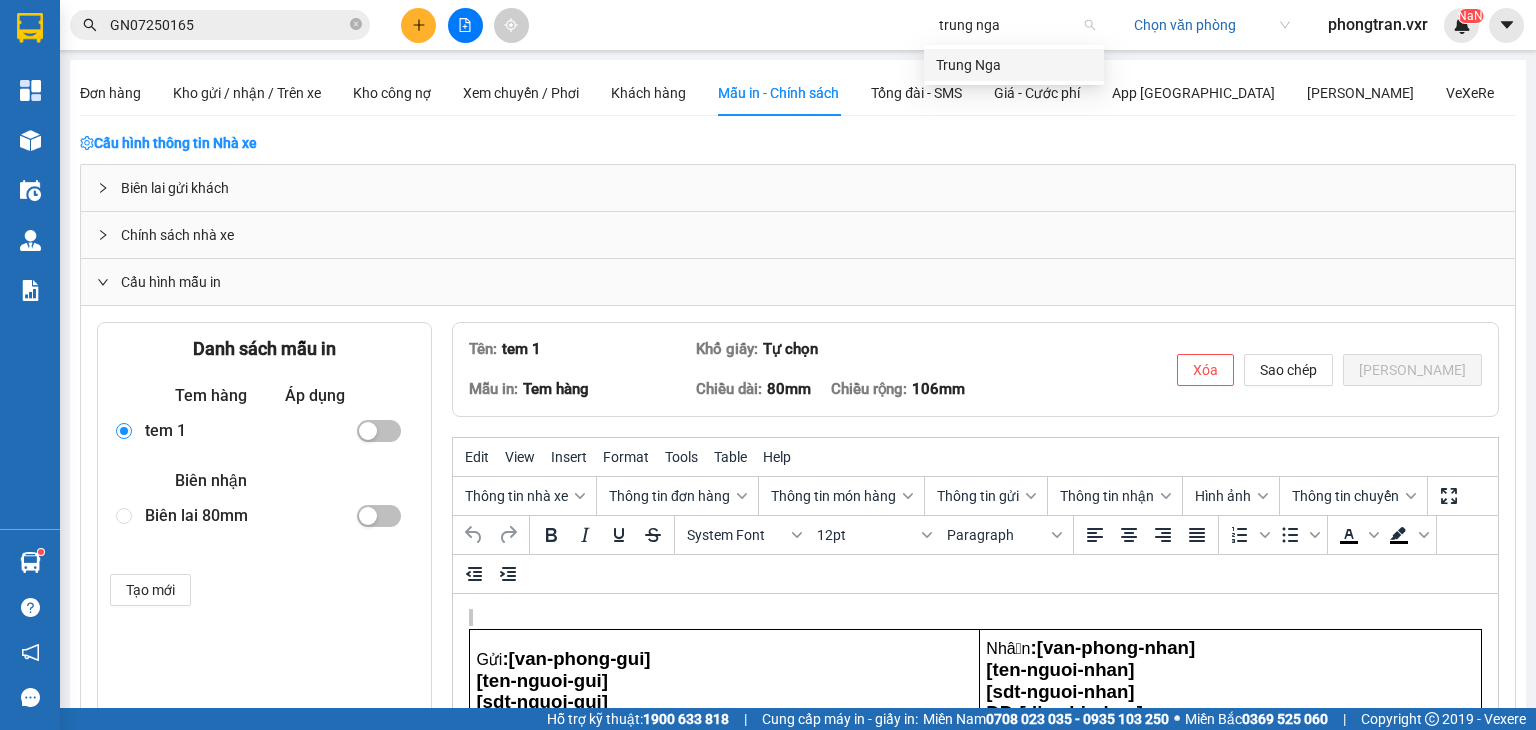 type 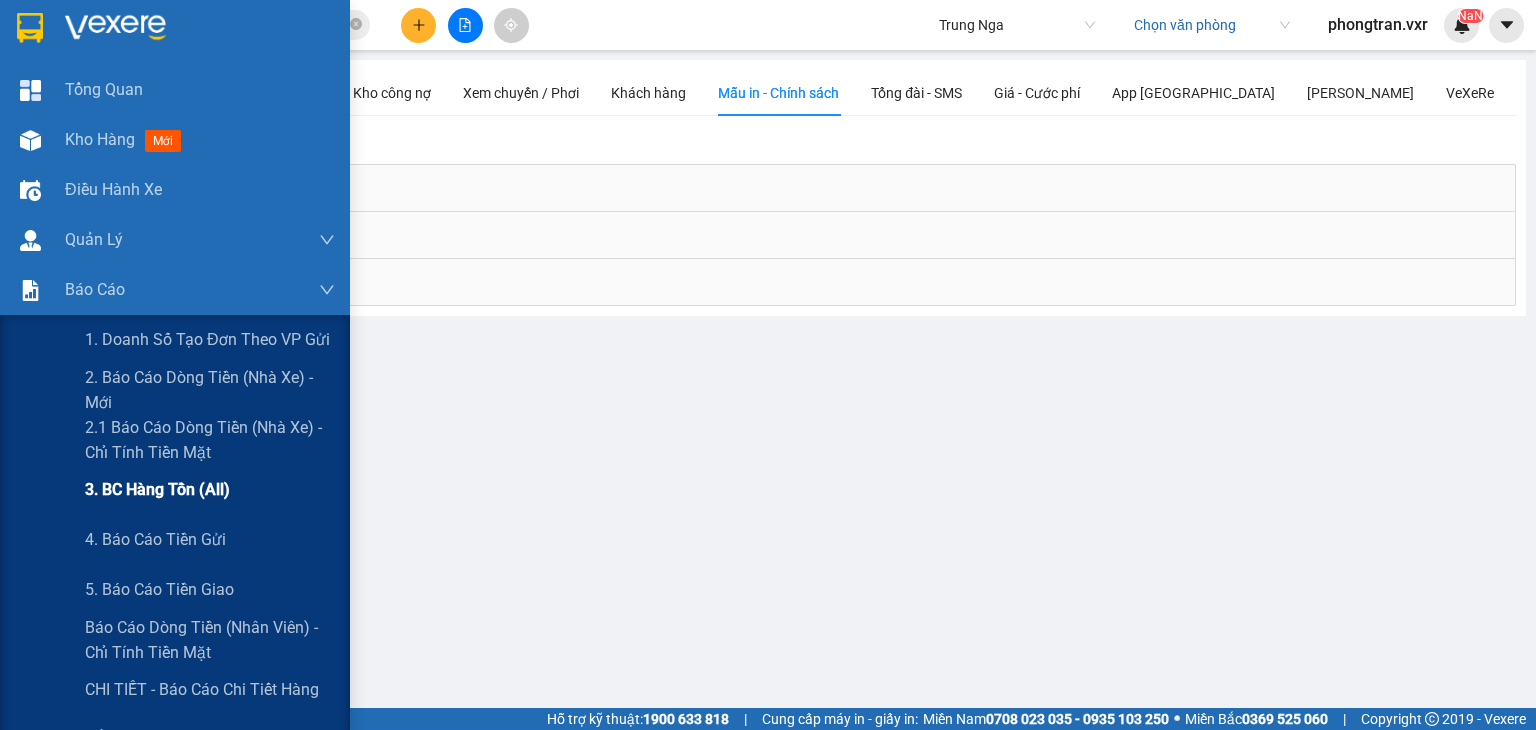 click on "3. BC hàng tồn (all)" at bounding box center (210, 490) 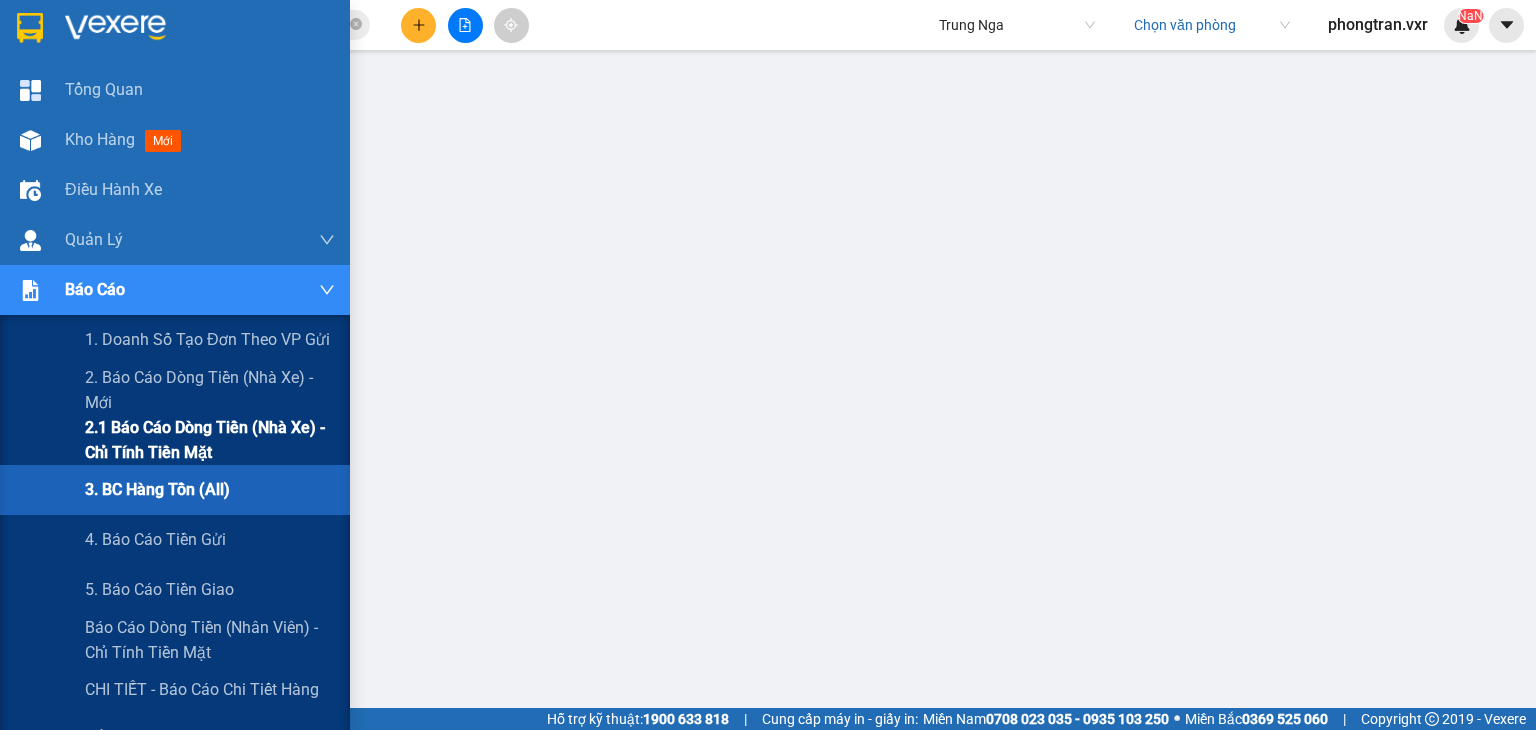 click on "2.1 Báo cáo dòng tiền (nhà xe) - chỉ tính tiền mặt" at bounding box center (210, 440) 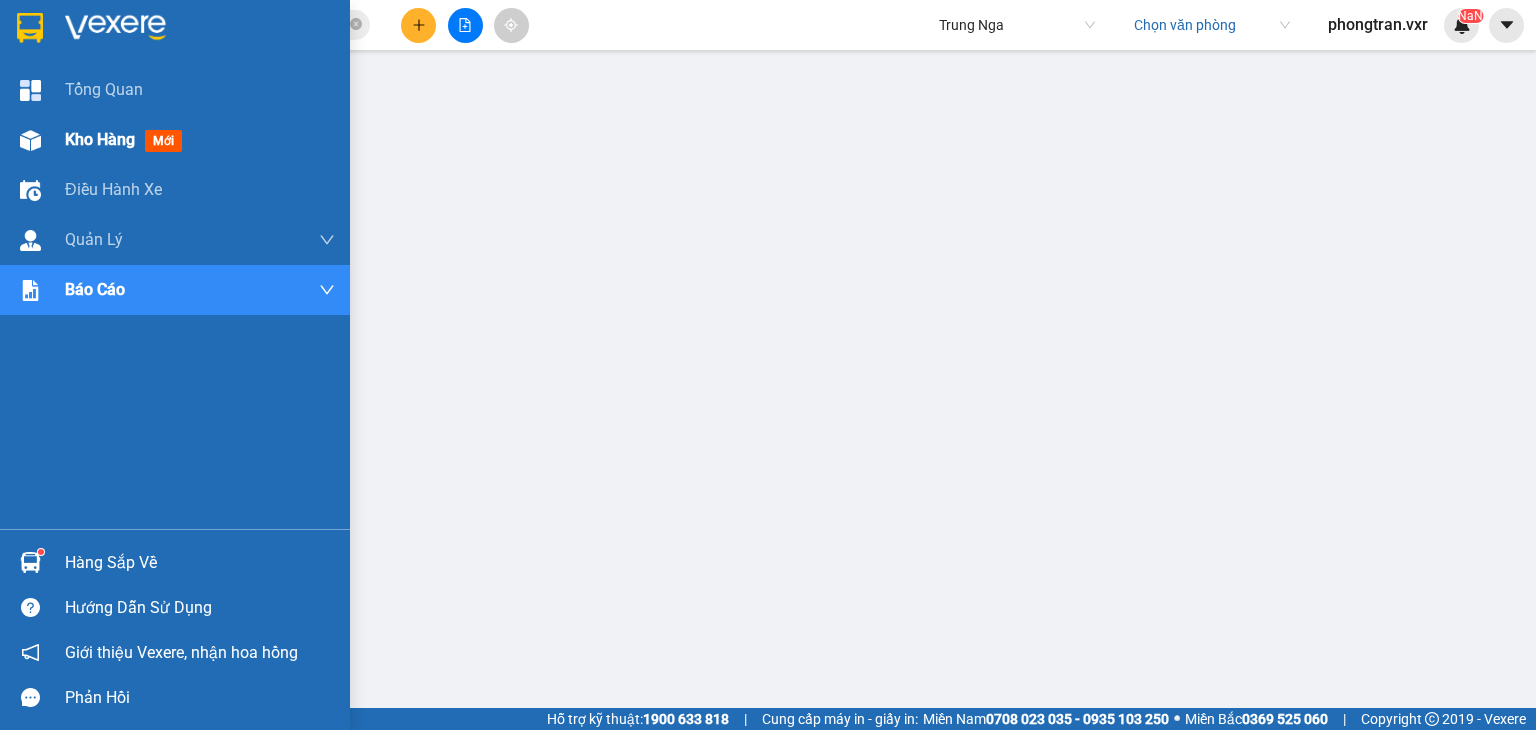 click on "mới" at bounding box center [163, 141] 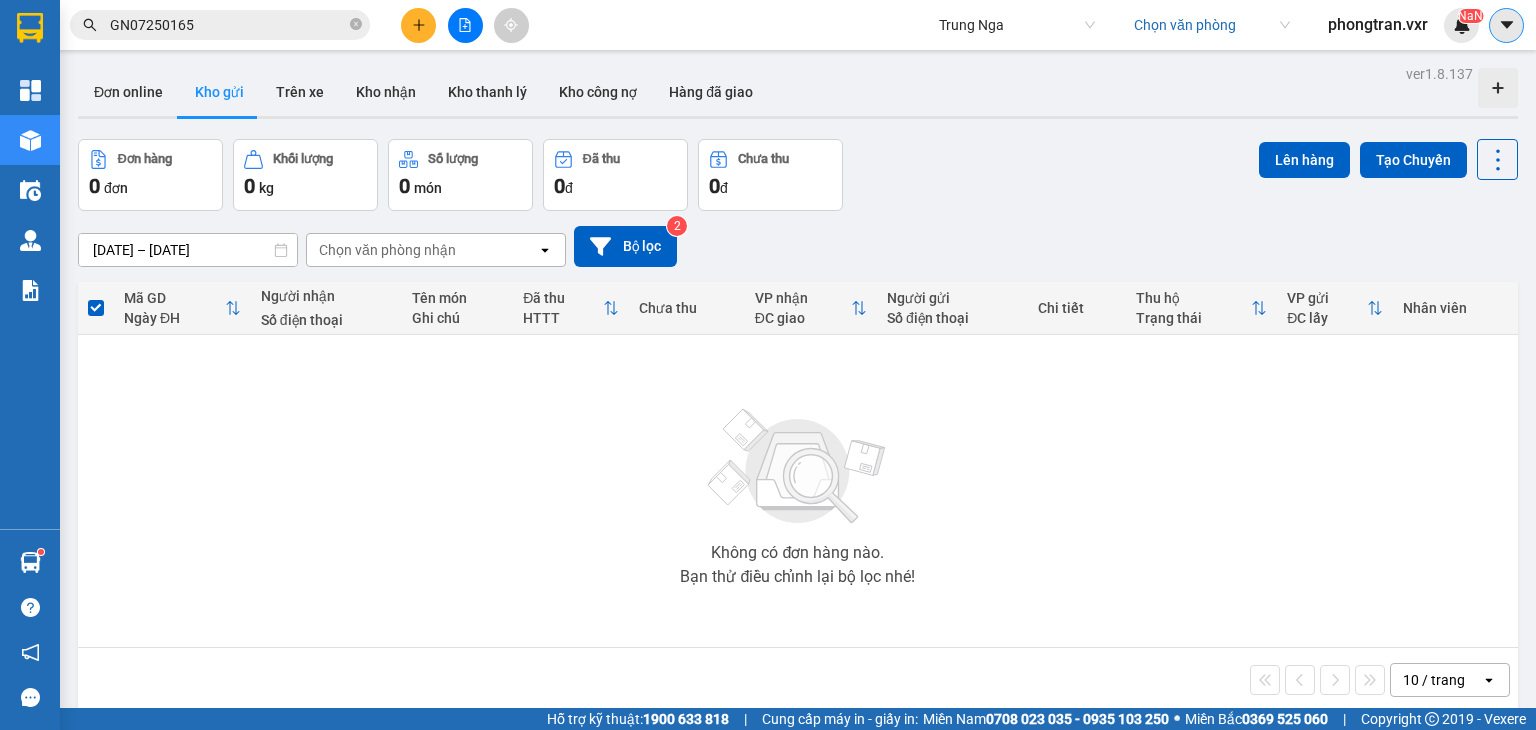 click 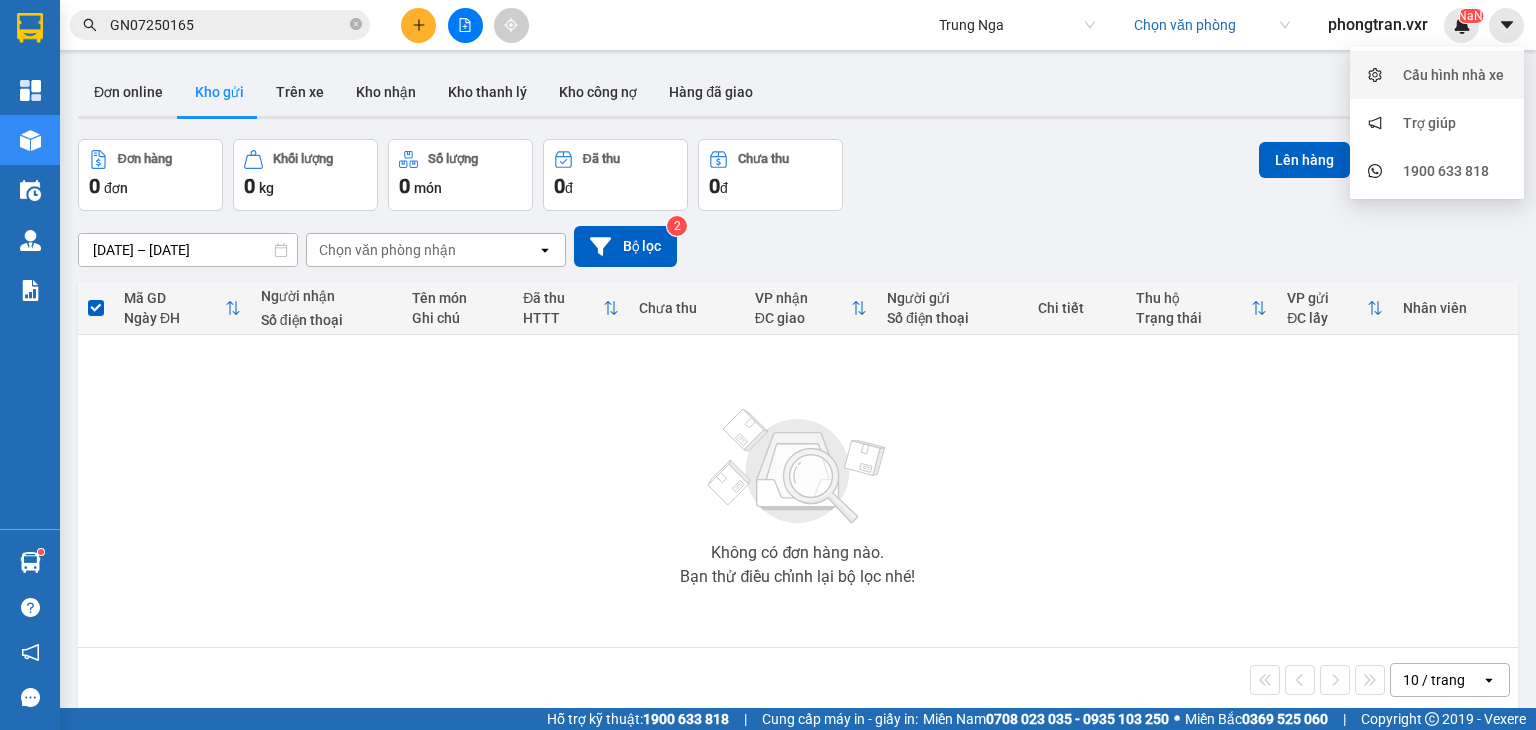 click on "Cấu hình nhà xe" at bounding box center (1437, 75) 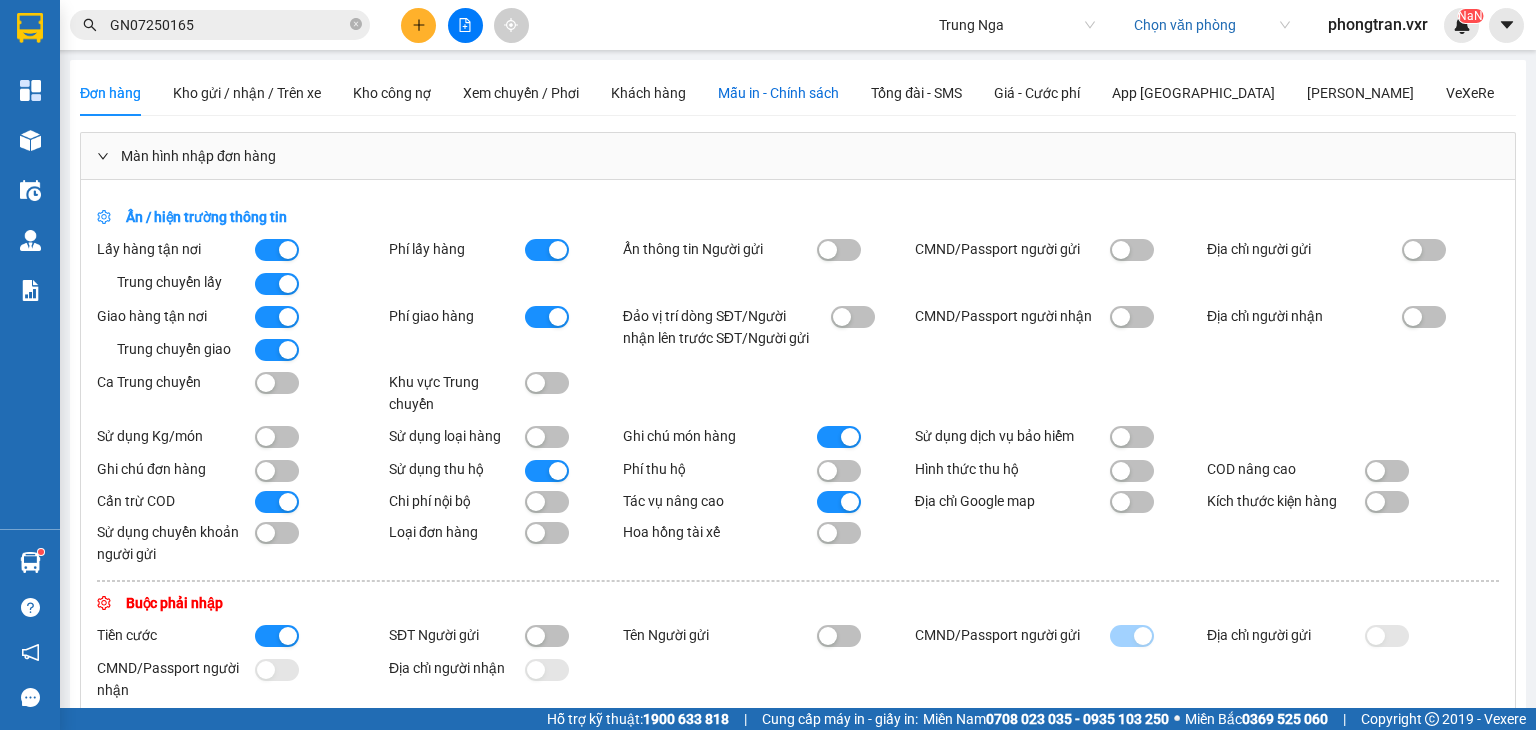 click on "Mẫu in - Chính sách" at bounding box center [778, 93] 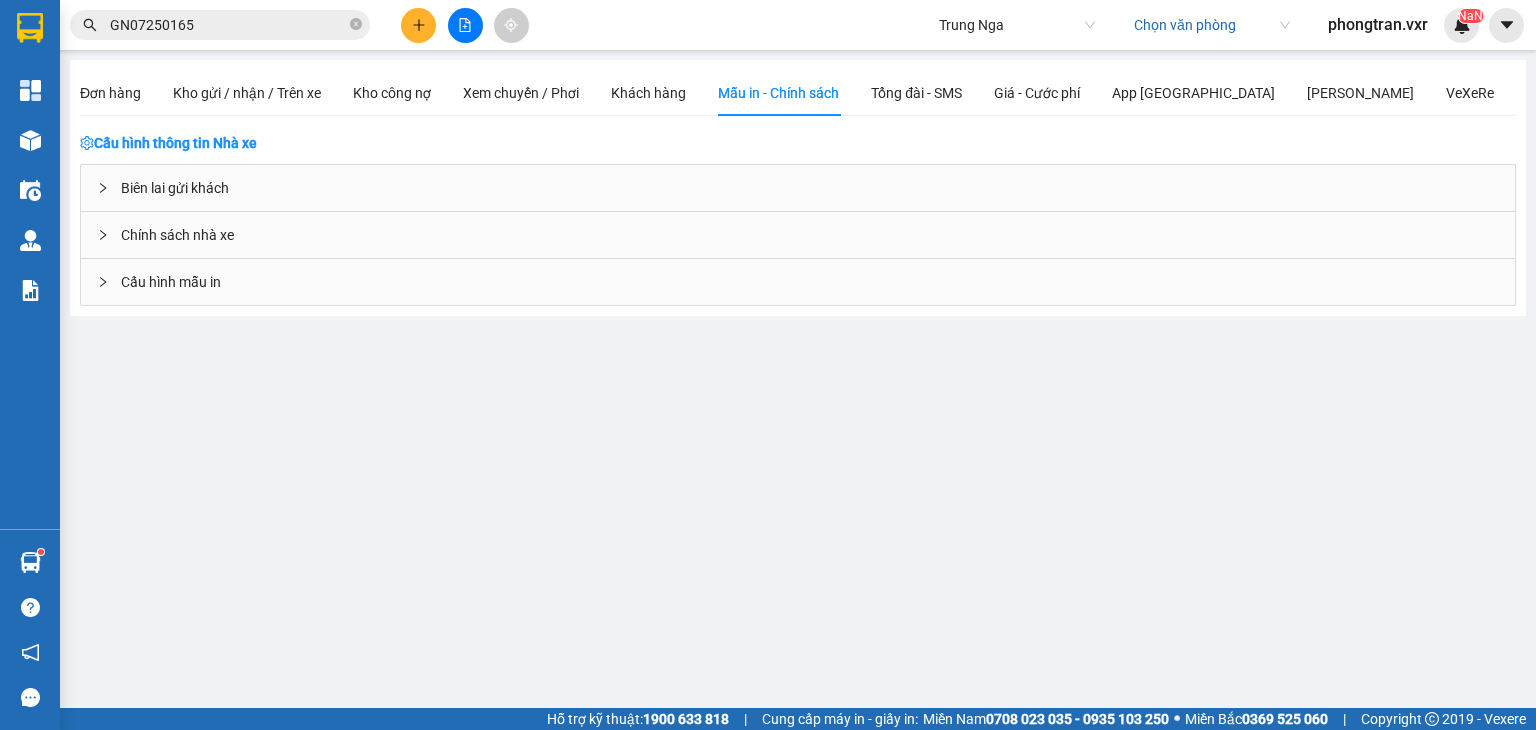 click on "Cấu hình mẫu in" at bounding box center [798, 282] 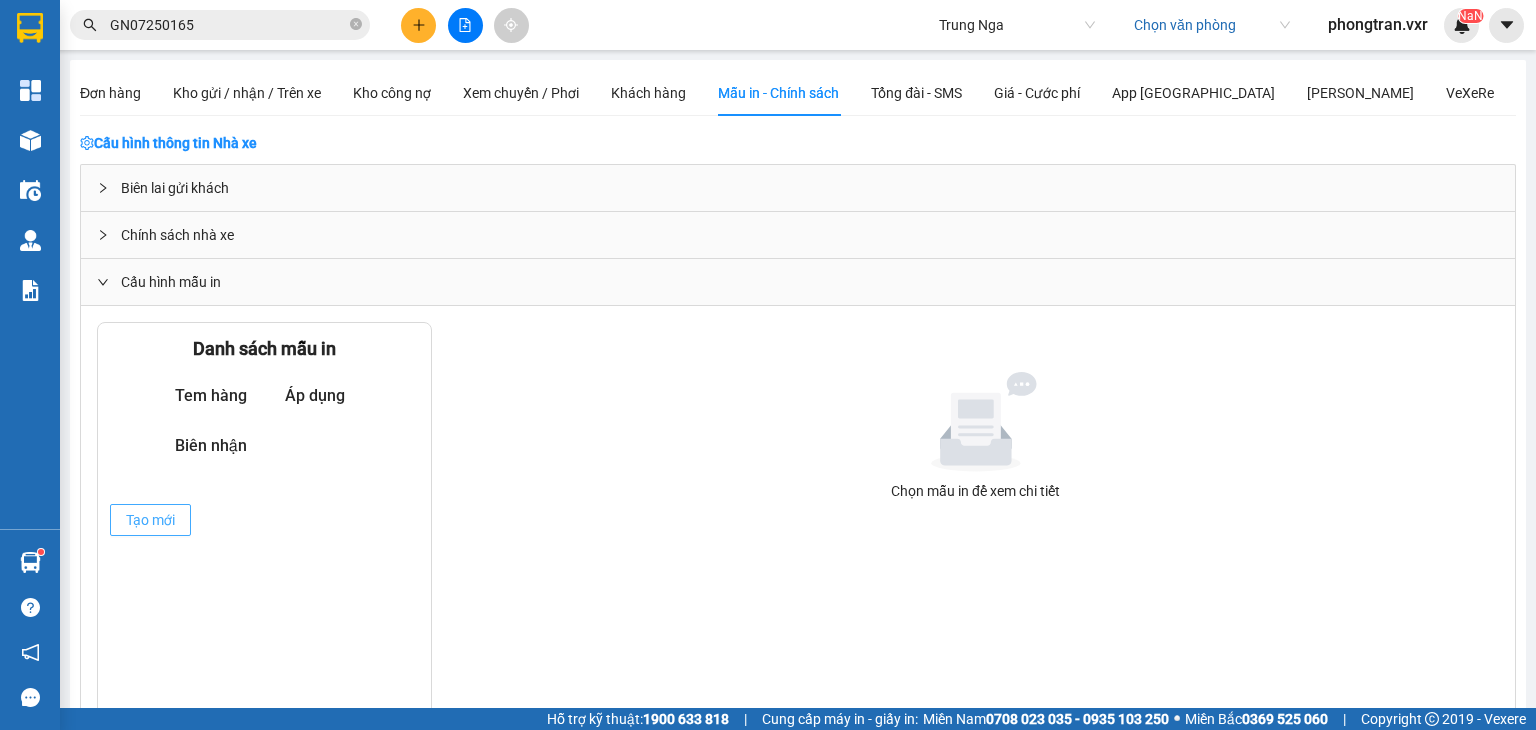 click on "Tạo mới" at bounding box center (150, 520) 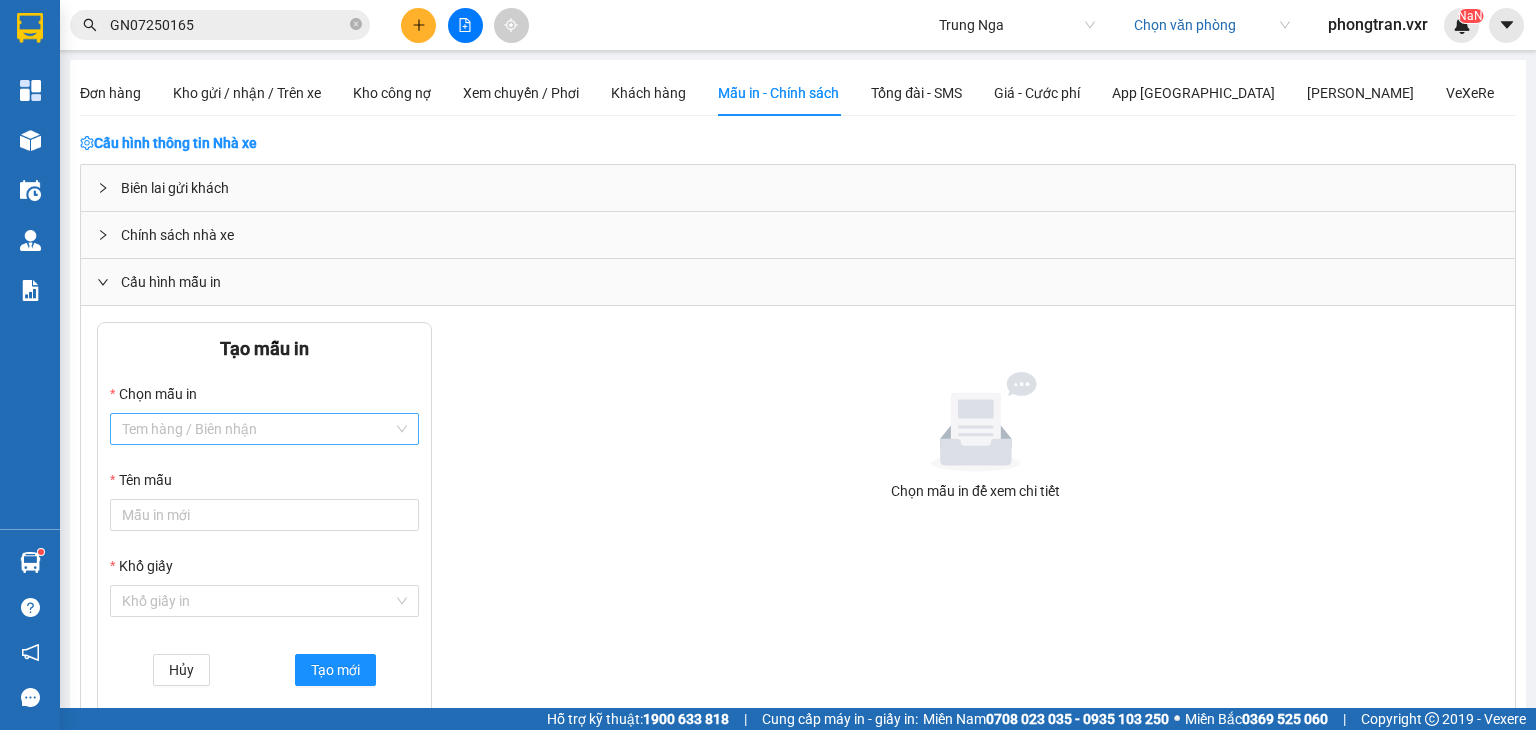 click on "Chọn mẫu in" at bounding box center (257, 429) 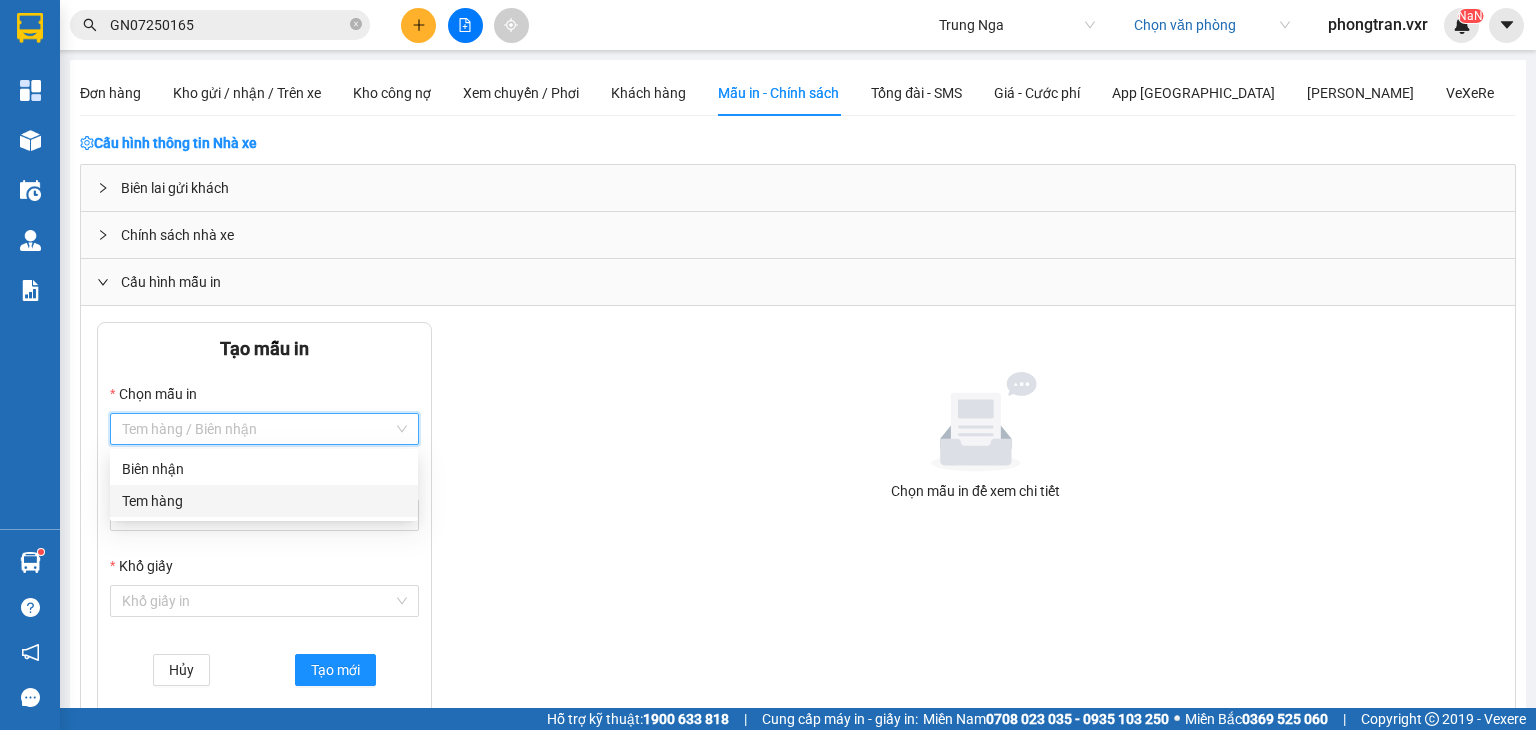 click on "Tem hàng" at bounding box center [264, 501] 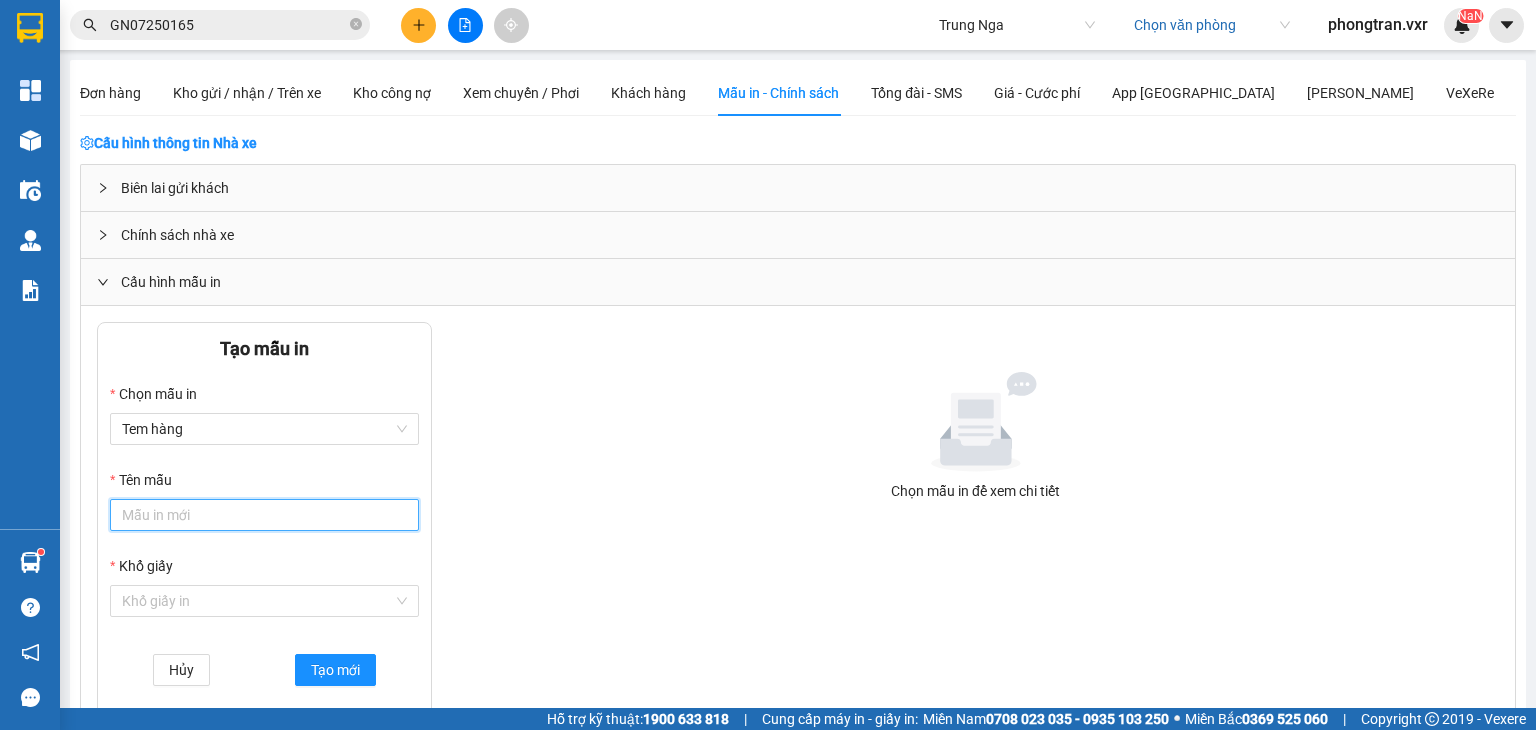 click on "Tên mẫu" at bounding box center (264, 515) 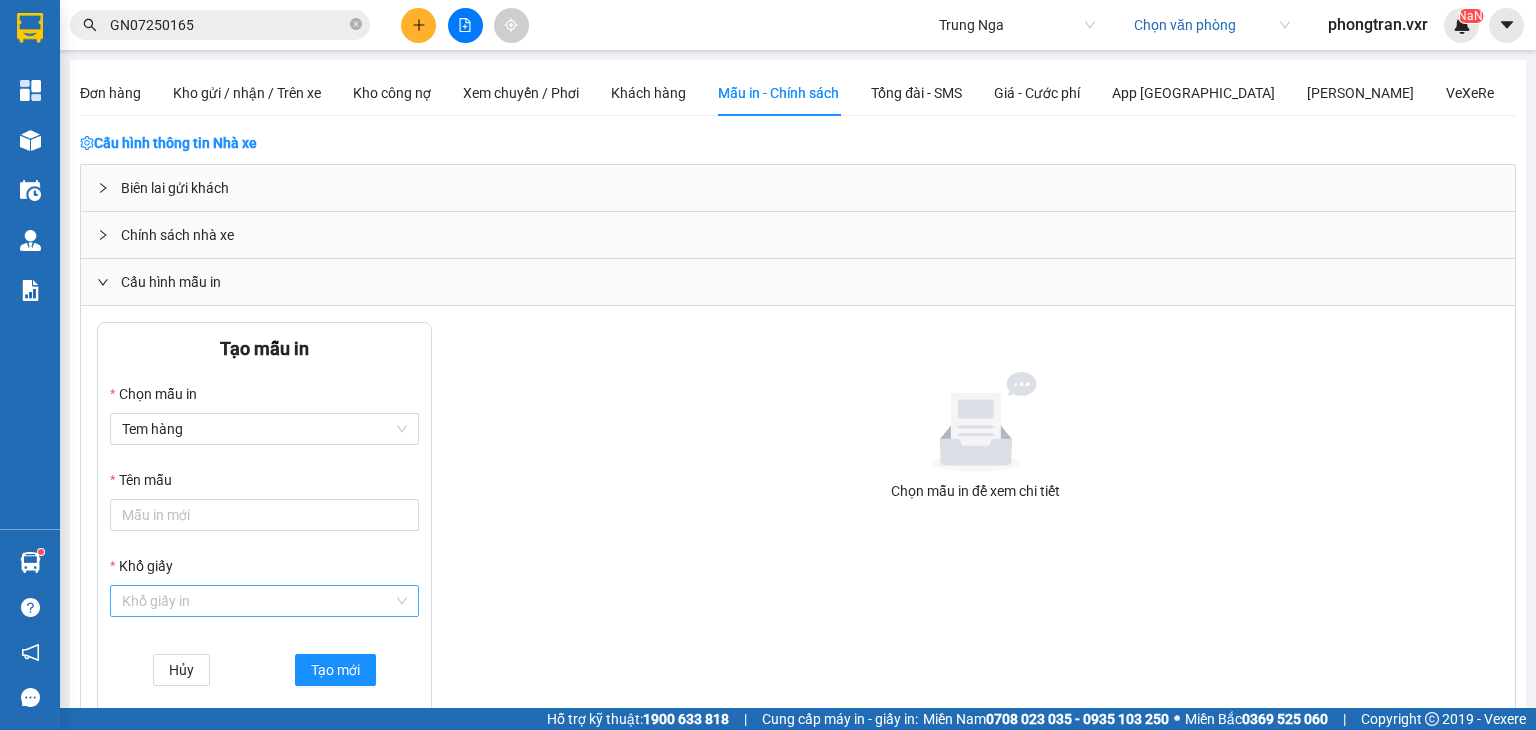 click on "Khổ giấy" at bounding box center [257, 601] 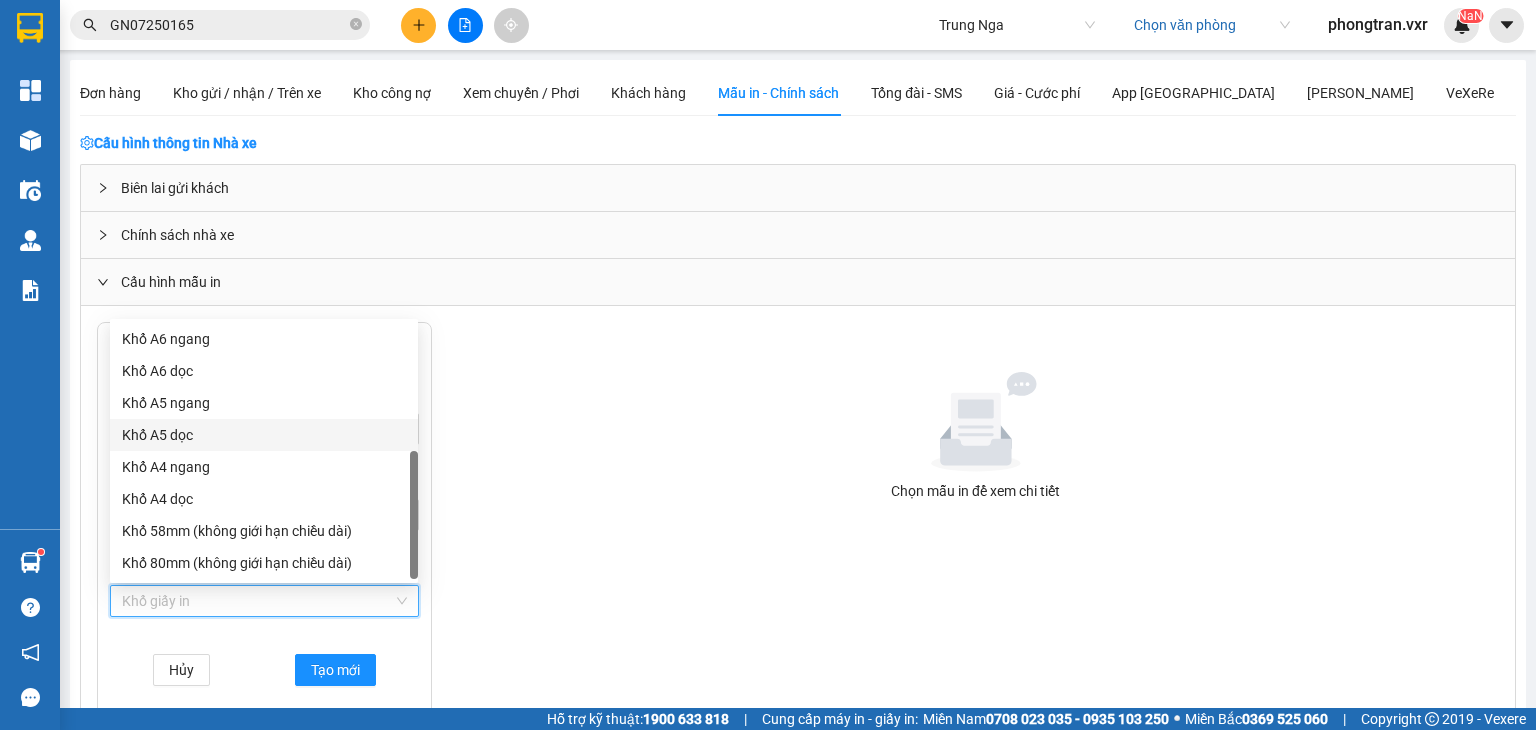 scroll, scrollTop: 64, scrollLeft: 0, axis: vertical 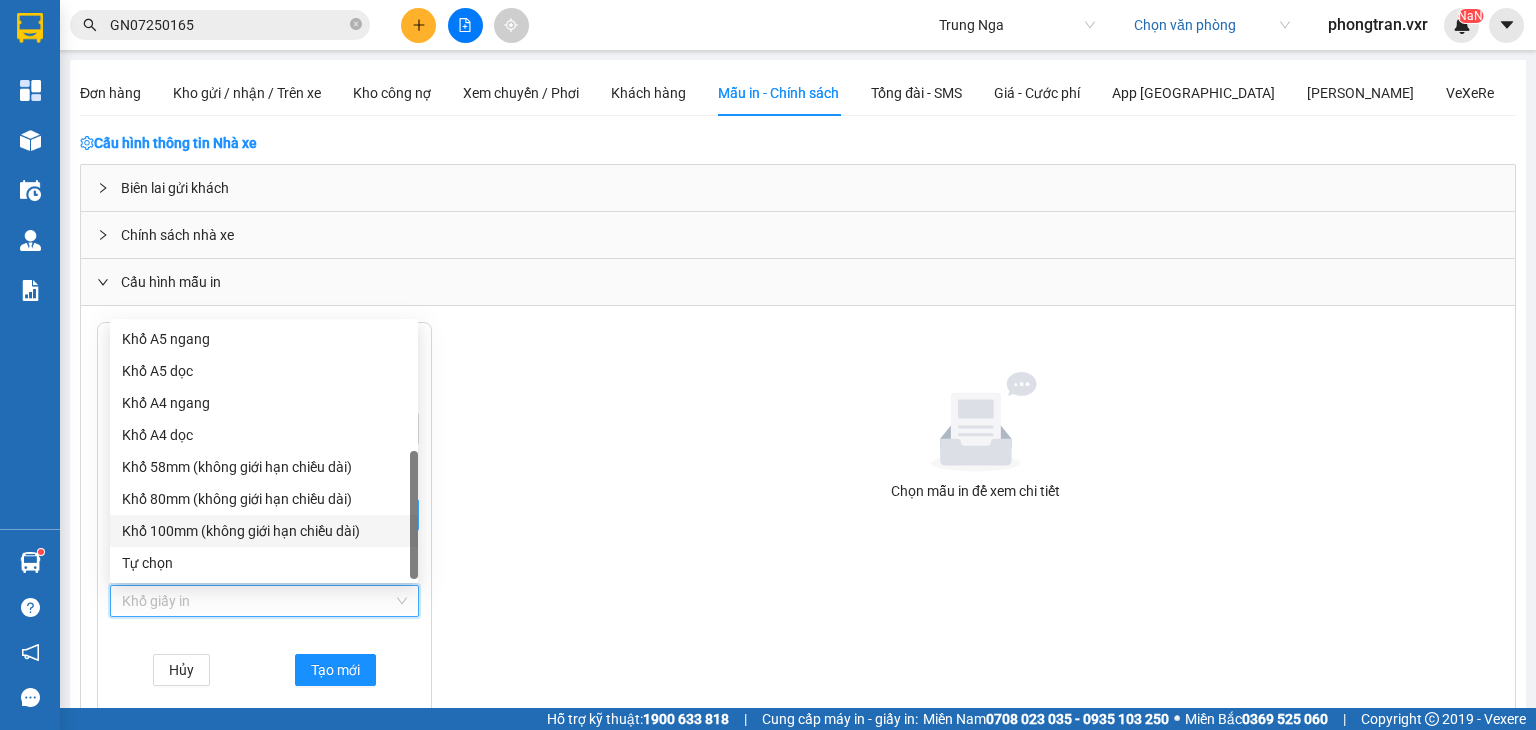 click on "Khổ 100mm (không giới hạn chiều dài)" at bounding box center [264, 531] 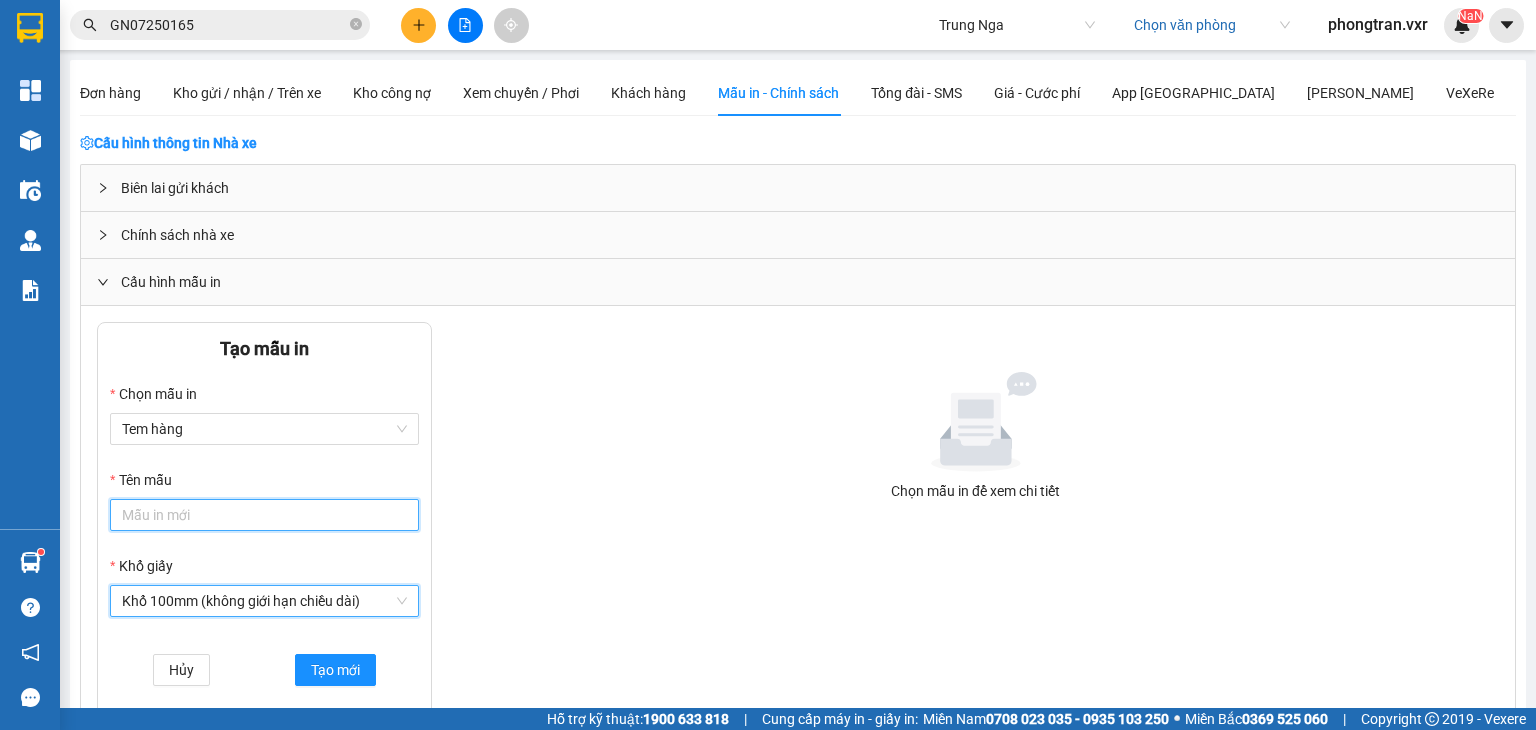 click on "Tên mẫu" at bounding box center [264, 515] 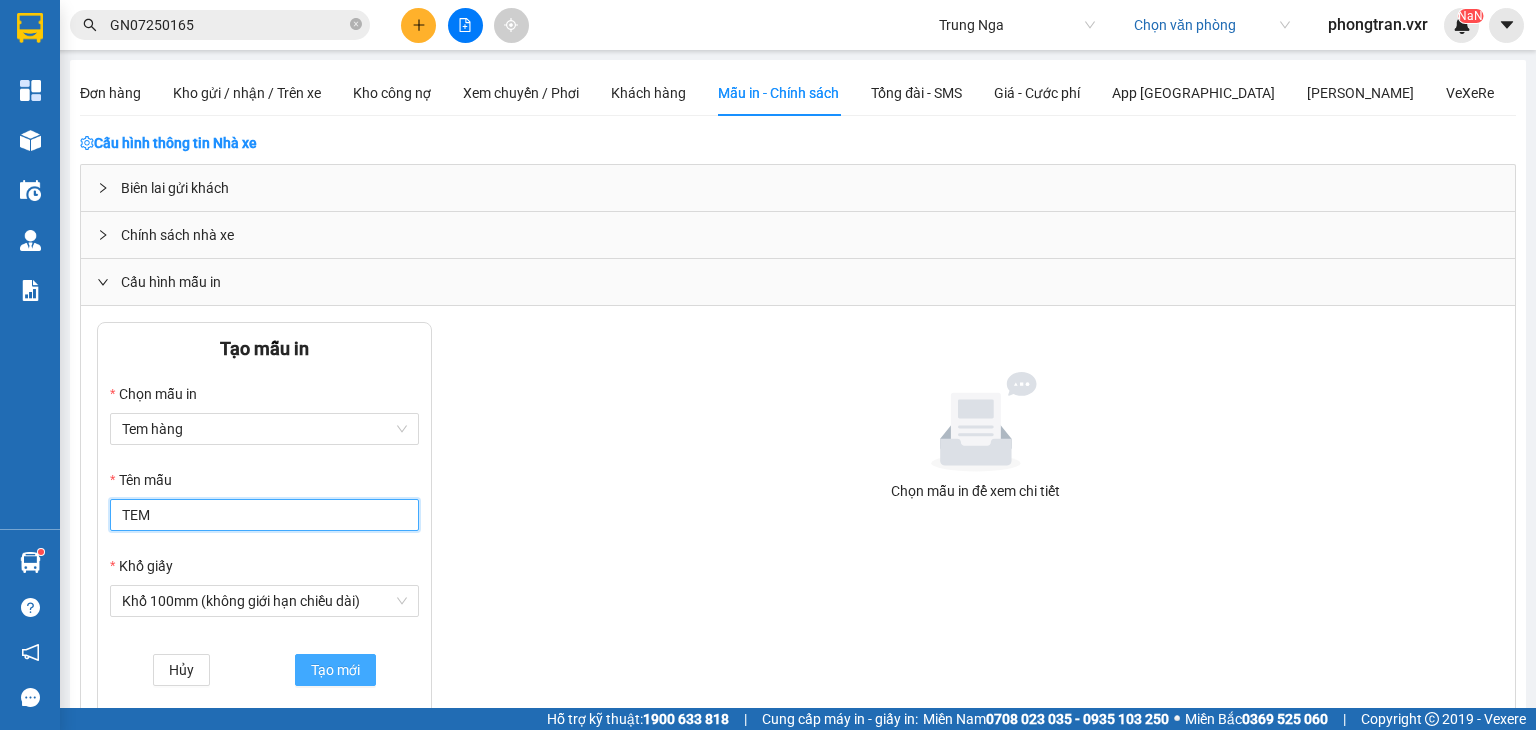 type on "TEM" 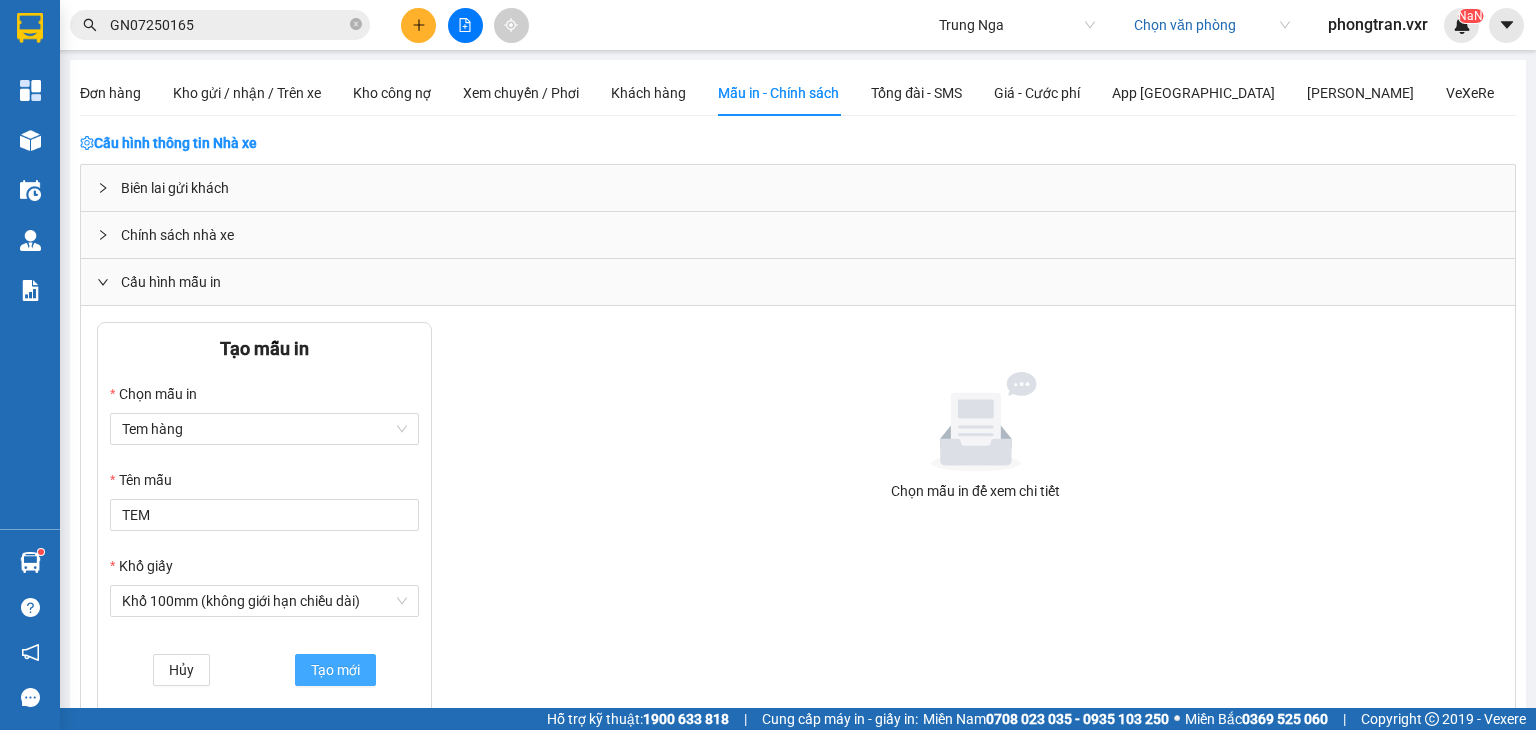 click on "Tạo mới" at bounding box center [335, 670] 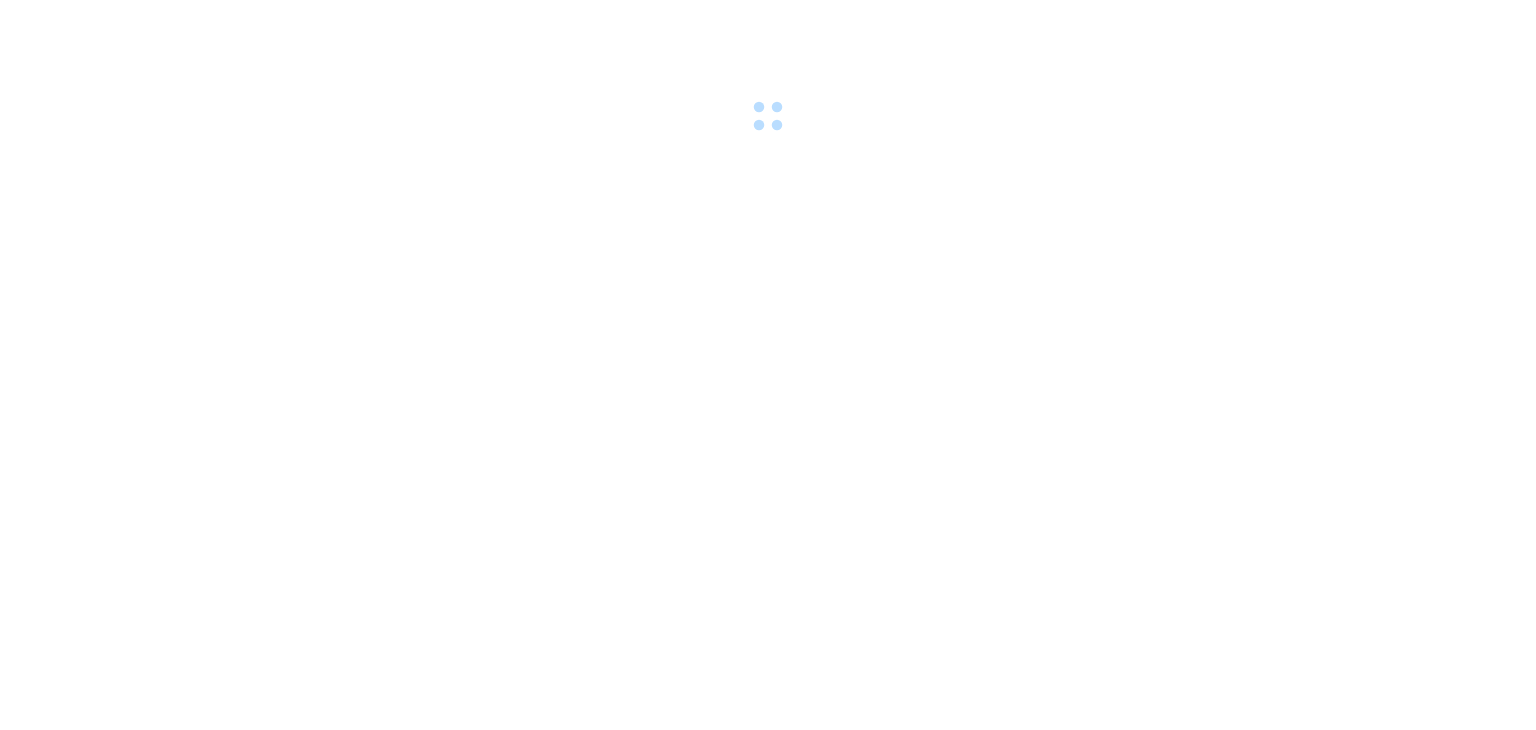 scroll, scrollTop: 0, scrollLeft: 0, axis: both 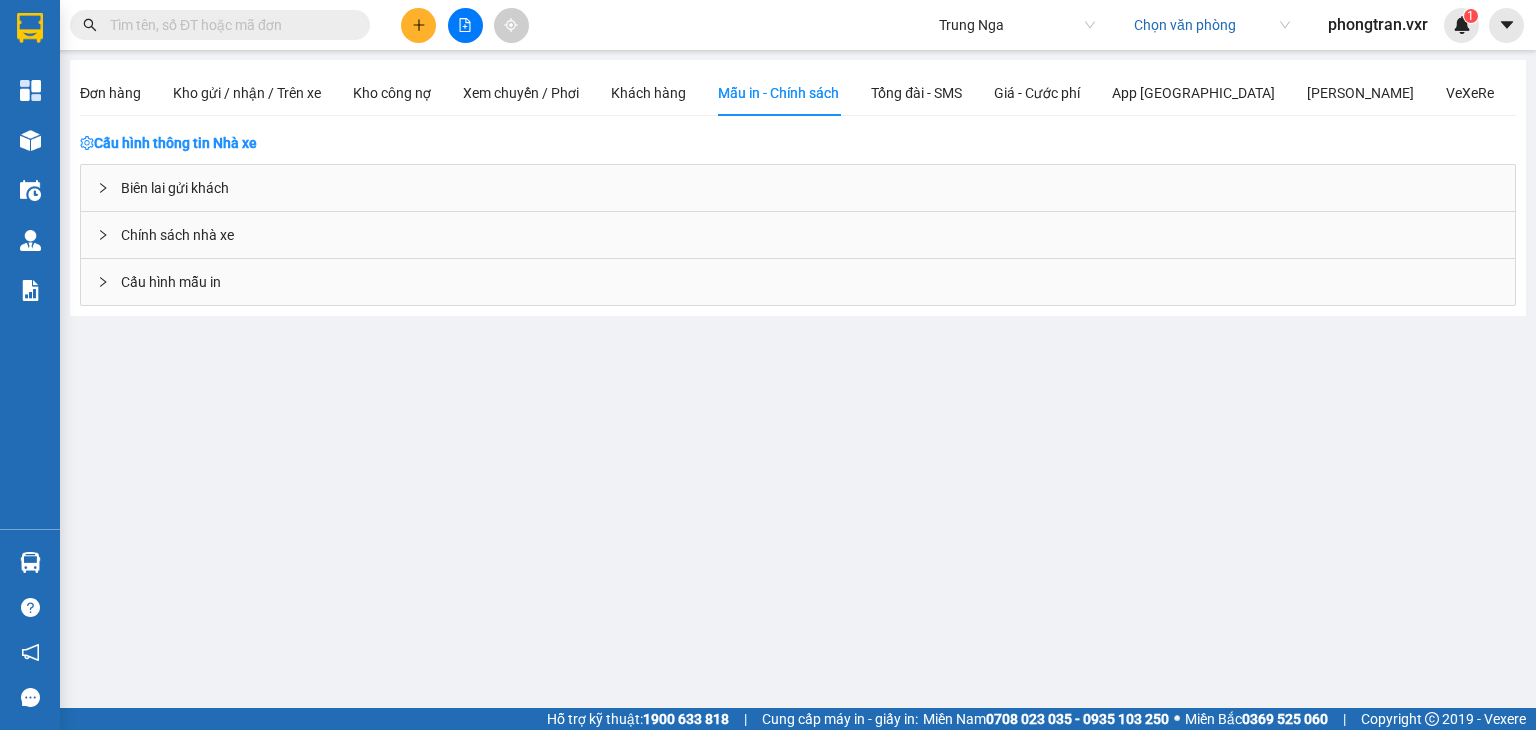 click on "Cấu hình mẫu in" at bounding box center (798, 282) 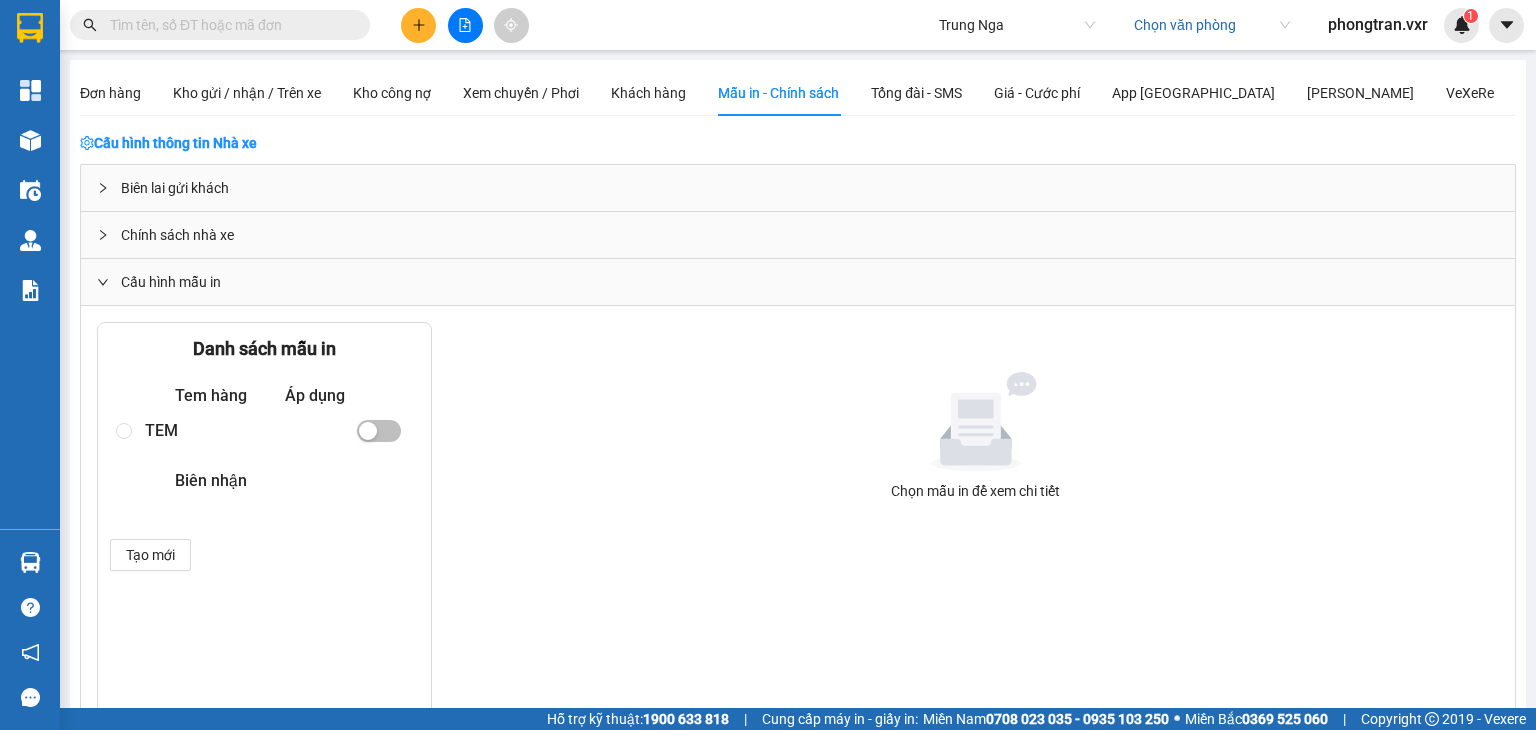 click at bounding box center (368, 431) 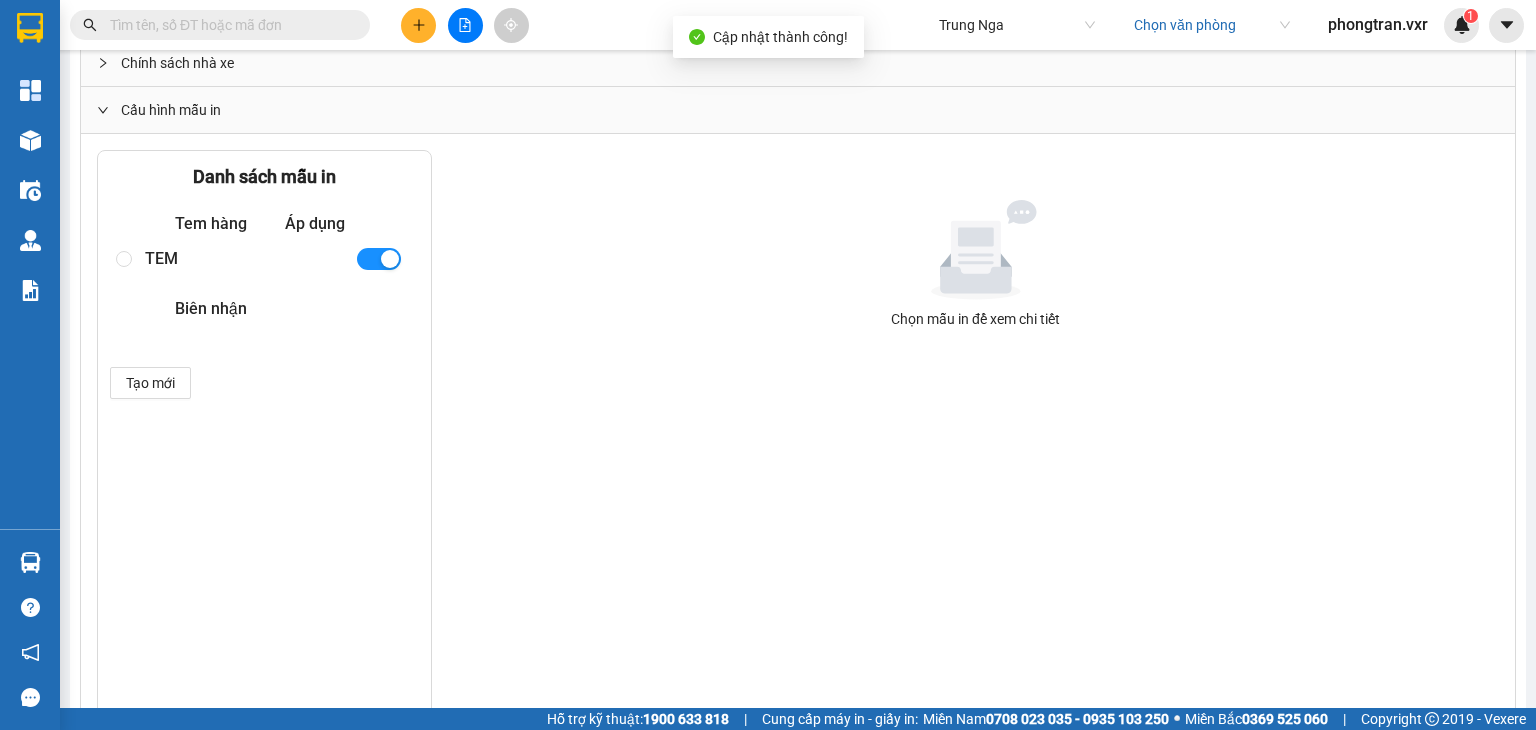 scroll, scrollTop: 0, scrollLeft: 0, axis: both 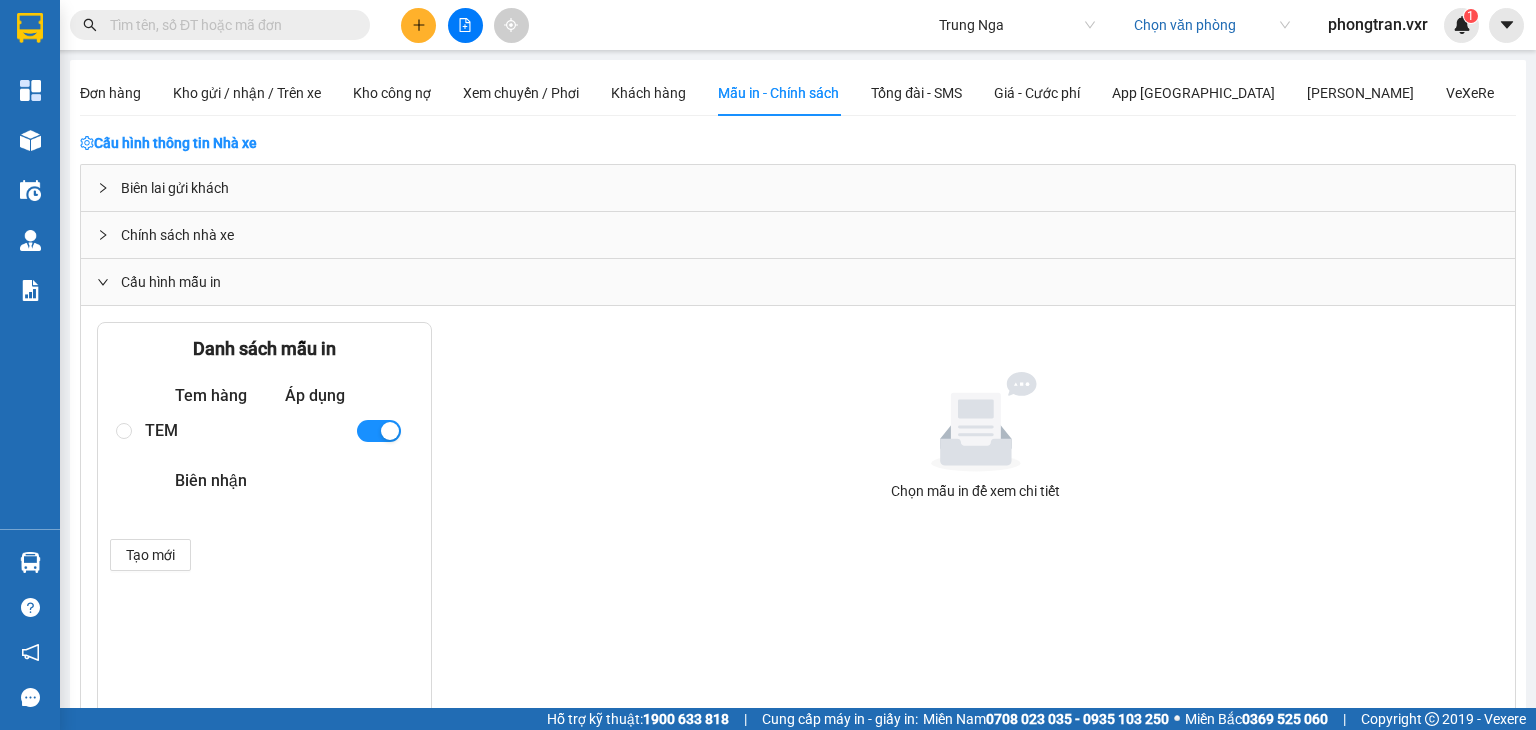 click on "TEM" at bounding box center [242, 430] 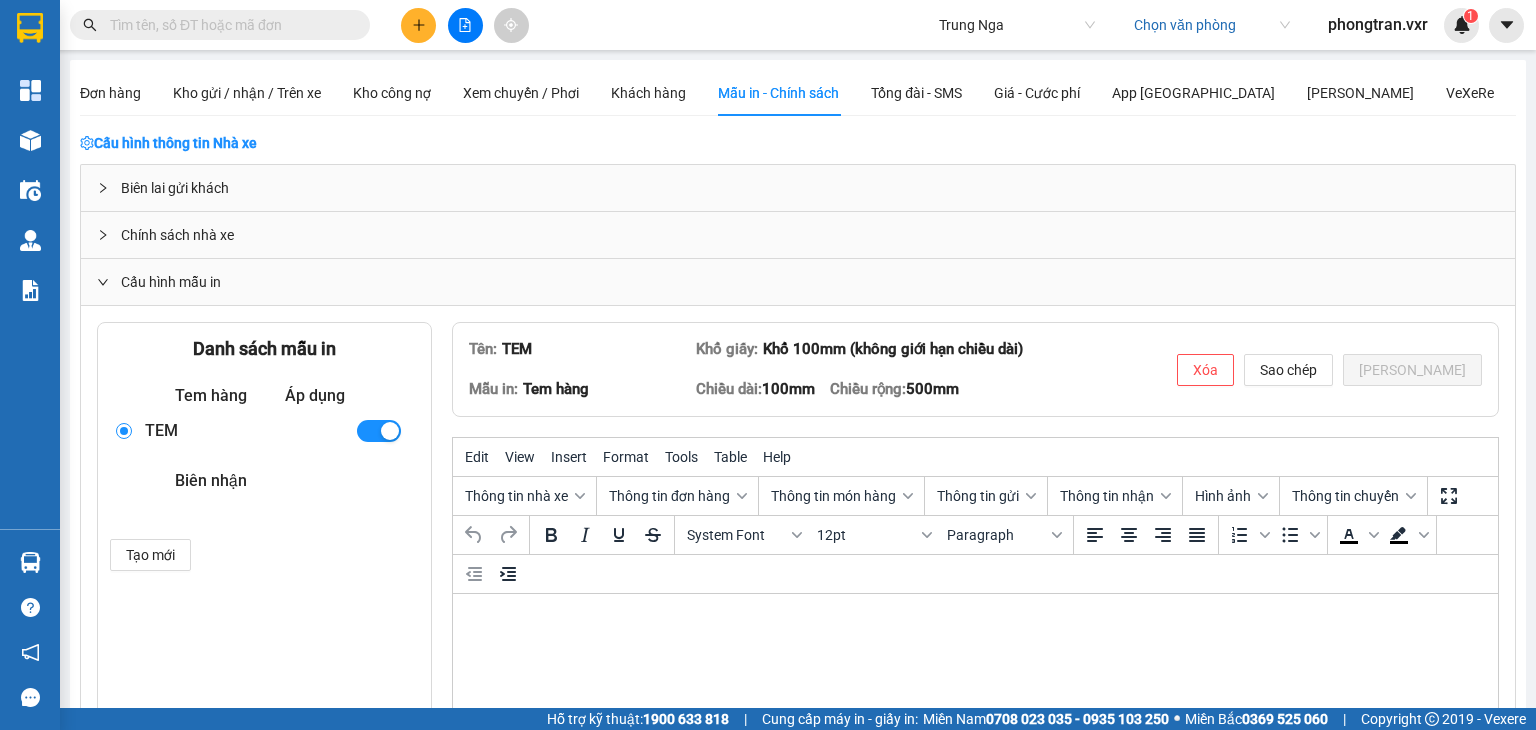 scroll, scrollTop: 0, scrollLeft: 0, axis: both 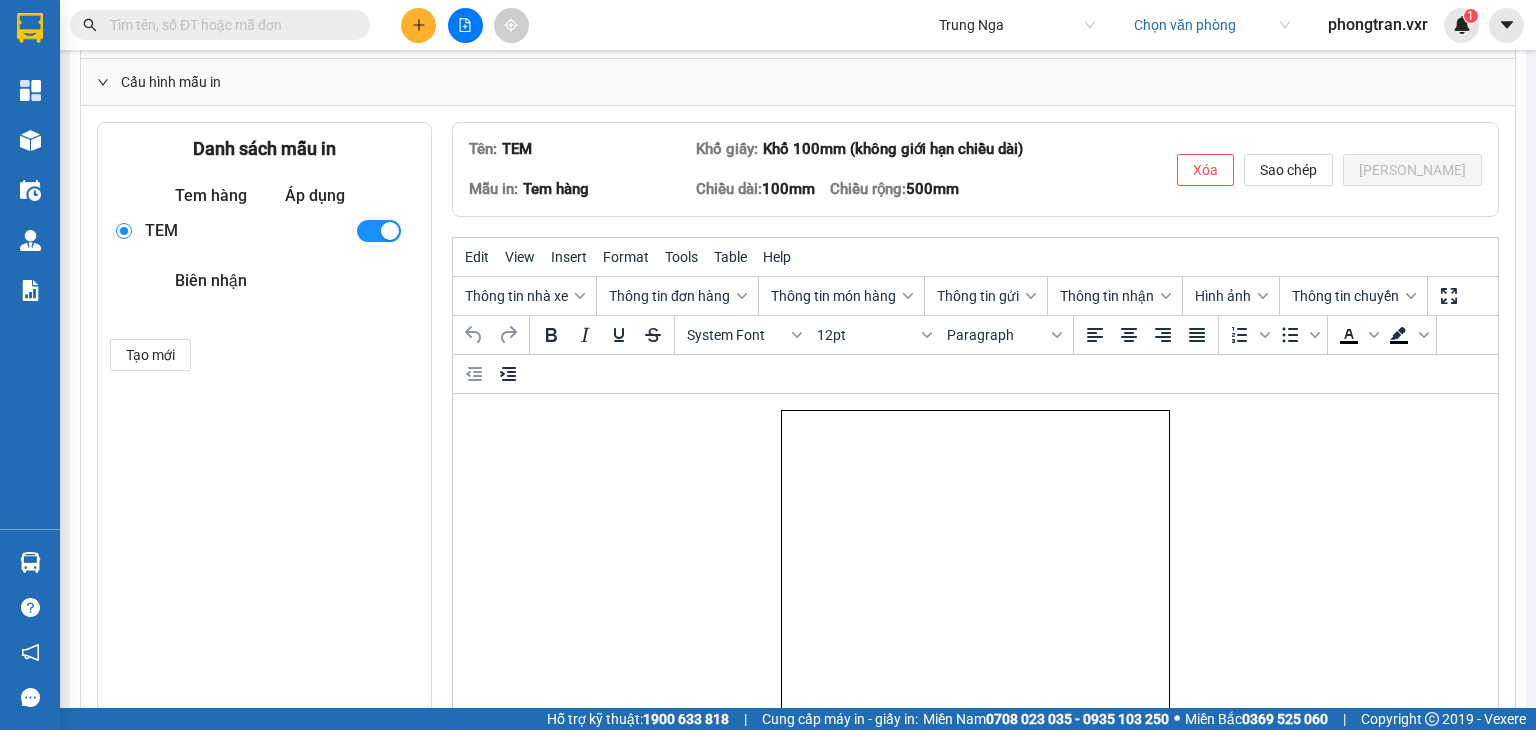 click at bounding box center [976, 1356] 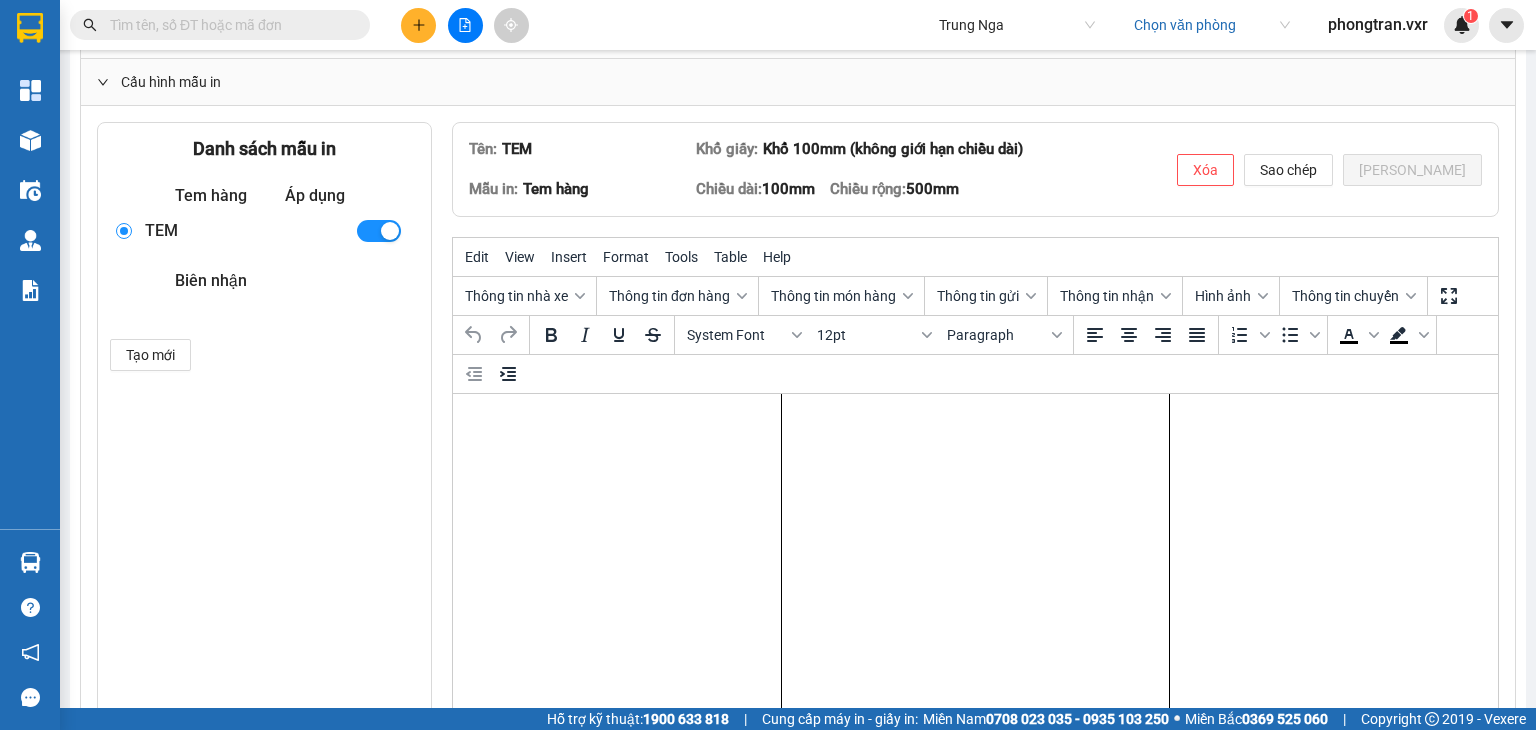 scroll, scrollTop: 800, scrollLeft: 0, axis: vertical 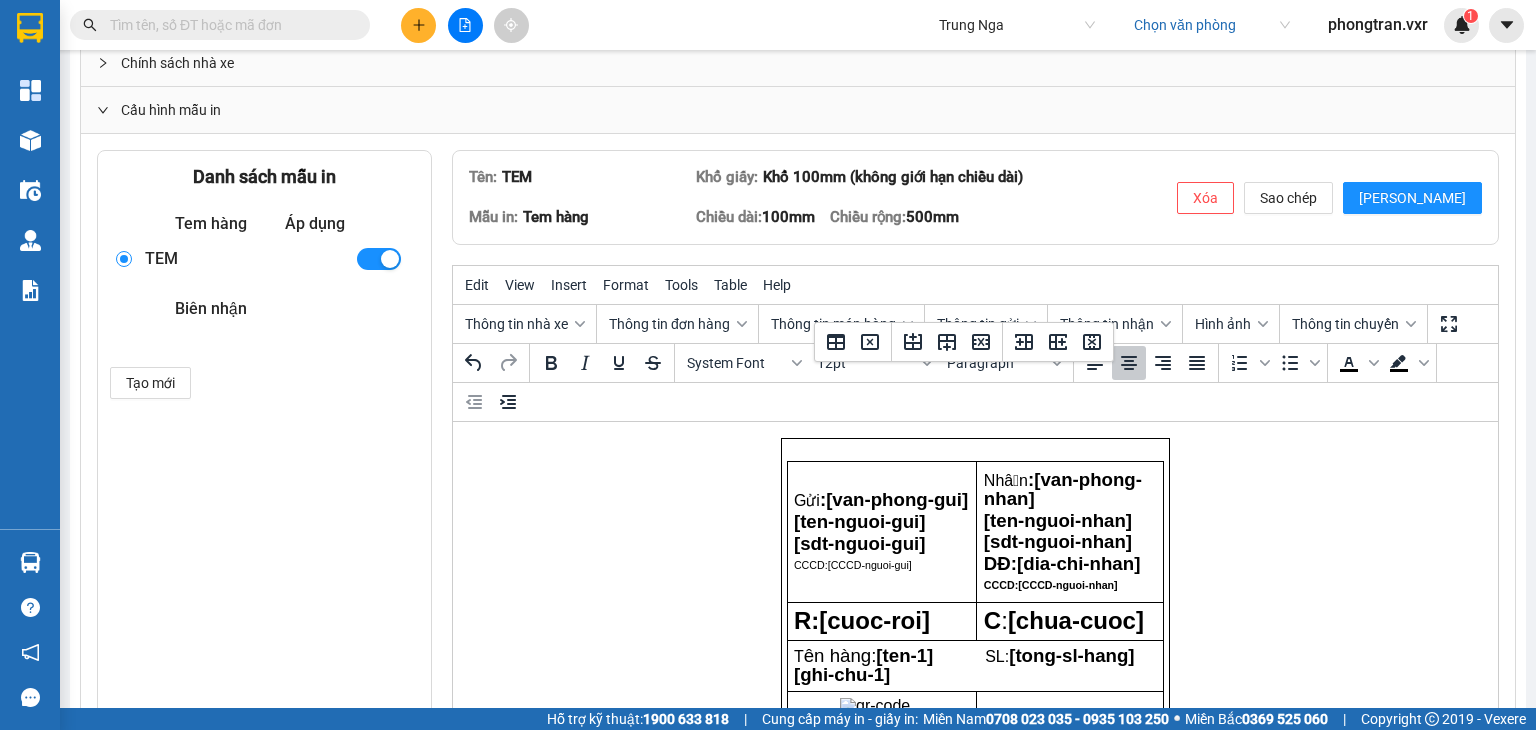 click on "500mm" at bounding box center (932, 217) 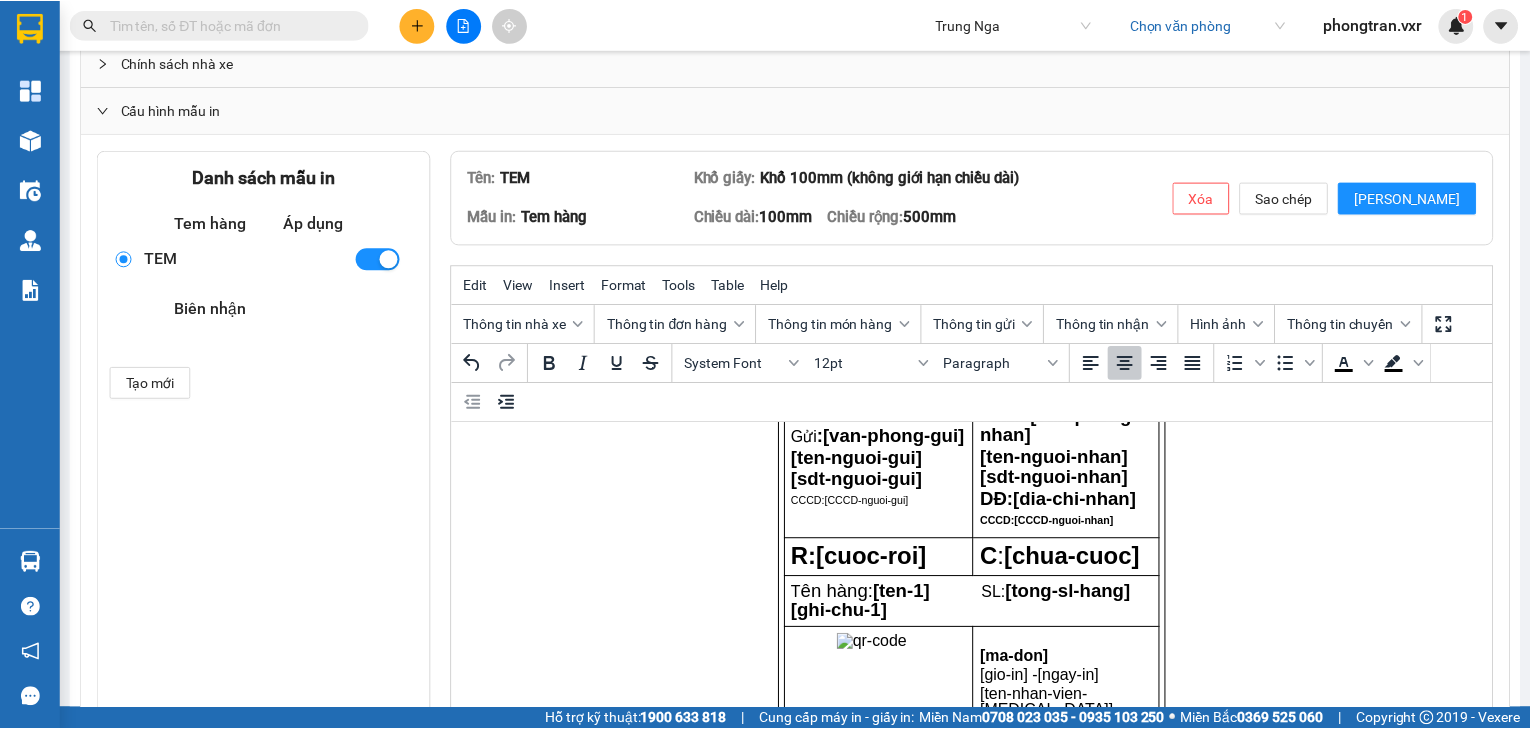 scroll, scrollTop: 100, scrollLeft: 0, axis: vertical 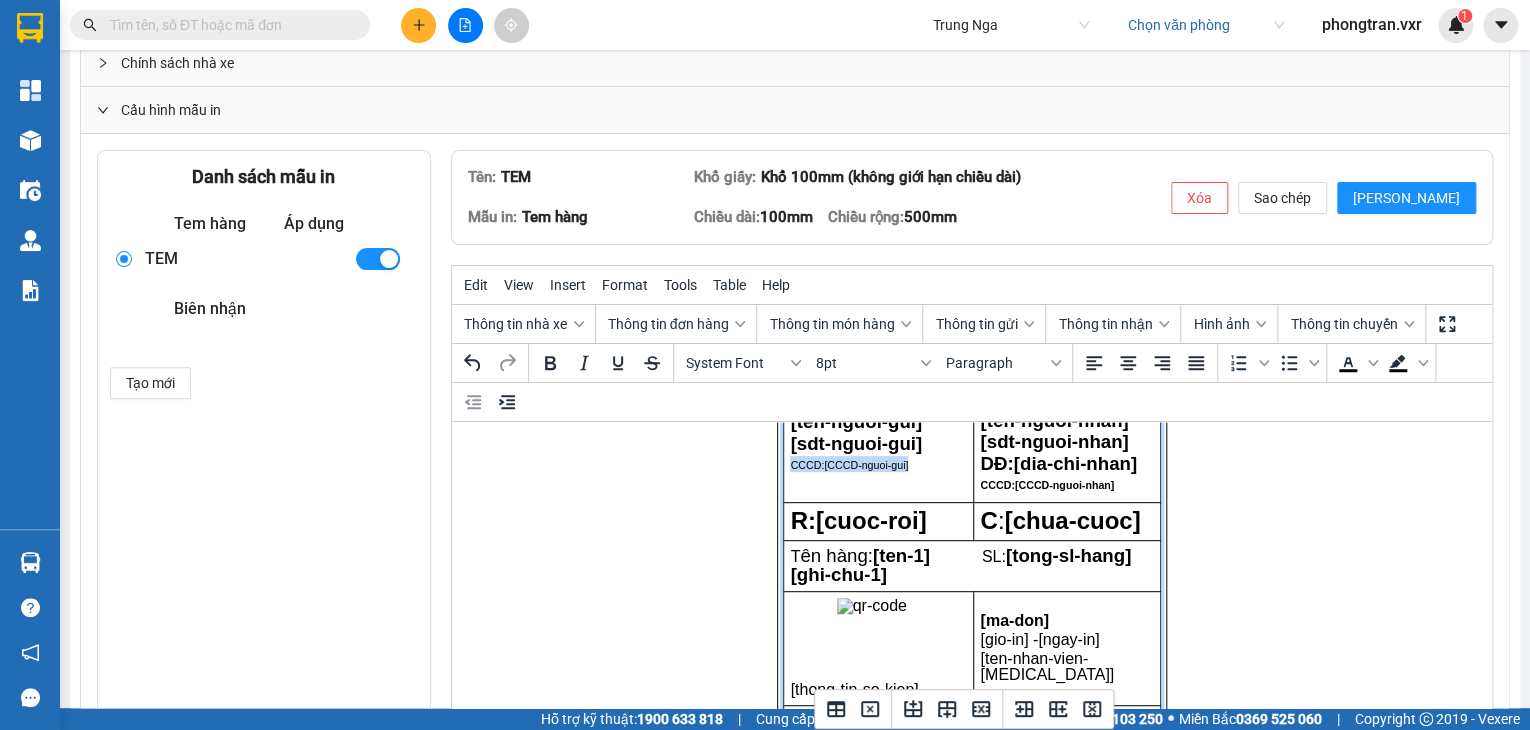 drag, startPoint x: 901, startPoint y: 472, endPoint x: 777, endPoint y: 474, distance: 124.01613 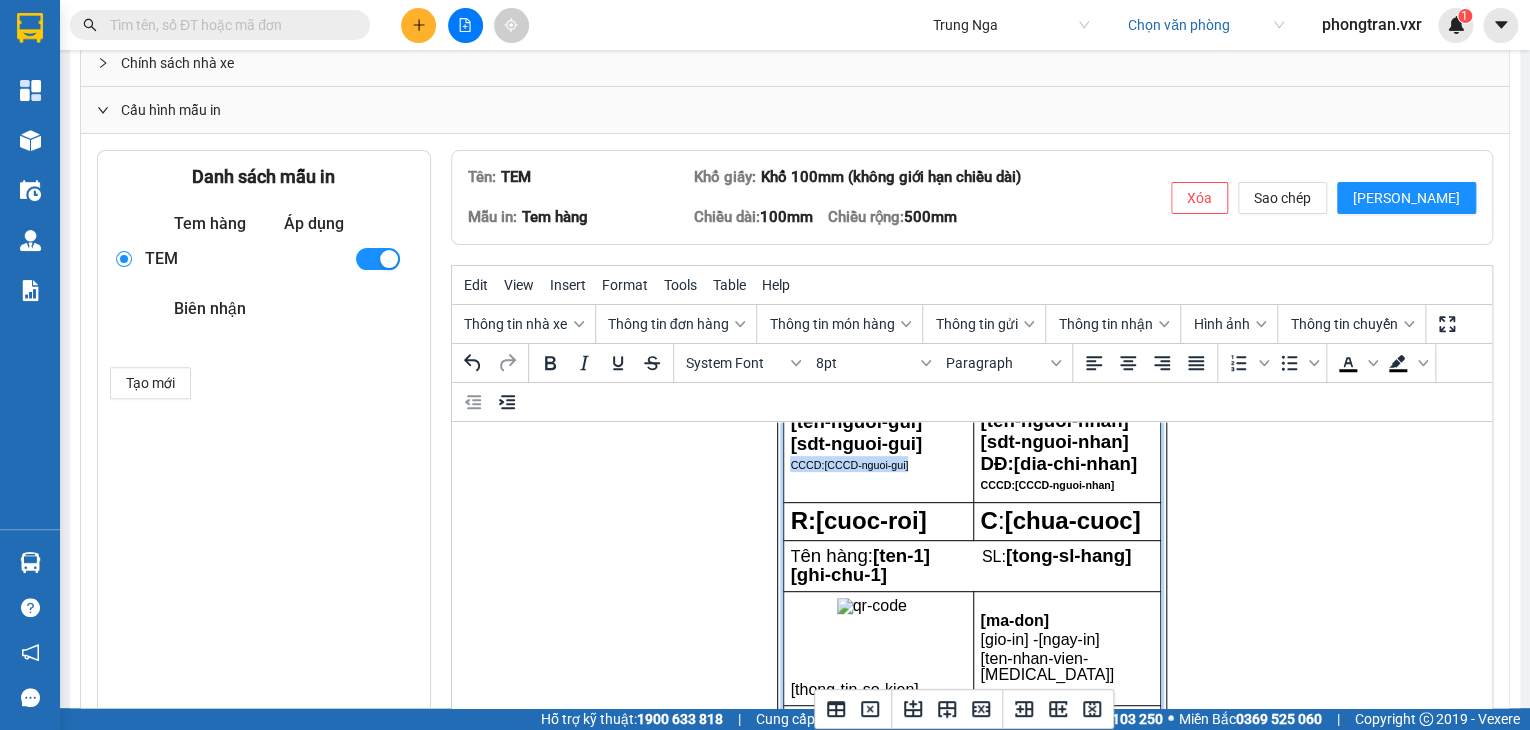 click on "Gửi :  [van-phong-gui] [ten-nguoi-gui] [sdt-nguoi-gui] CCCD:  [CCCD-nguoi-gui]" at bounding box center (878, 432) 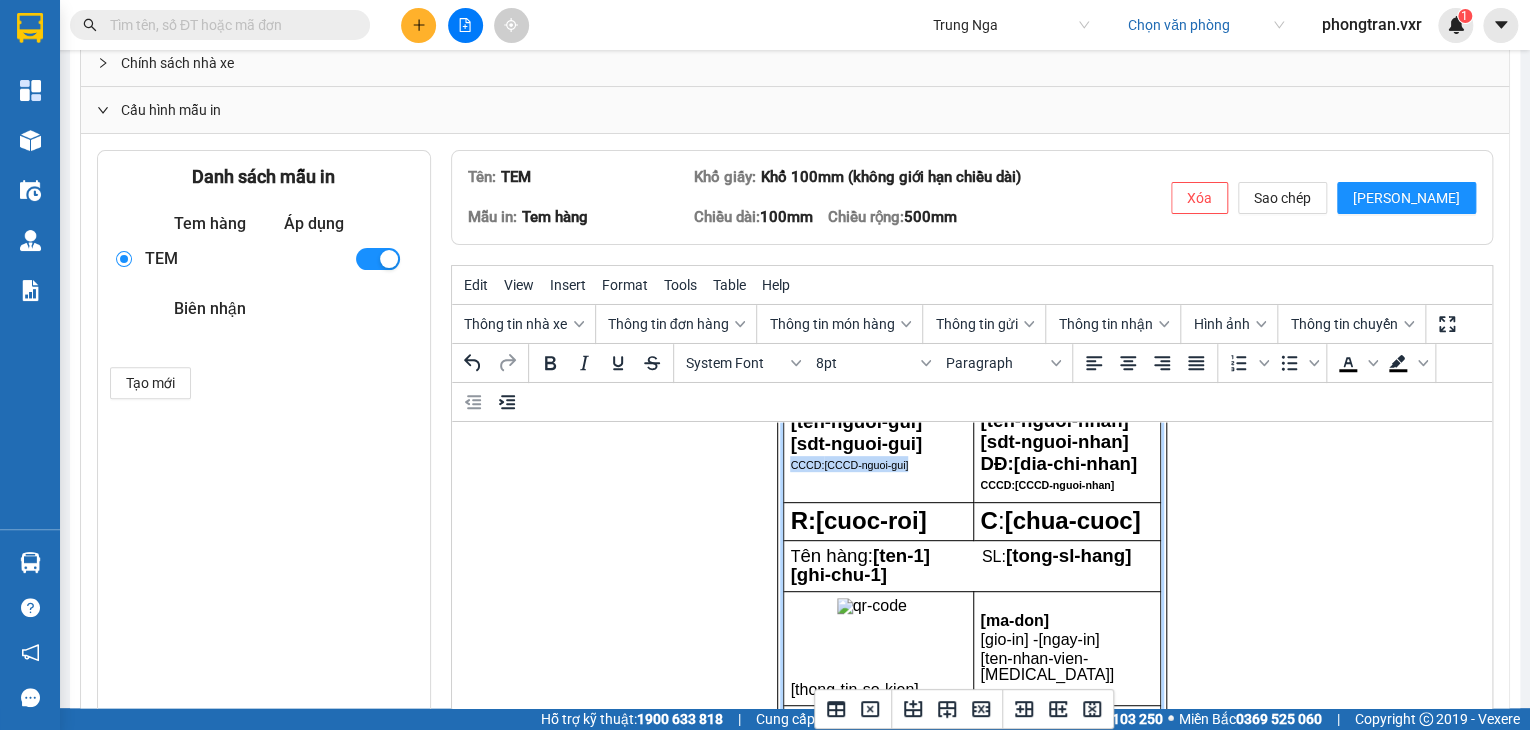 type 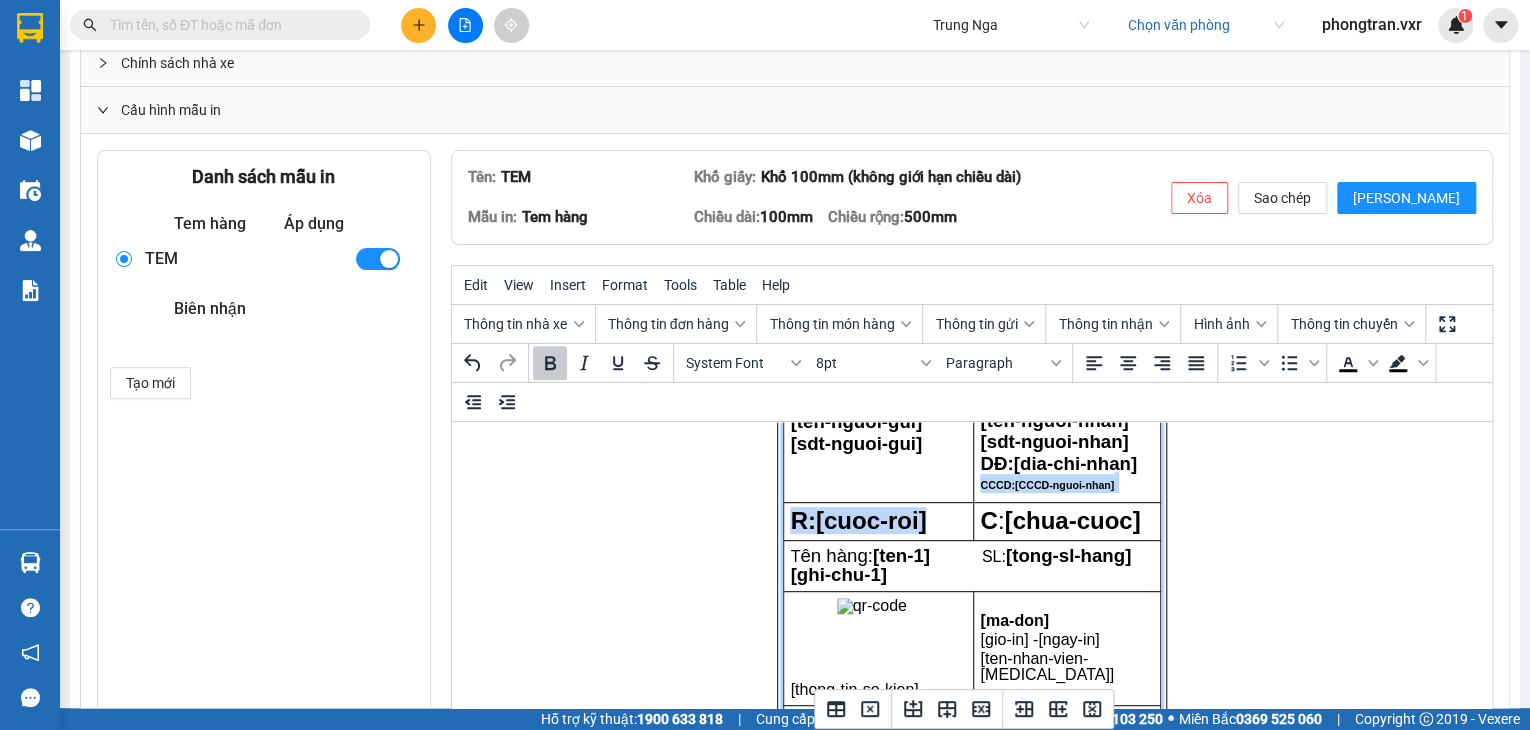 drag, startPoint x: 1108, startPoint y: 487, endPoint x: 969, endPoint y: 487, distance: 139 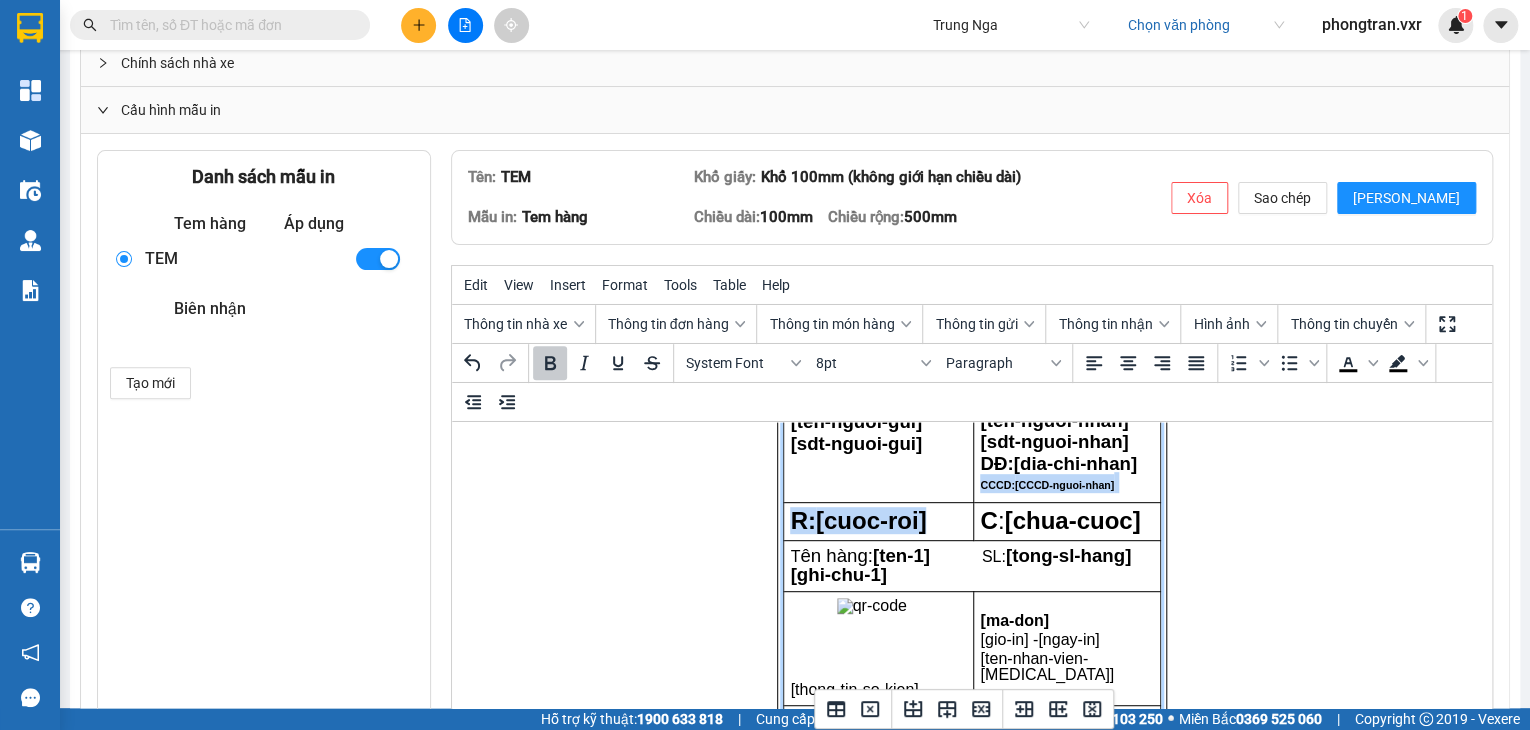 click on "DĐ:  [dia-chi-nhan] CCCD:  [CCCD-nguoi-nhan]" at bounding box center (1065, 473) 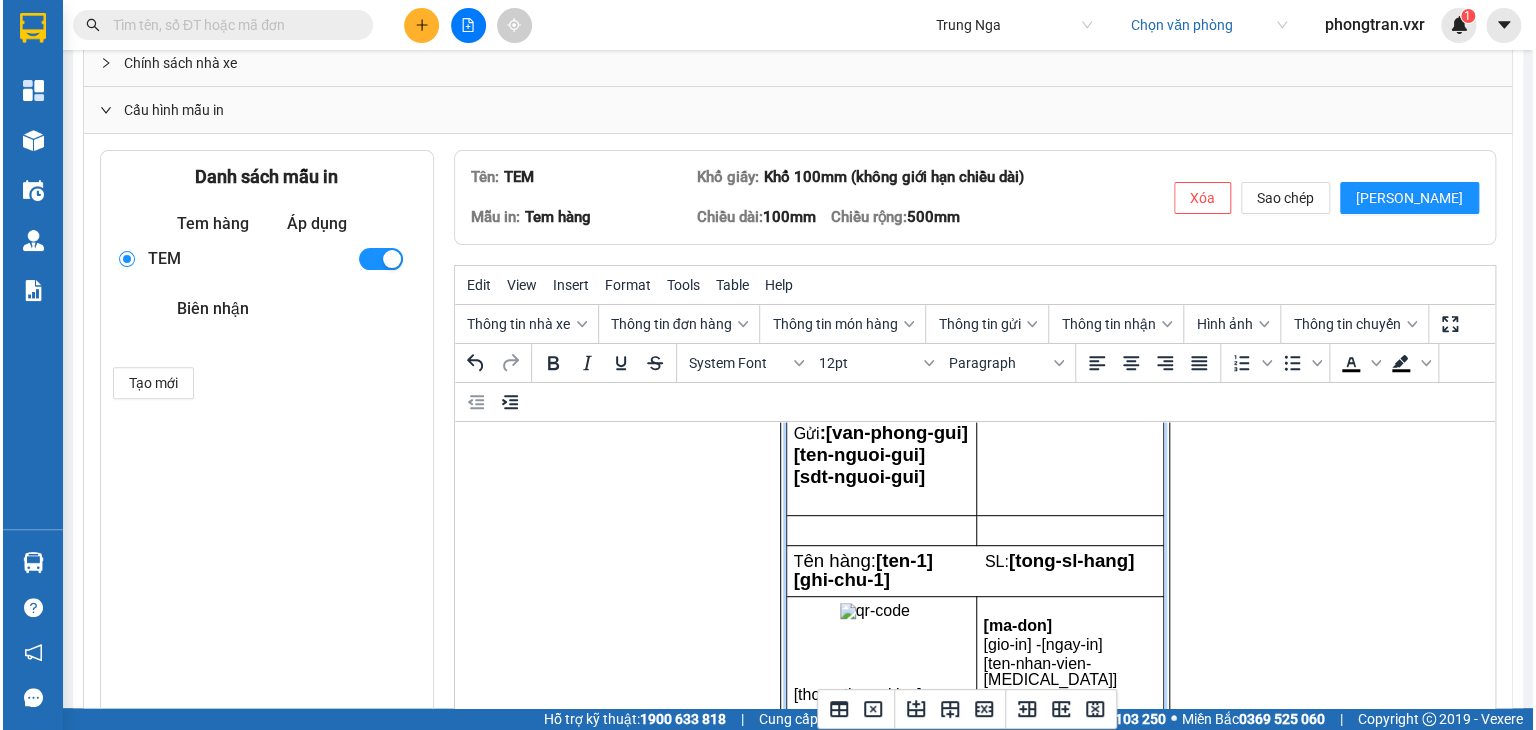 scroll, scrollTop: 0, scrollLeft: 0, axis: both 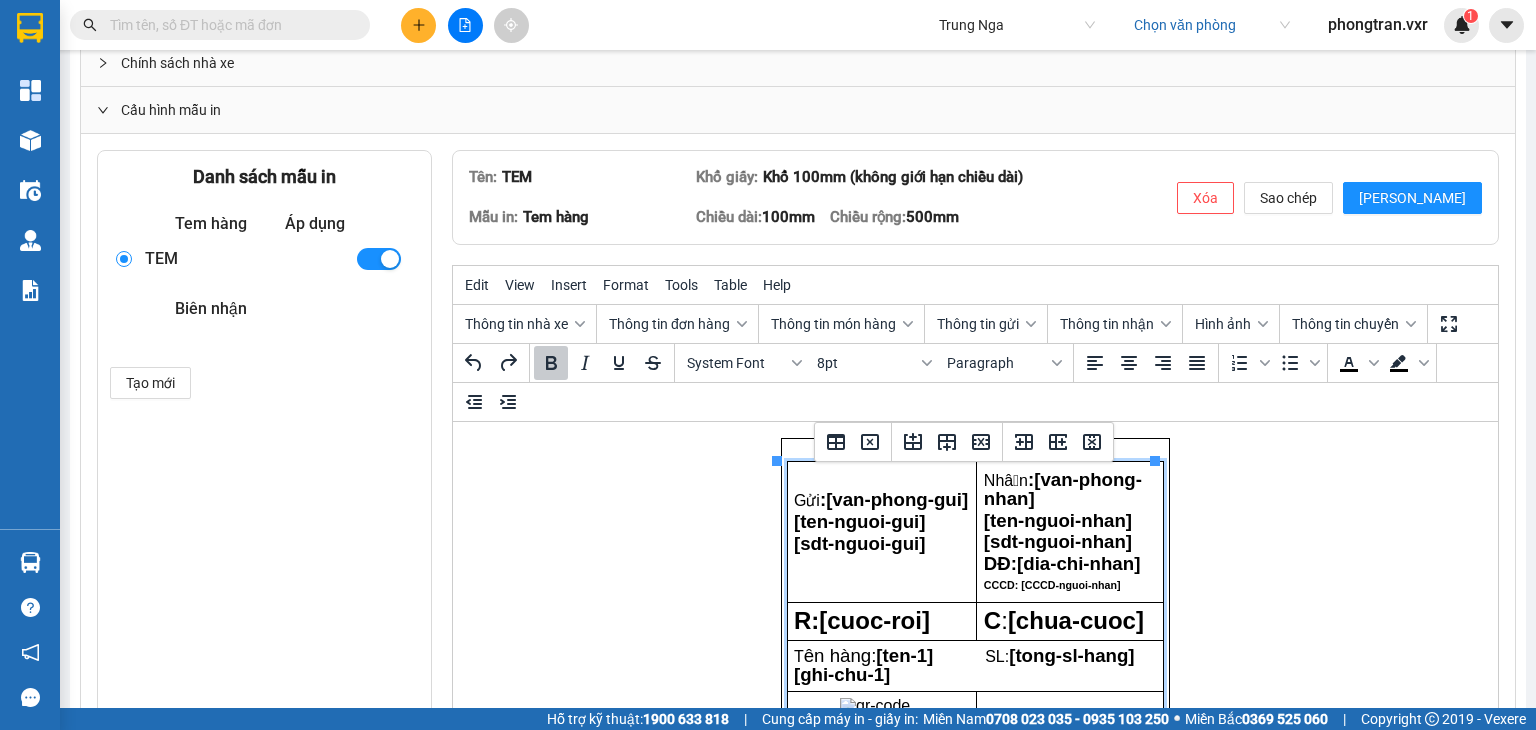 click on "CCCD: [CCCD-nguoi-nhan]" at bounding box center [1052, 585] 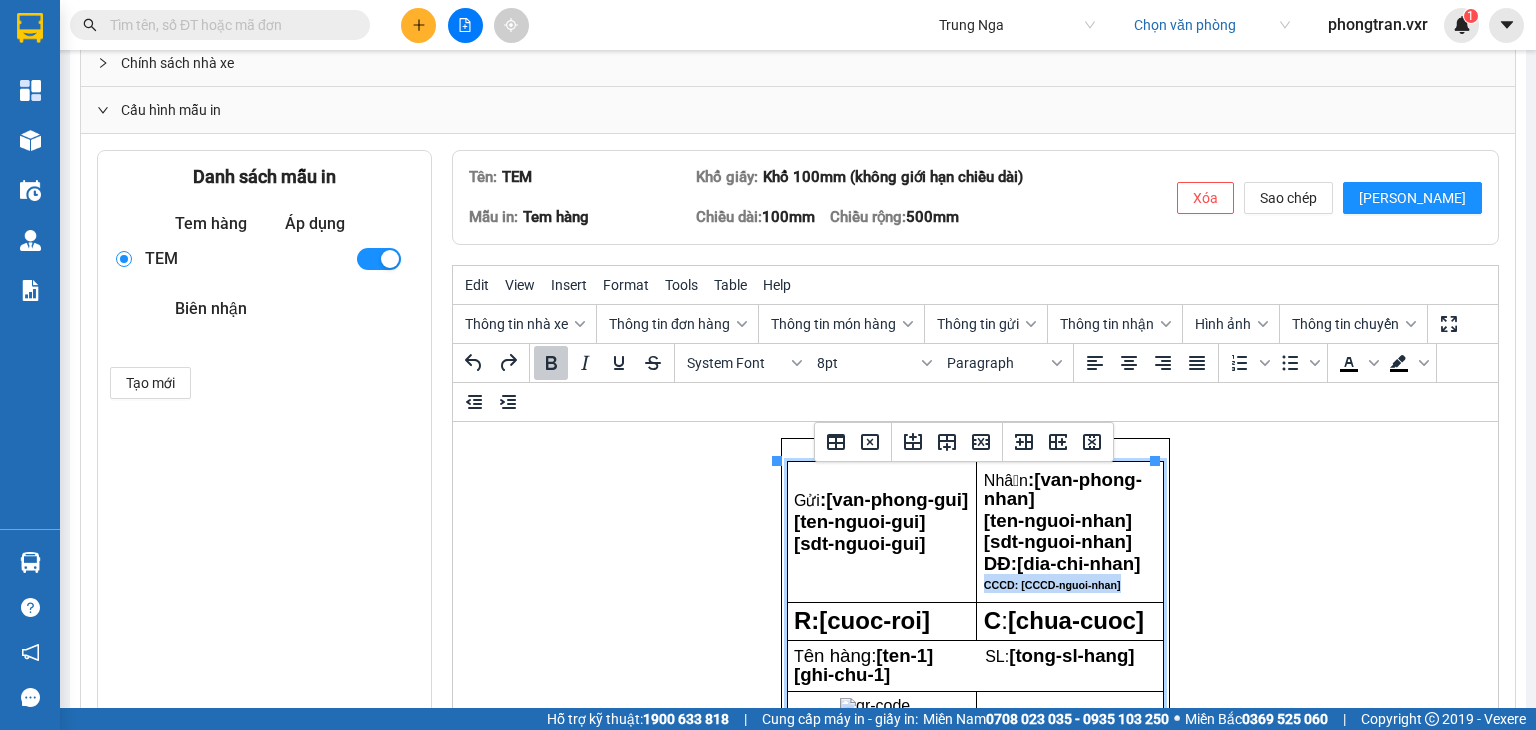 drag, startPoint x: 1109, startPoint y: 587, endPoint x: 977, endPoint y: 587, distance: 132 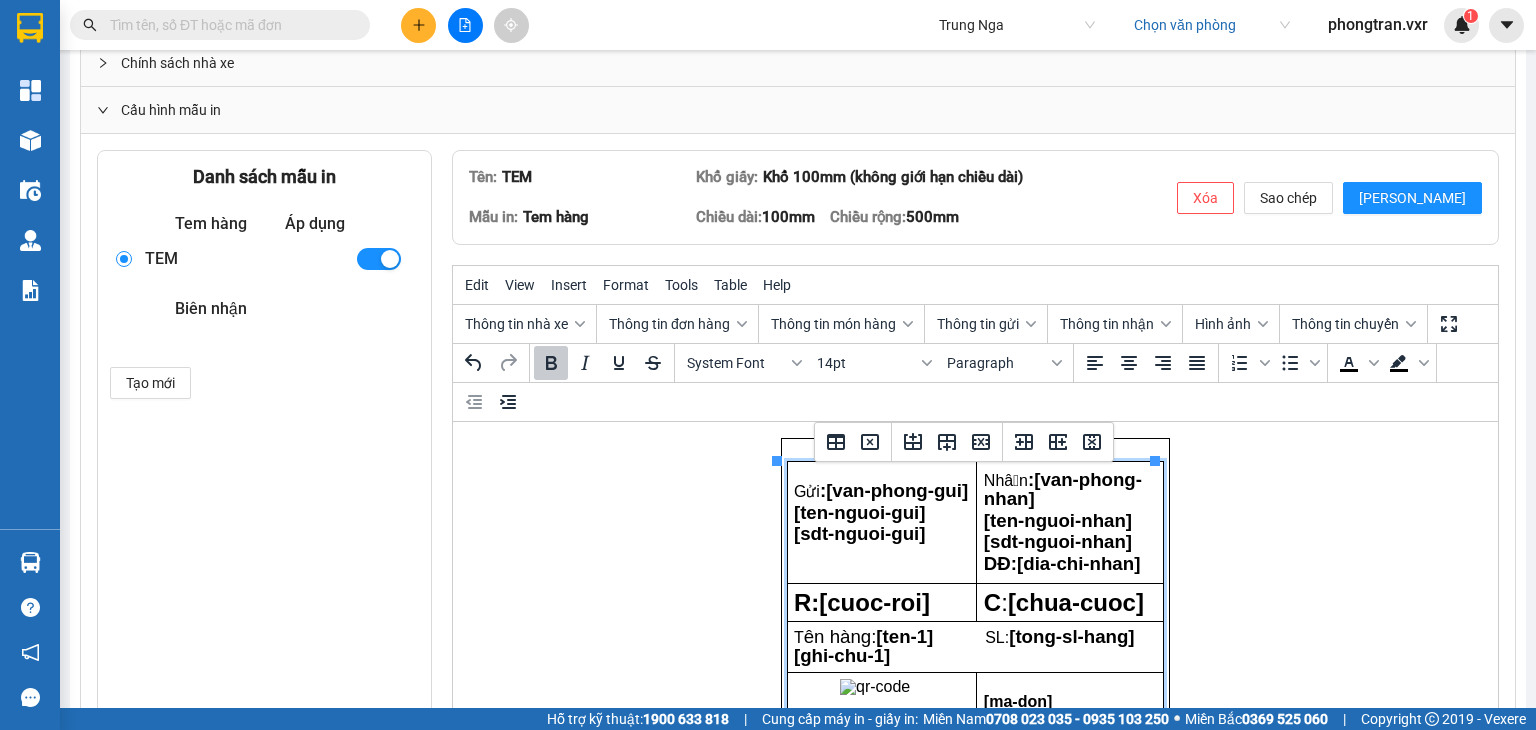click on "Gửi :  [van-phong-gui] [ten-nguoi-gui] [sdt-nguoi-gui]" at bounding box center (882, 523) 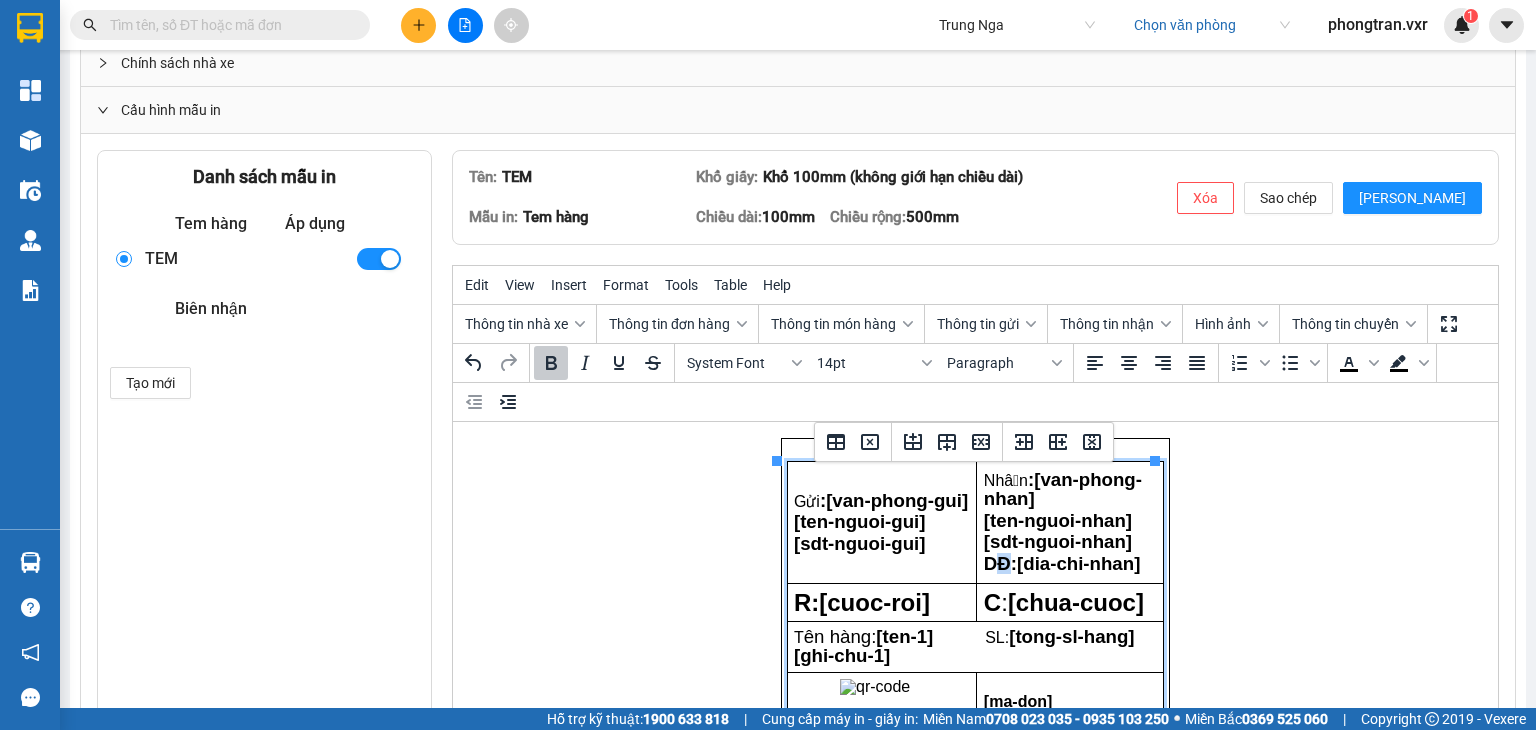 click on "DĐ:  [dia-chi-nhan]" at bounding box center [1062, 563] 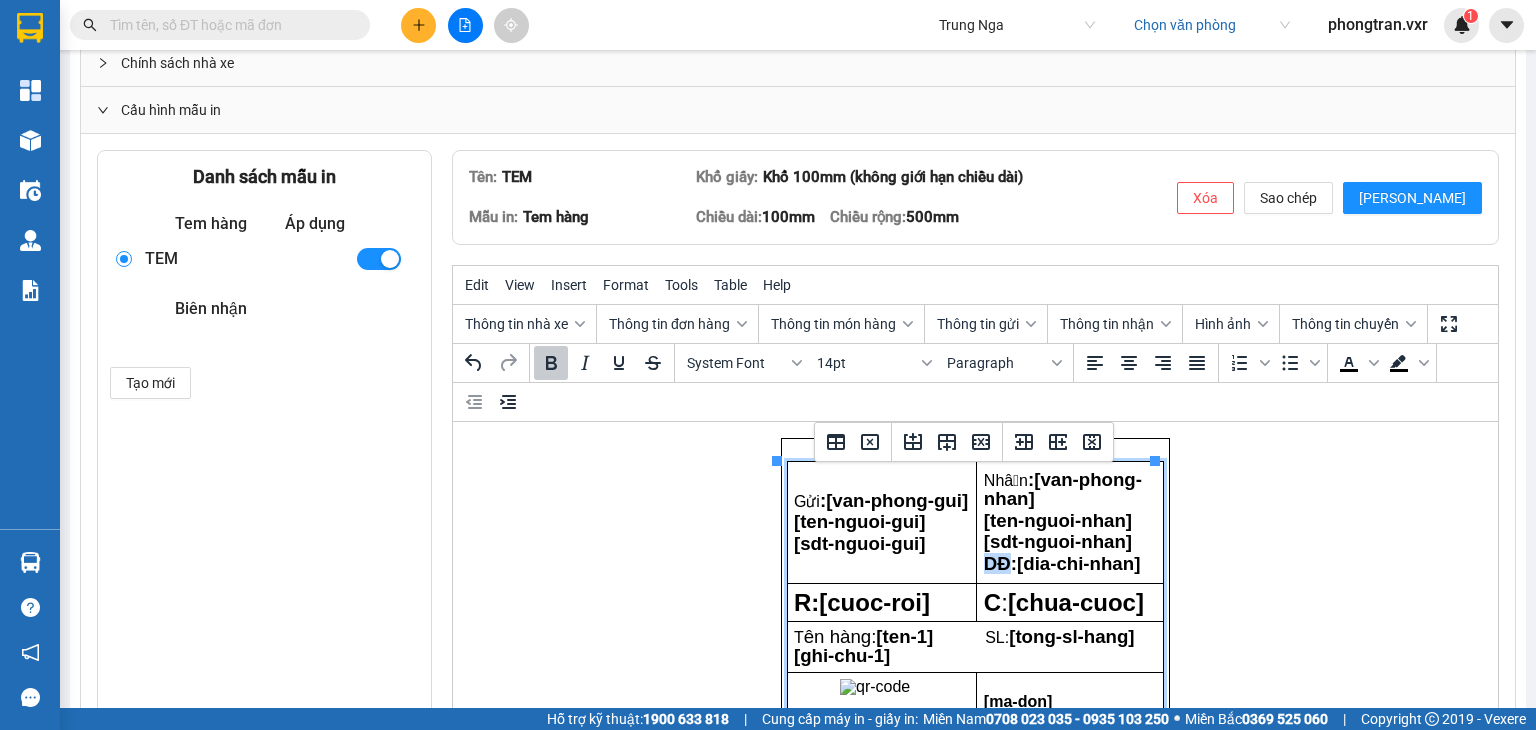 drag, startPoint x: 1000, startPoint y: 561, endPoint x: 977, endPoint y: 560, distance: 23.021729 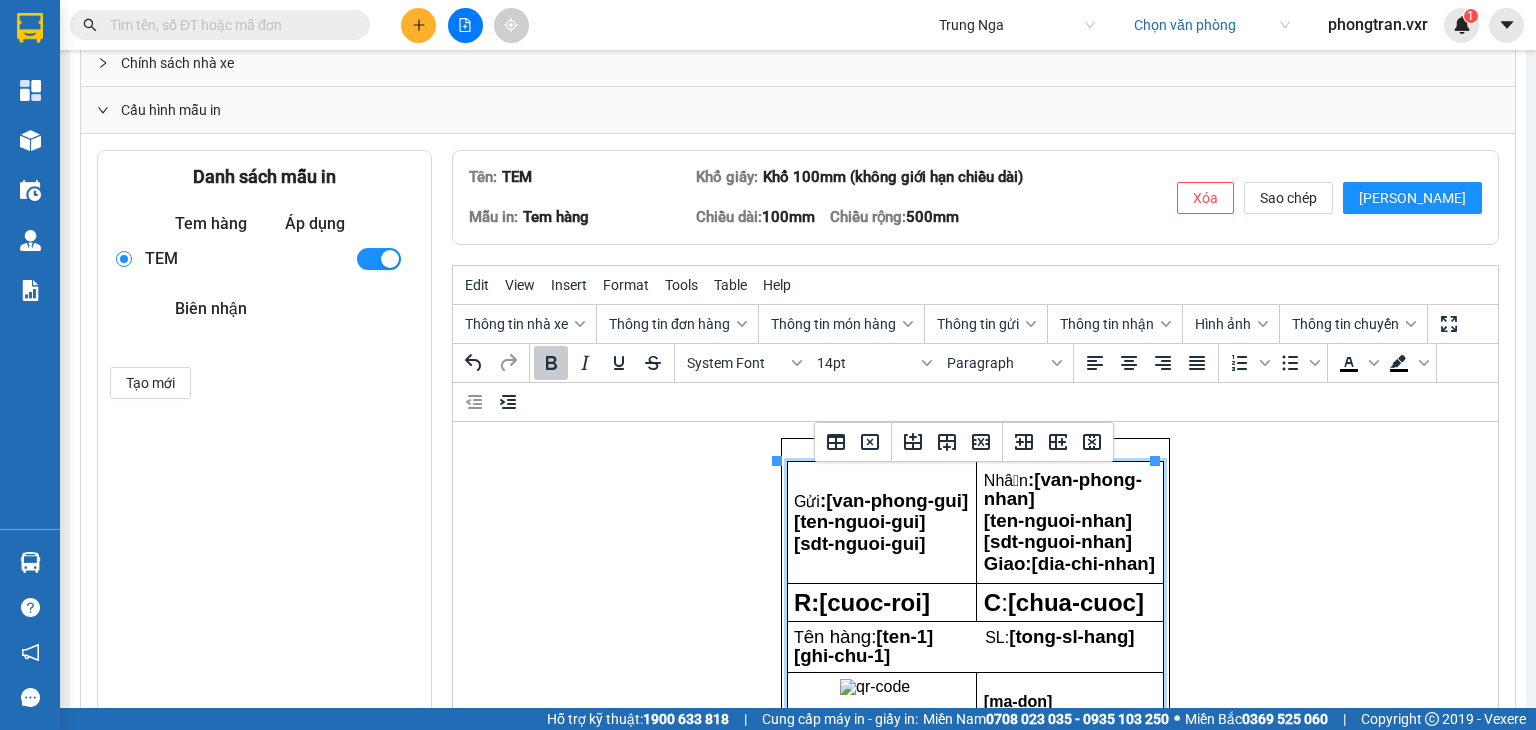 click on "[sdt-nguoi-gui]" at bounding box center (882, 544) 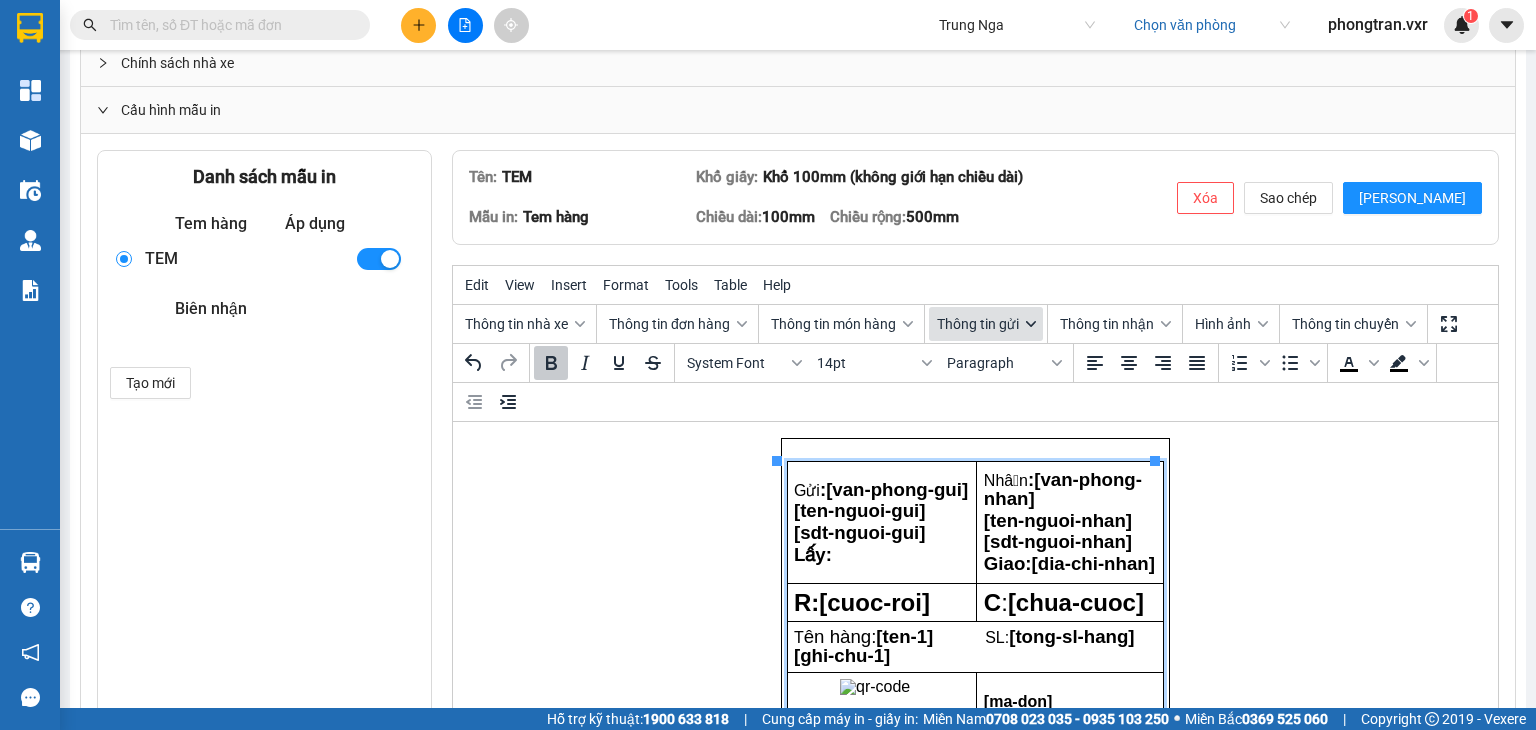 click on "Thông tin gửi" at bounding box center [978, 324] 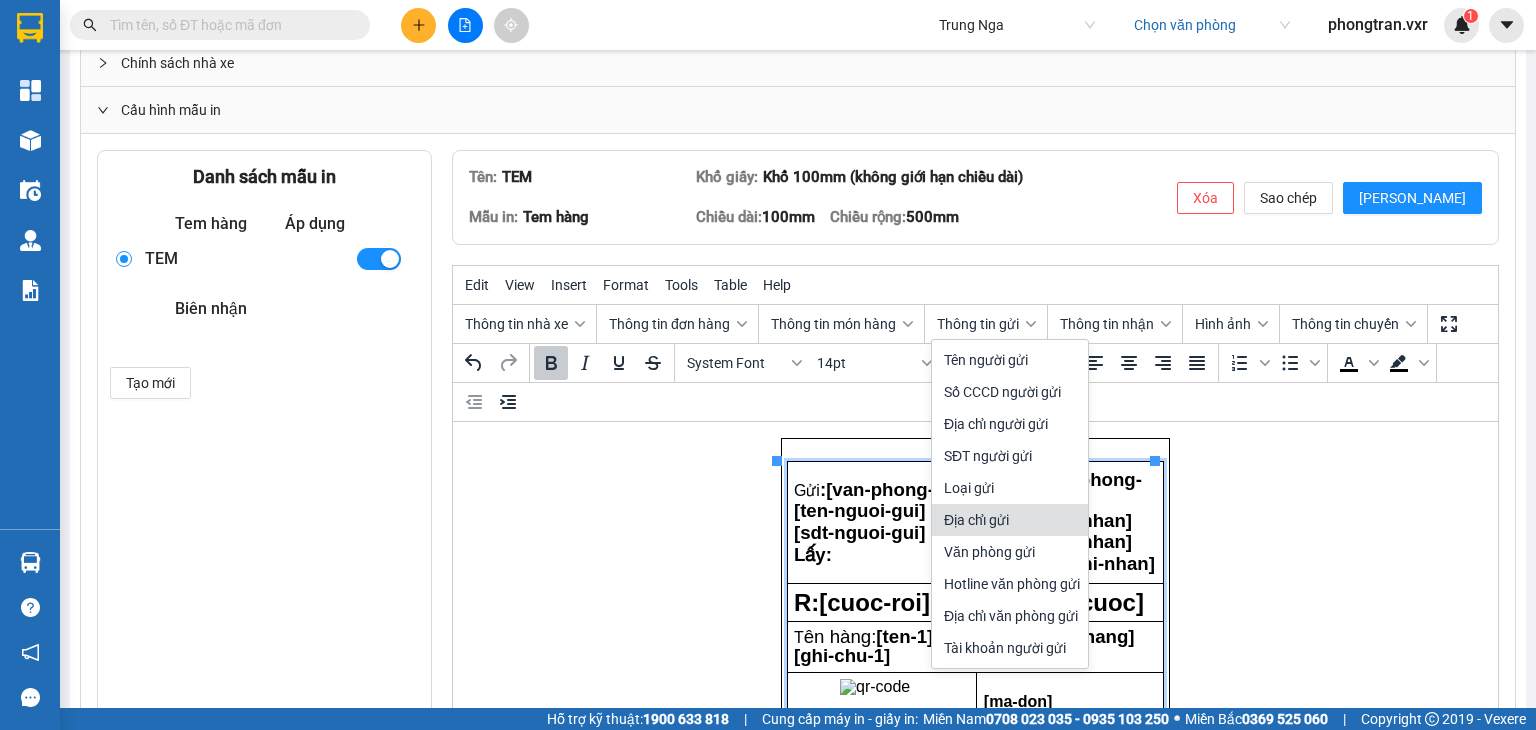click on "Địa chỉ gửi" at bounding box center [1012, 520] 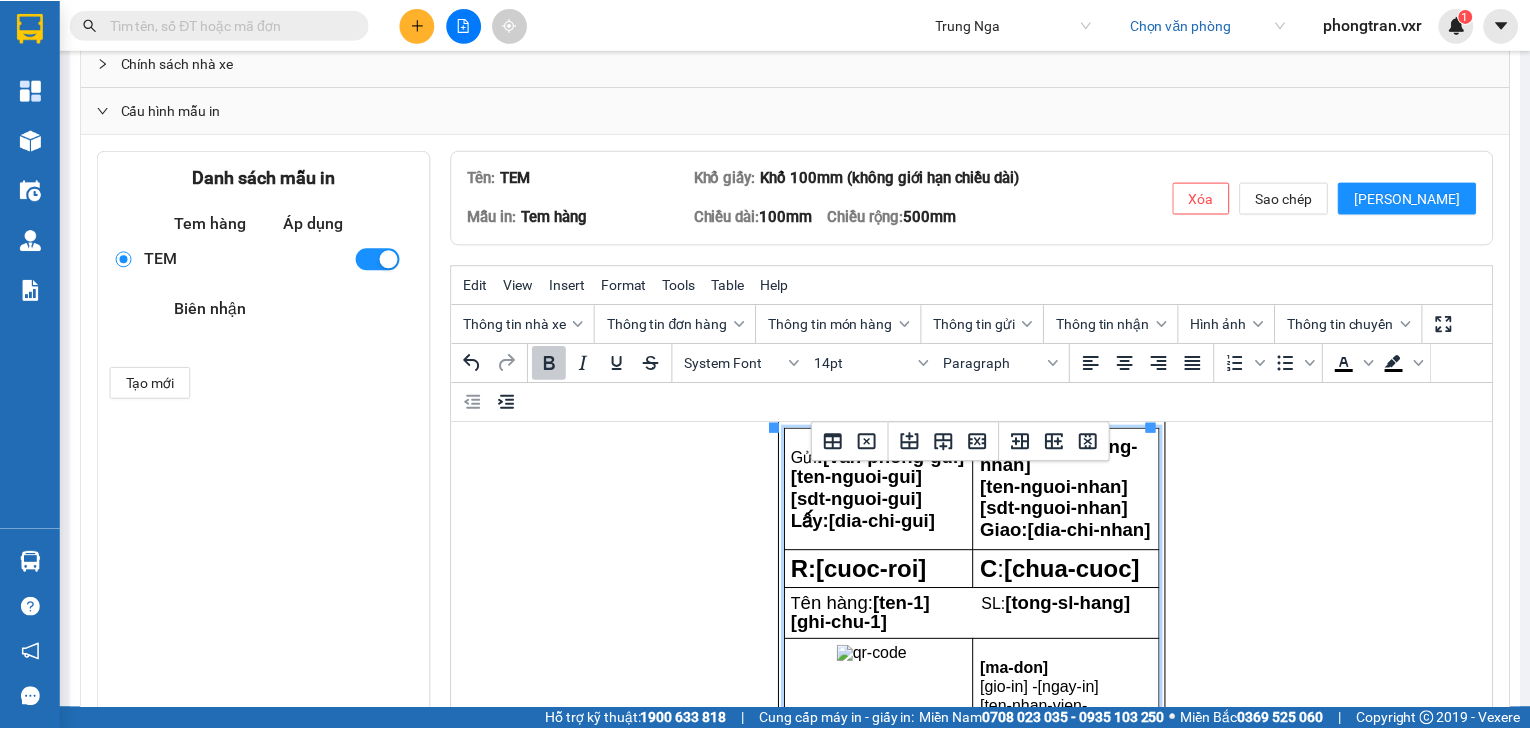 scroll, scrollTop: 0, scrollLeft: 0, axis: both 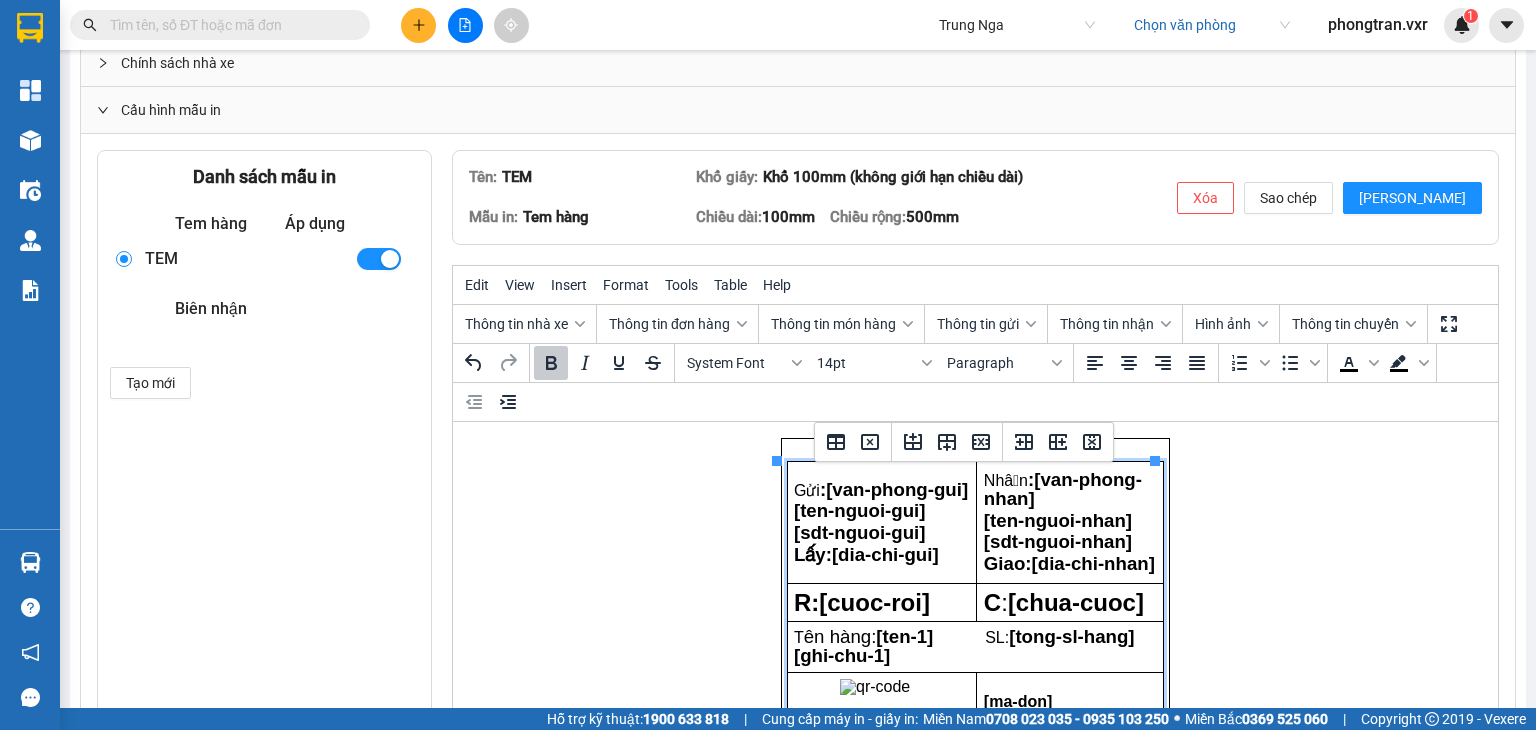 click on "R:  [cuoc-roi]" at bounding box center [882, 603] 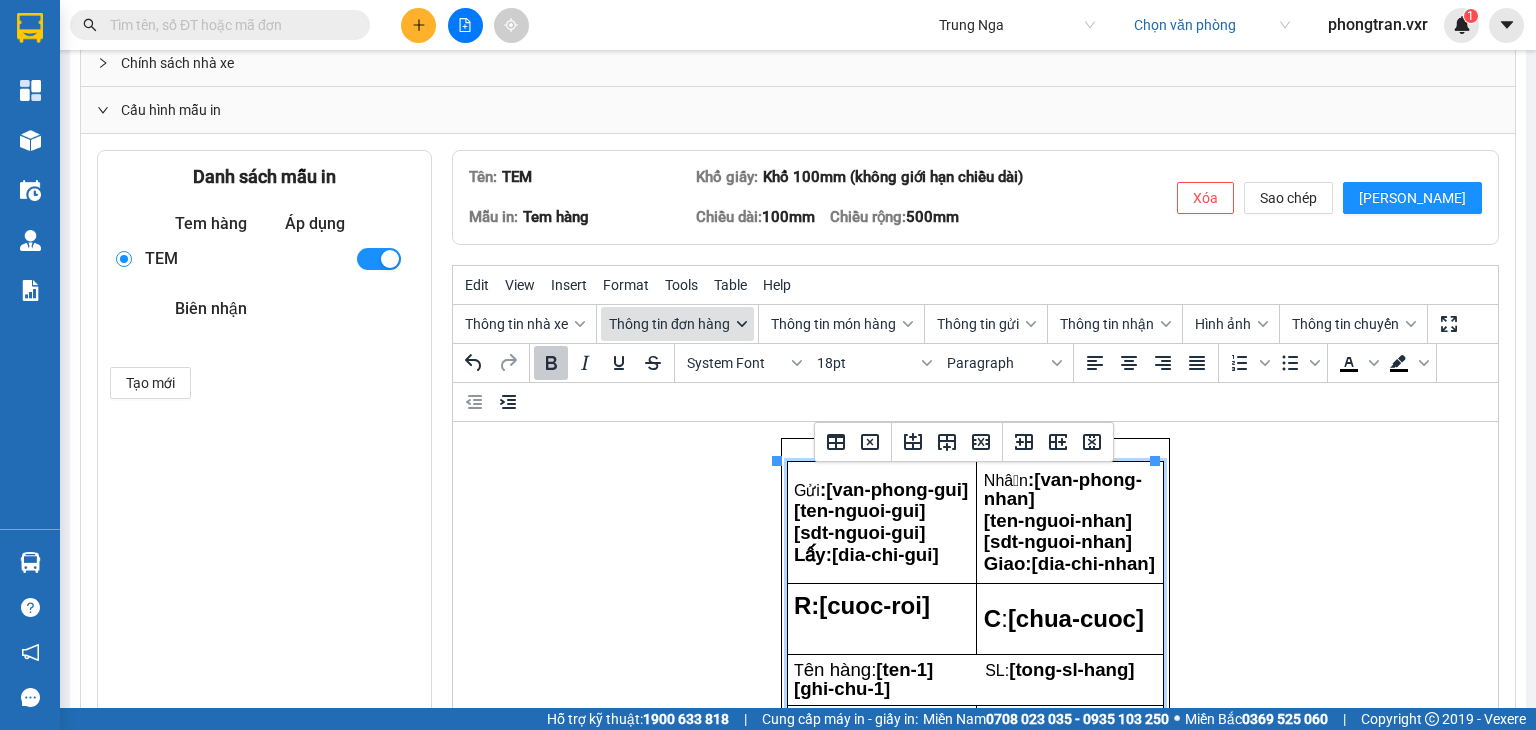 click on "Thông tin đơn hàng" at bounding box center (677, 324) 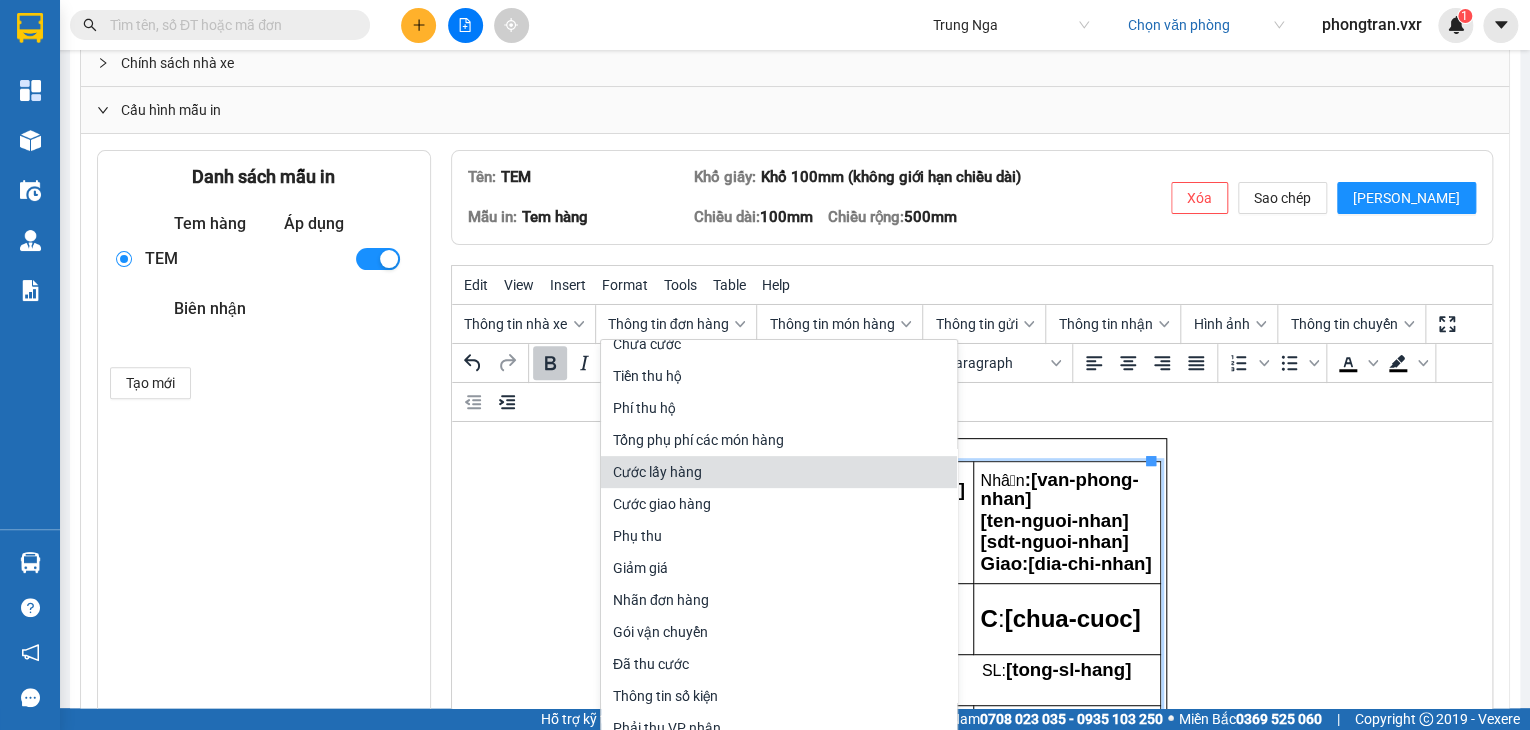 scroll, scrollTop: 448, scrollLeft: 0, axis: vertical 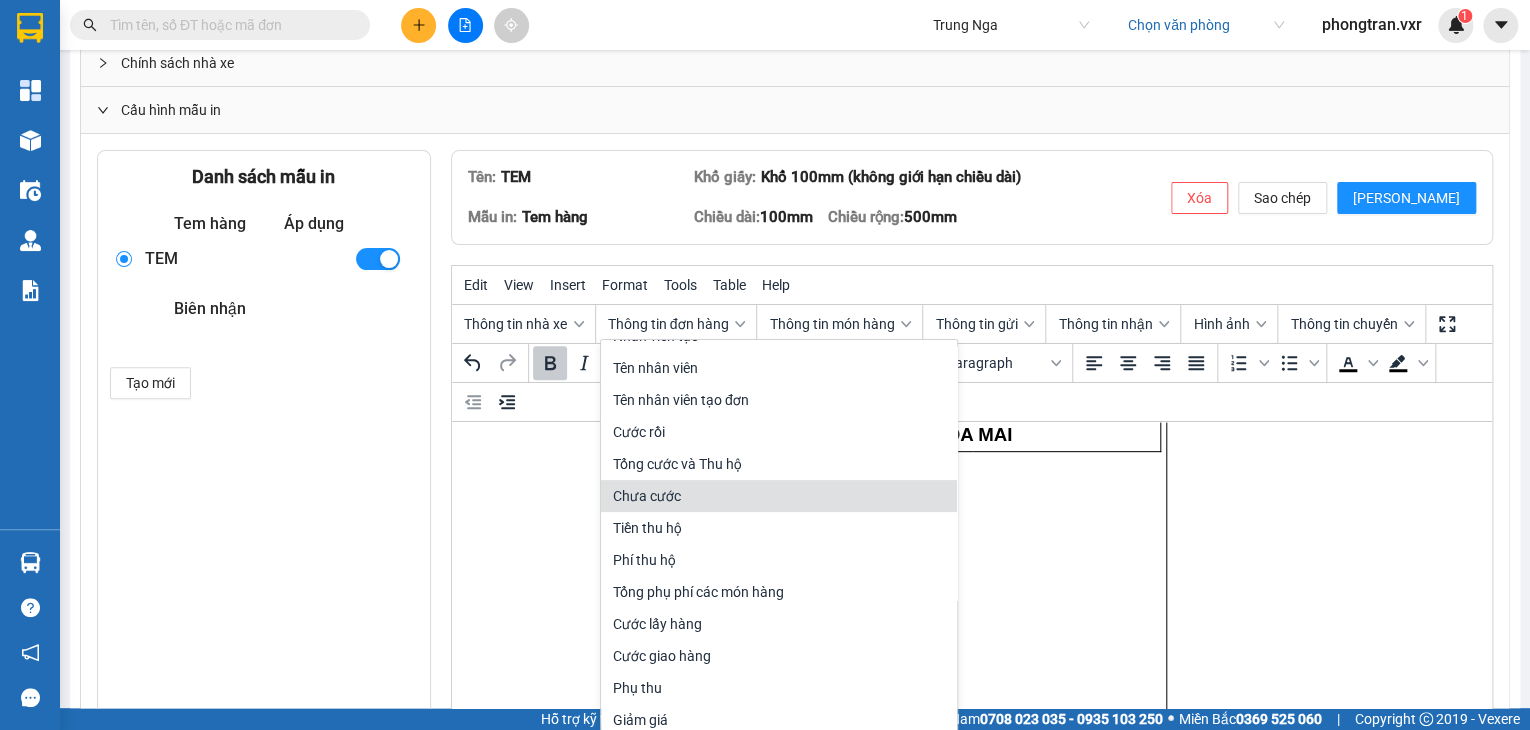 click on "Gửi :  [van-phong-gui] [ten-nguoi-gui] [sdt-nguoi-gui] Lấy:  [dia-chi-gui] Nhận  :  [van-phong-nhan] [ten-nguoi-nhan] [sdt-nguoi-nhan] Giao:  [dia-chi-nhan] R:  [cuoc-roi] C :  [chua-cuoc] T ên hàng:  [ten-1]            SL:  [tong-sl-hang] [ghi-chu-1] [thong-tin-so-kien] [ma-don] [gio-in] -  [ngay-in] [ten-nhan-vien-tao] HOA MAI" at bounding box center [971, 984] 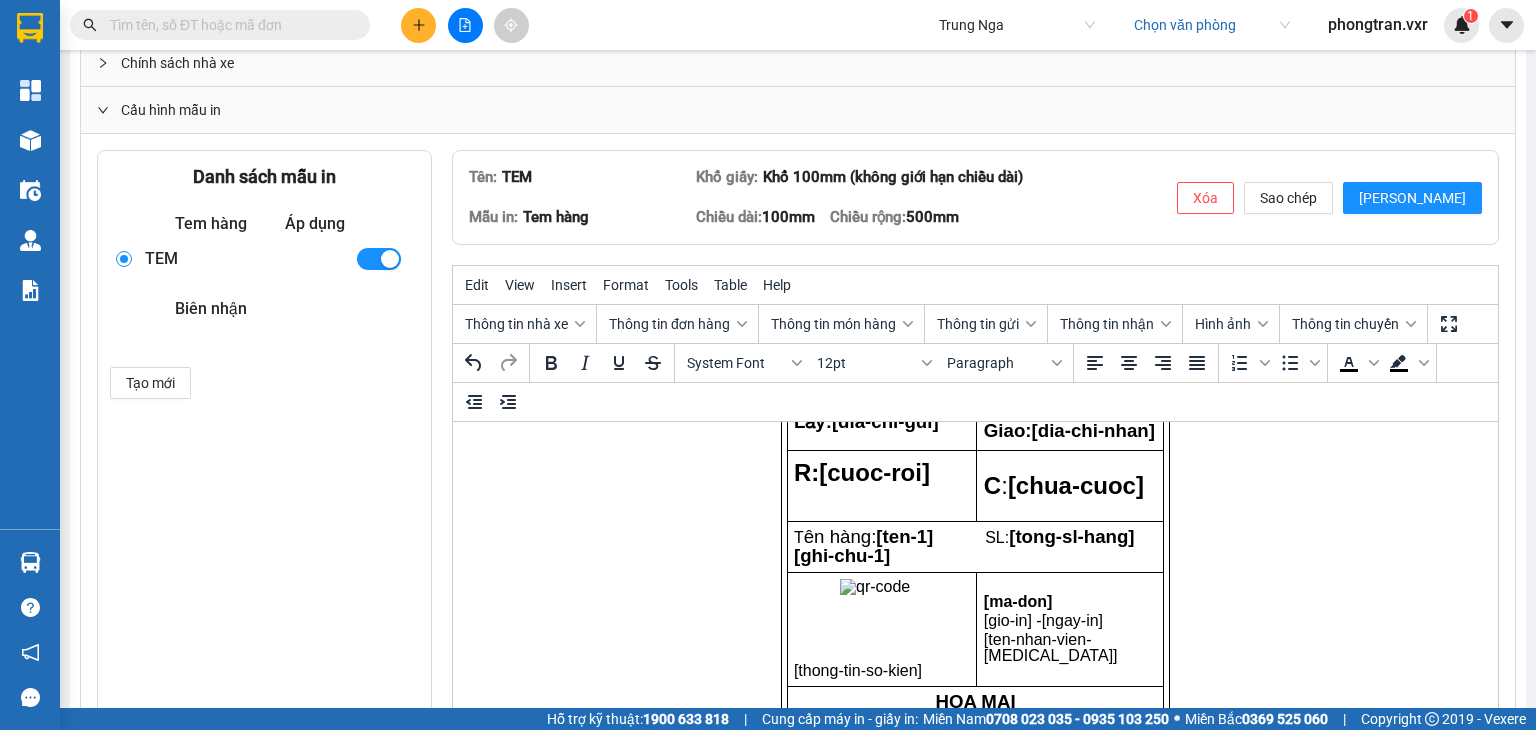 scroll, scrollTop: 100, scrollLeft: 0, axis: vertical 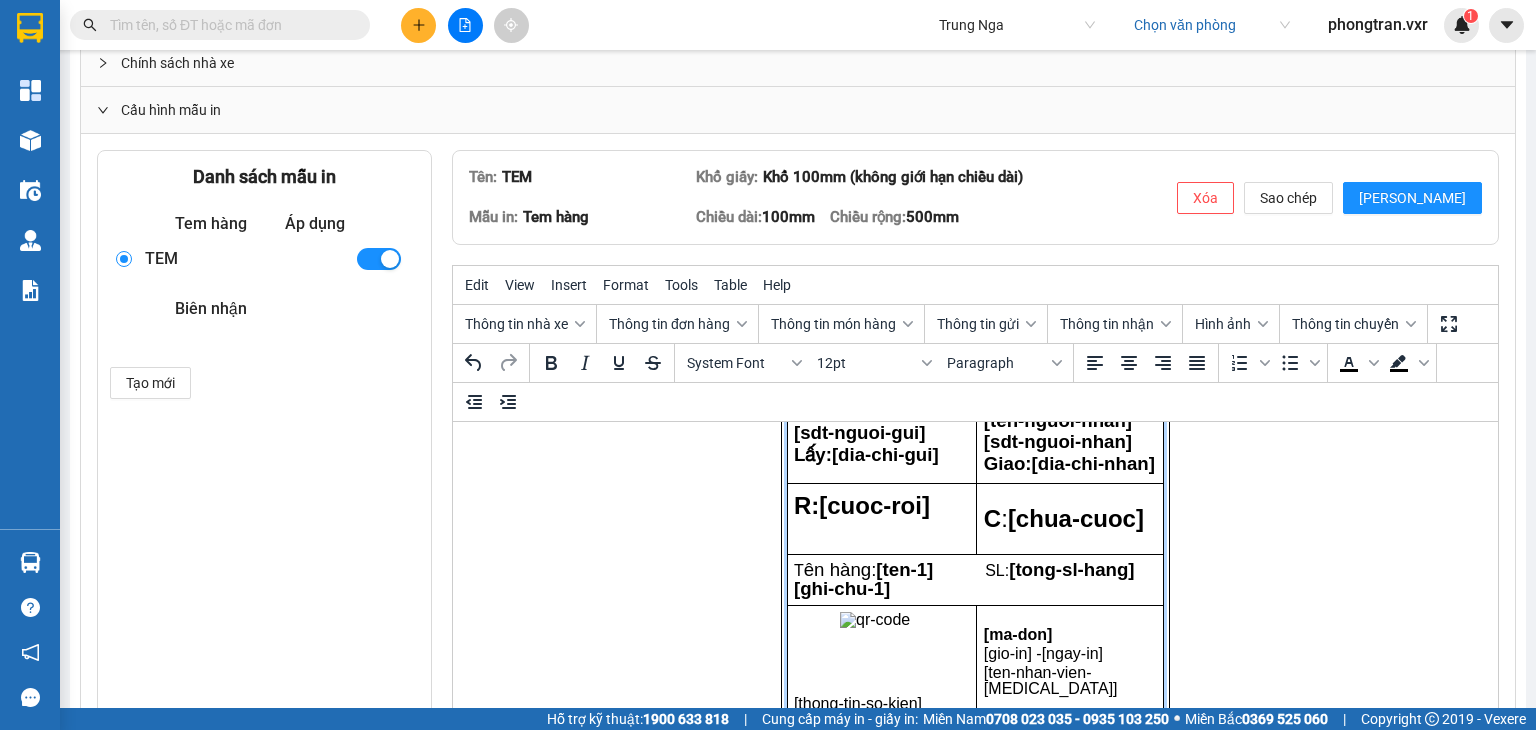 click on "Gửi :  [van-phong-gui] [ten-nguoi-gui] [sdt-nguoi-gui] Lấy:  [dia-chi-gui]" at bounding box center [882, 423] 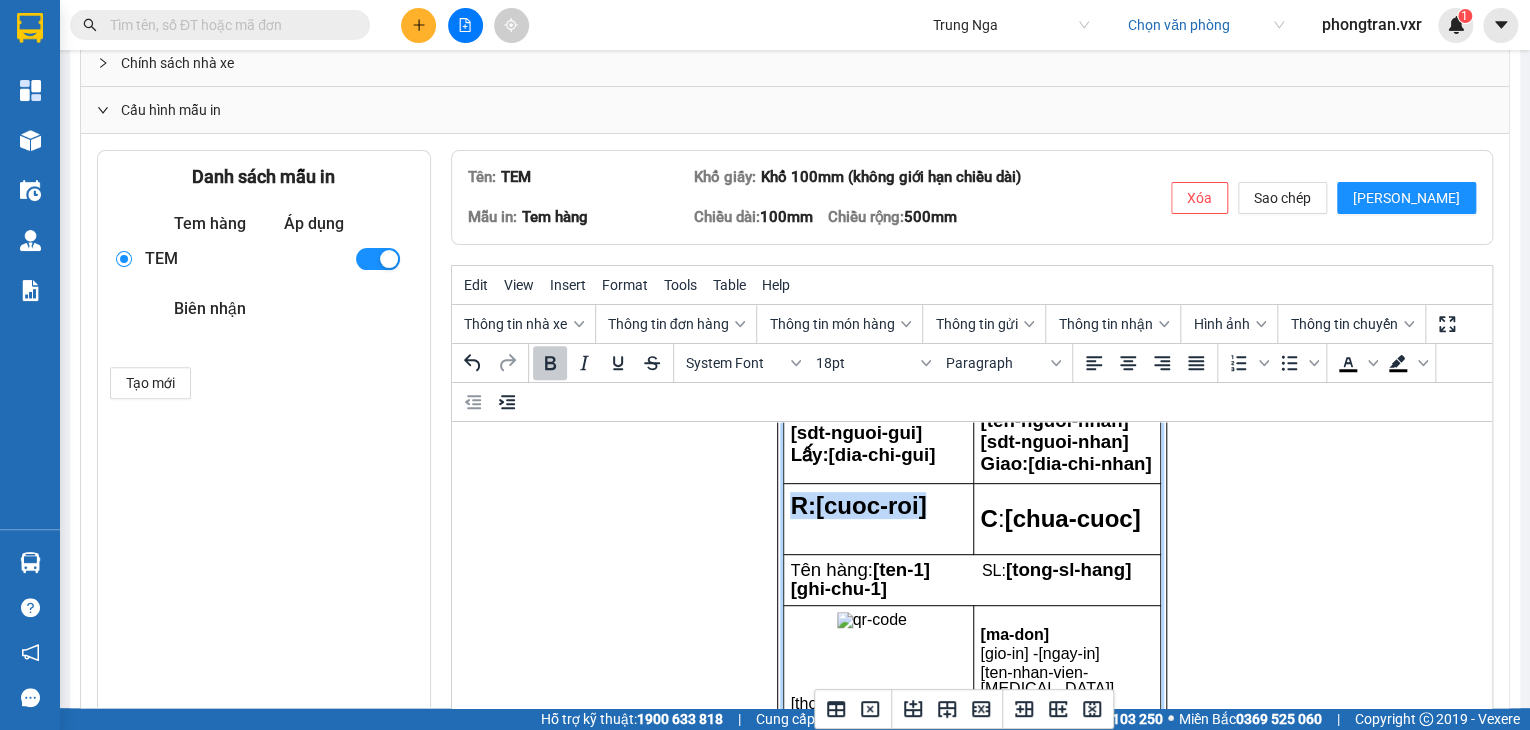 drag, startPoint x: 922, startPoint y: 524, endPoint x: 782, endPoint y: 531, distance: 140.1749 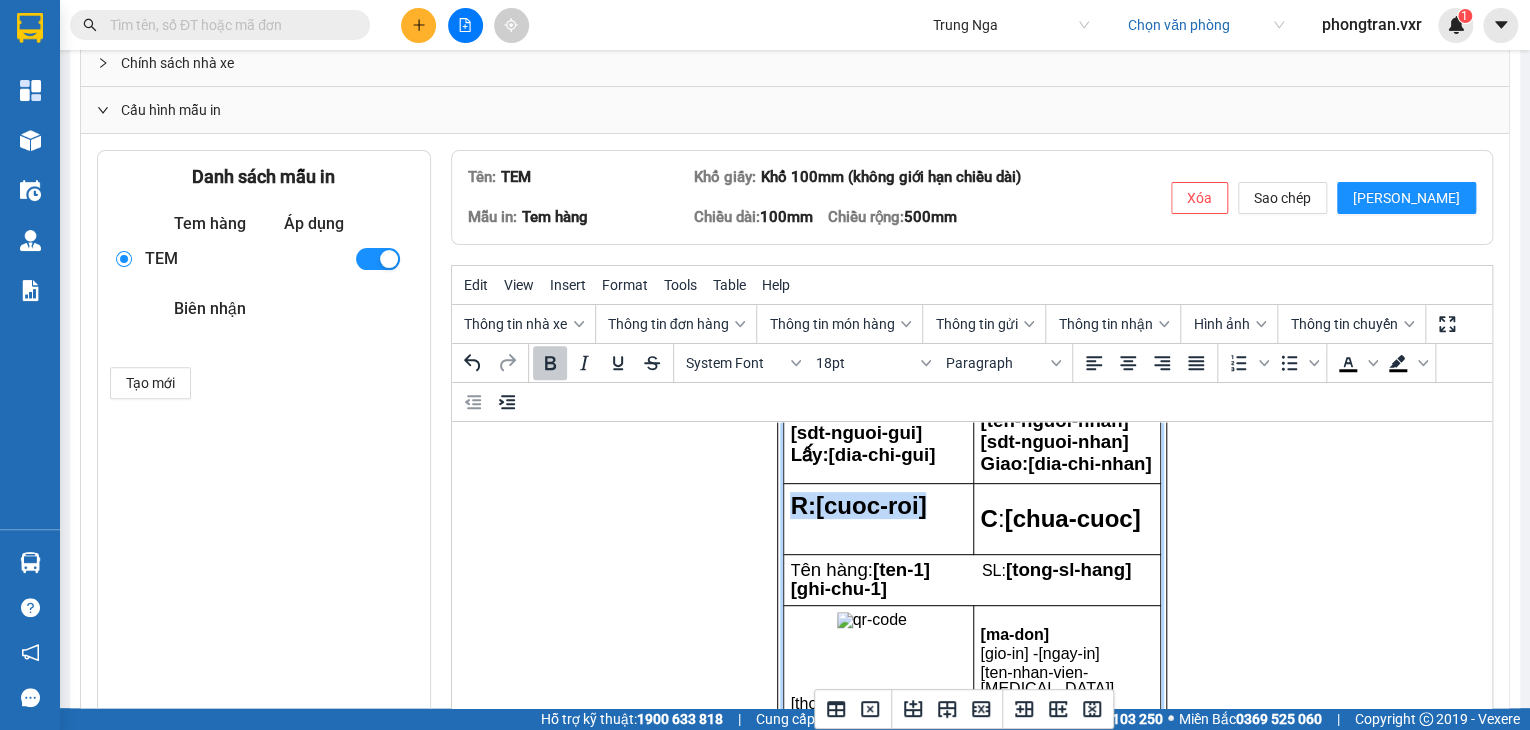 click on "R:  [cuoc-roi]" at bounding box center (877, 506) 